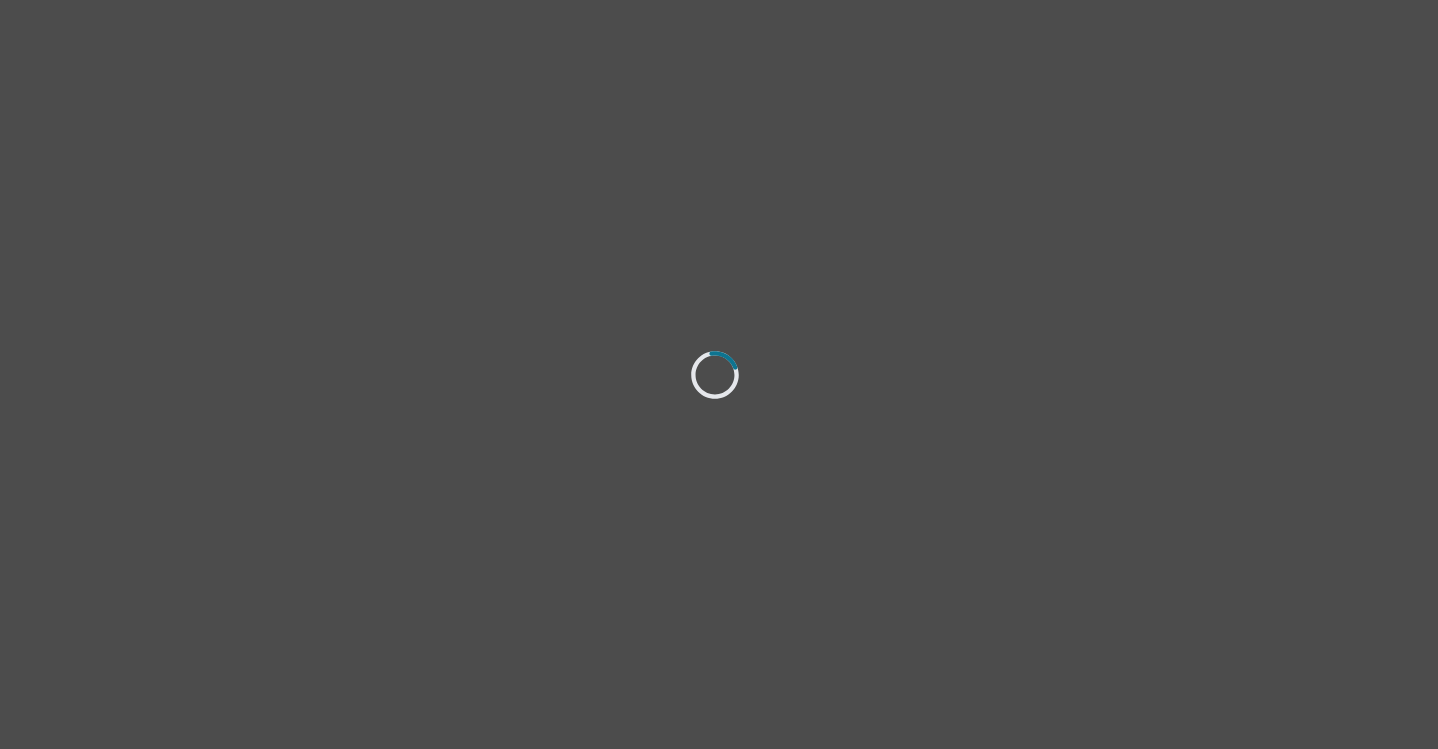 scroll, scrollTop: 0, scrollLeft: 0, axis: both 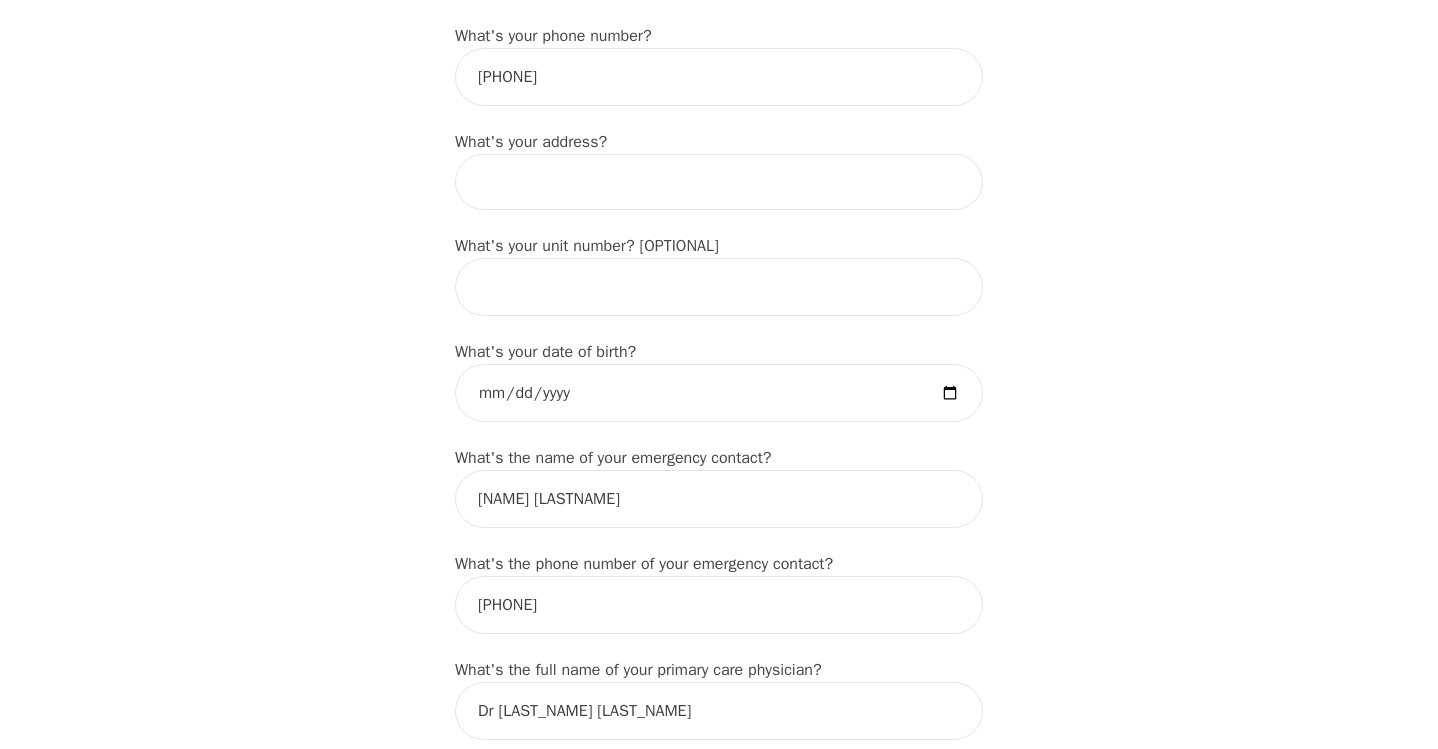 click at bounding box center (719, 182) 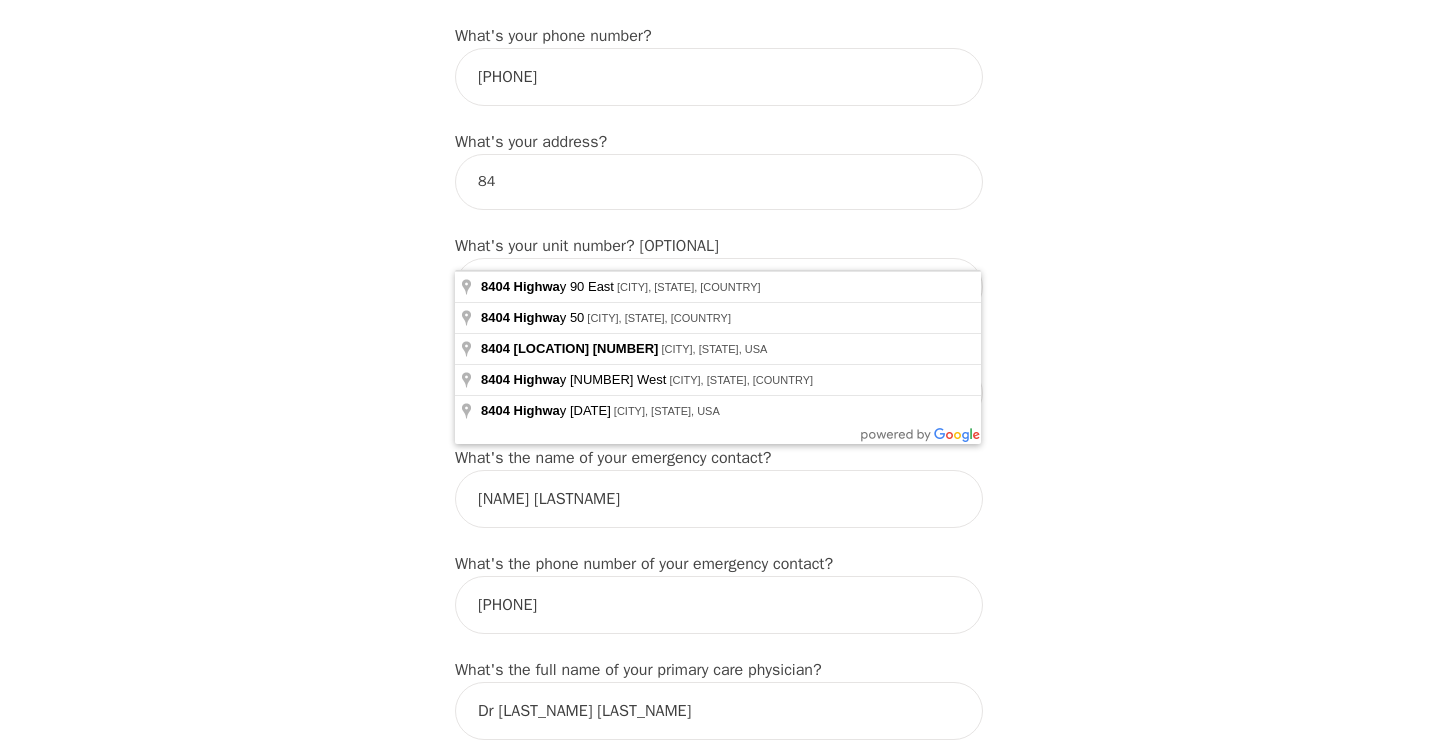 type on "[NUMBER]" 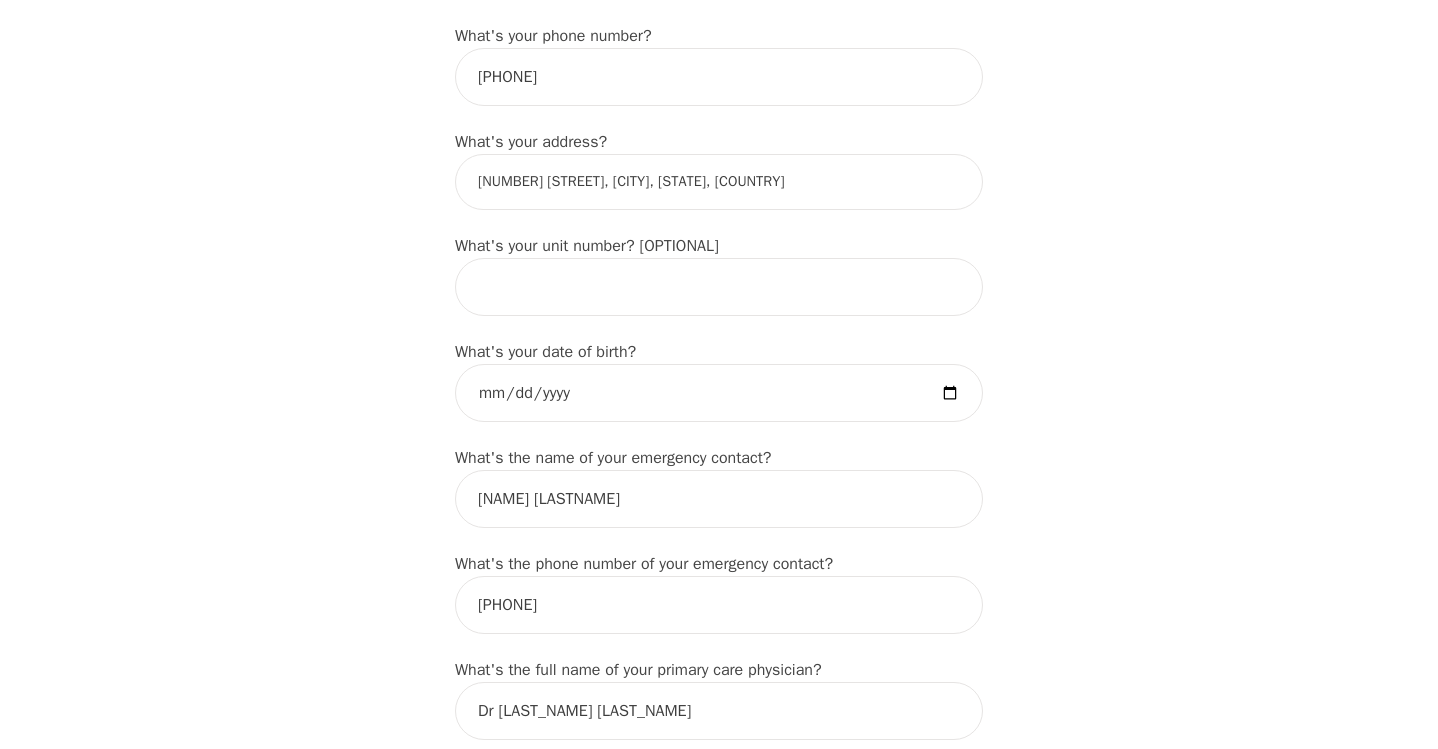 type on "[NUMBER] [STREET], [CITY], [STATE] [POSTAL_CODE], [COUNTRY]" 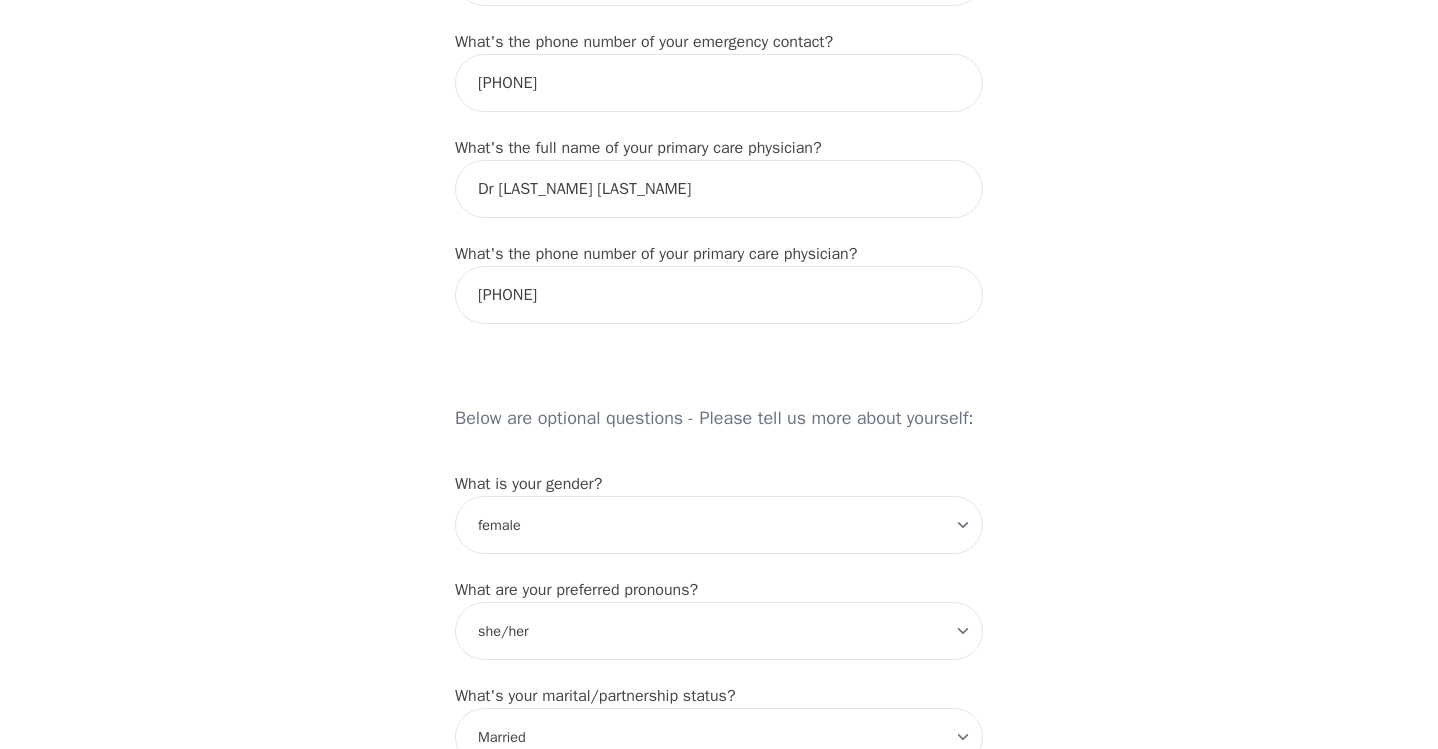 scroll, scrollTop: 1240, scrollLeft: 0, axis: vertical 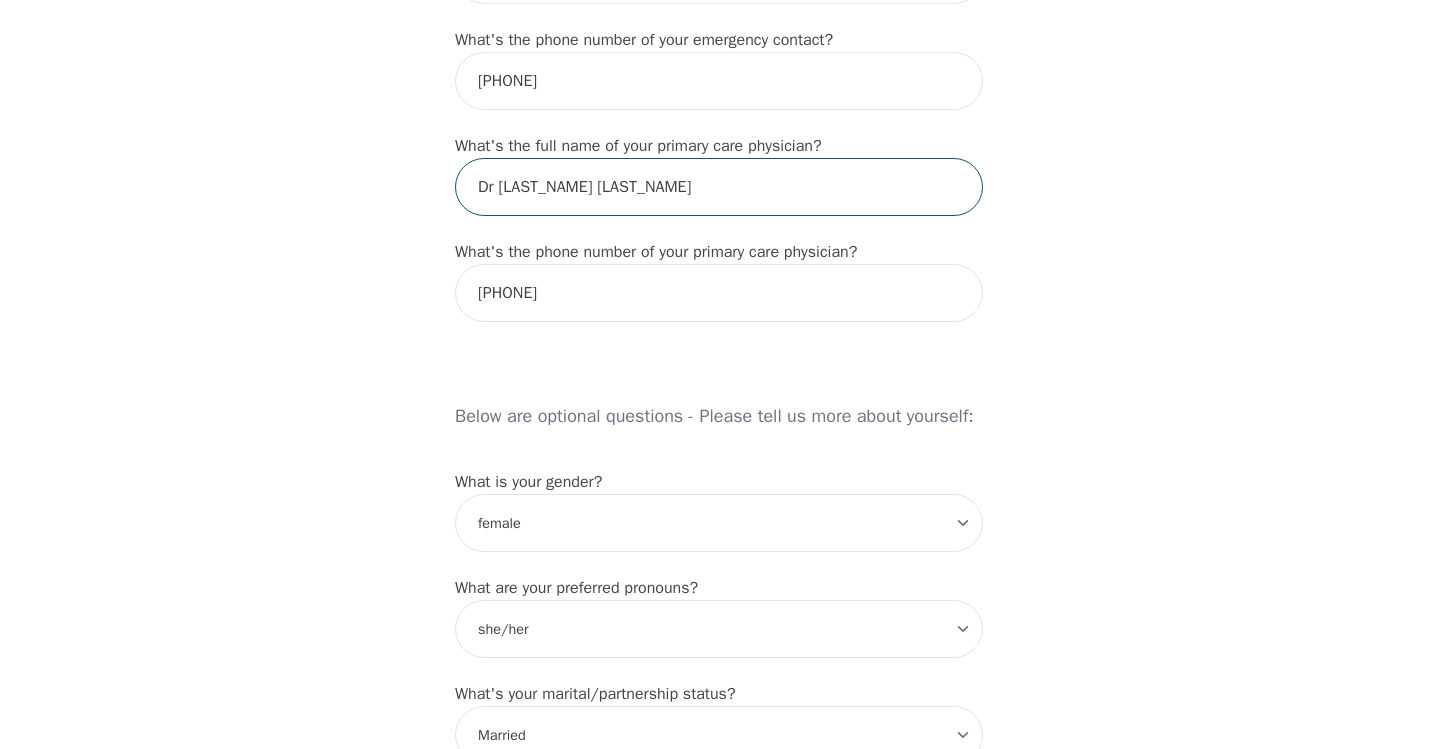 drag, startPoint x: 500, startPoint y: 245, endPoint x: 646, endPoint y: 249, distance: 146.05478 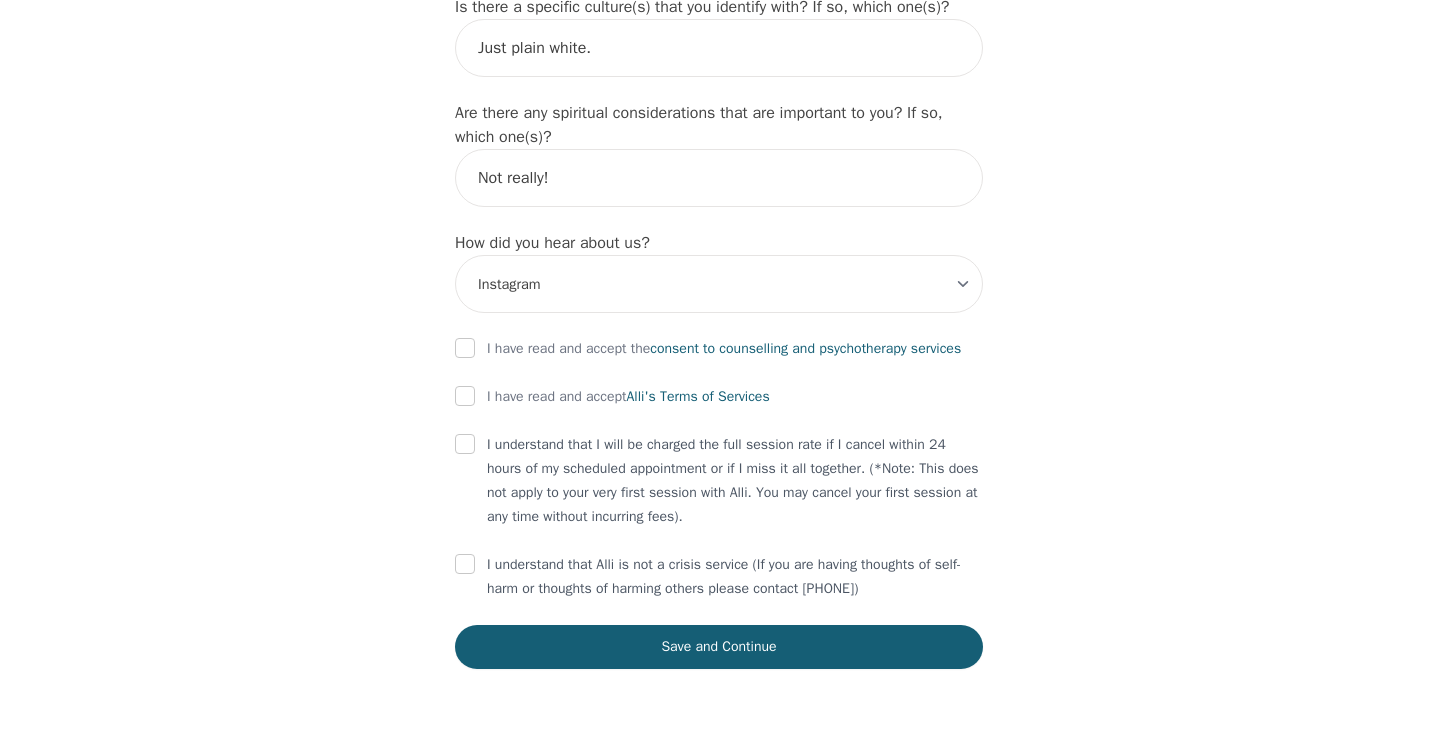 scroll, scrollTop: 2328, scrollLeft: 0, axis: vertical 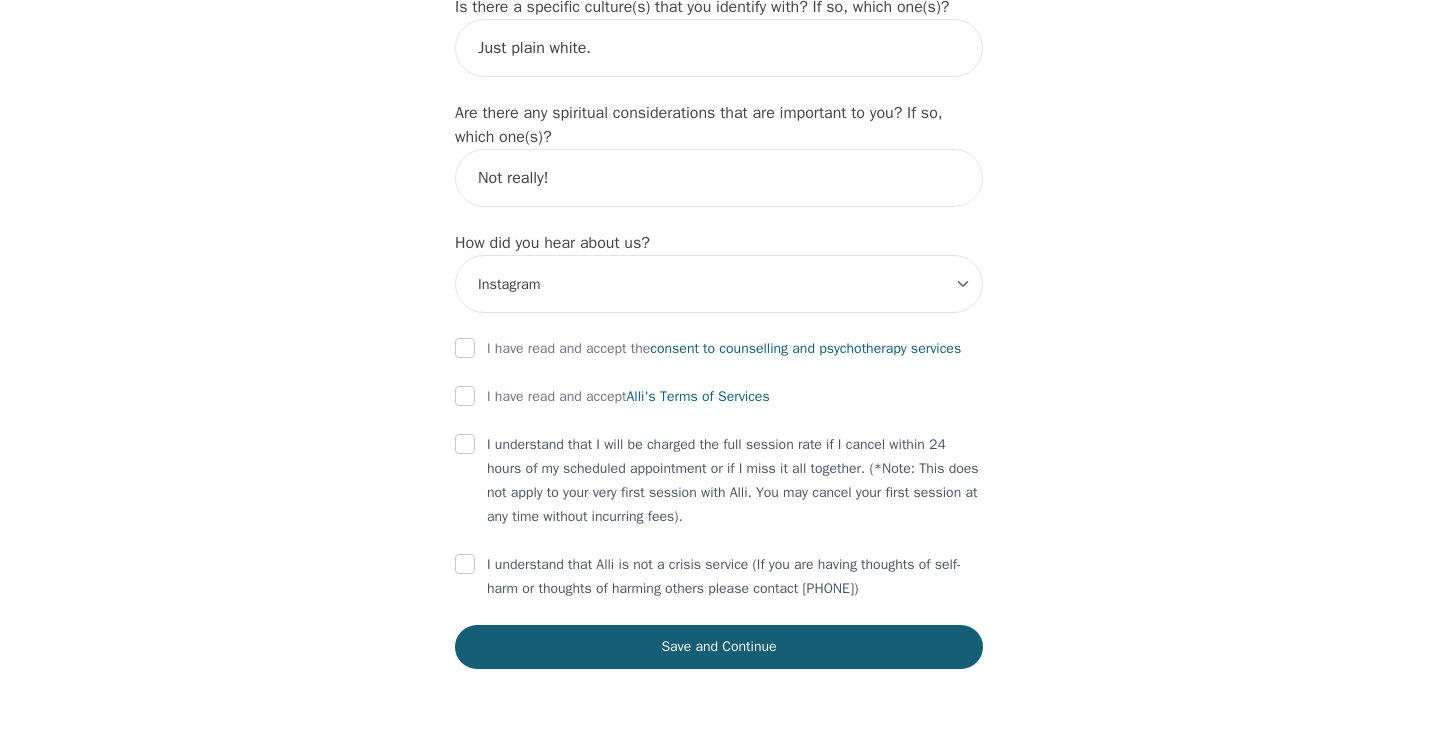 type on "Dr [NAME] [LASTNAME]" 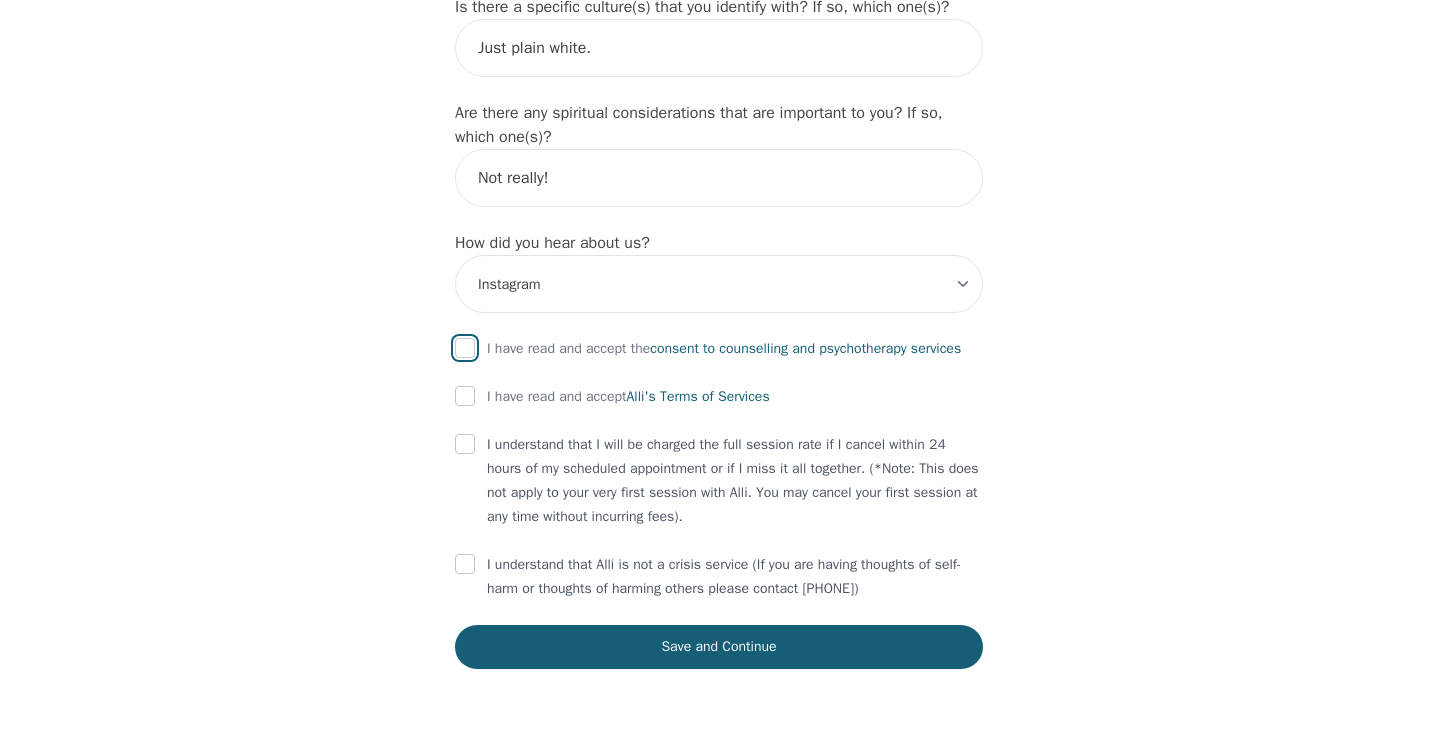 click at bounding box center (465, 348) 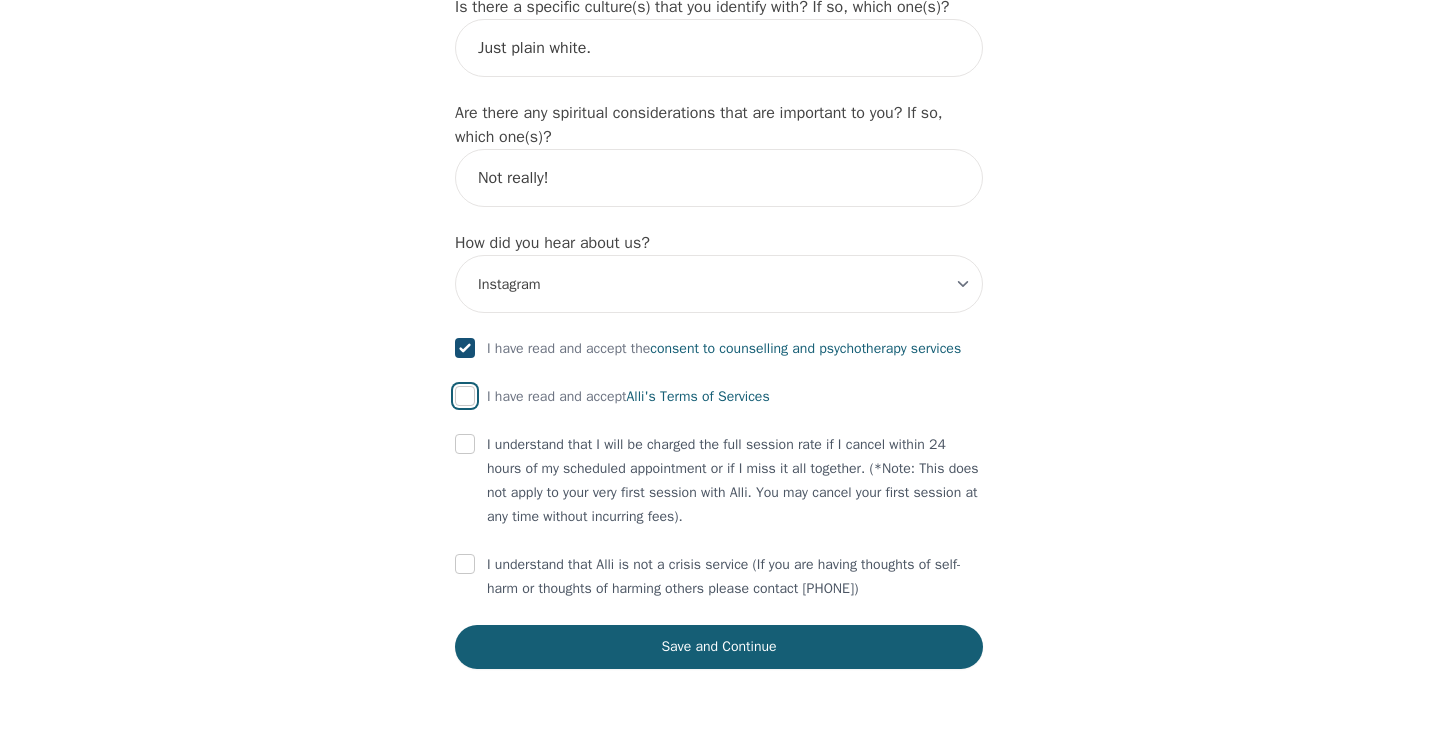 click at bounding box center [465, 396] 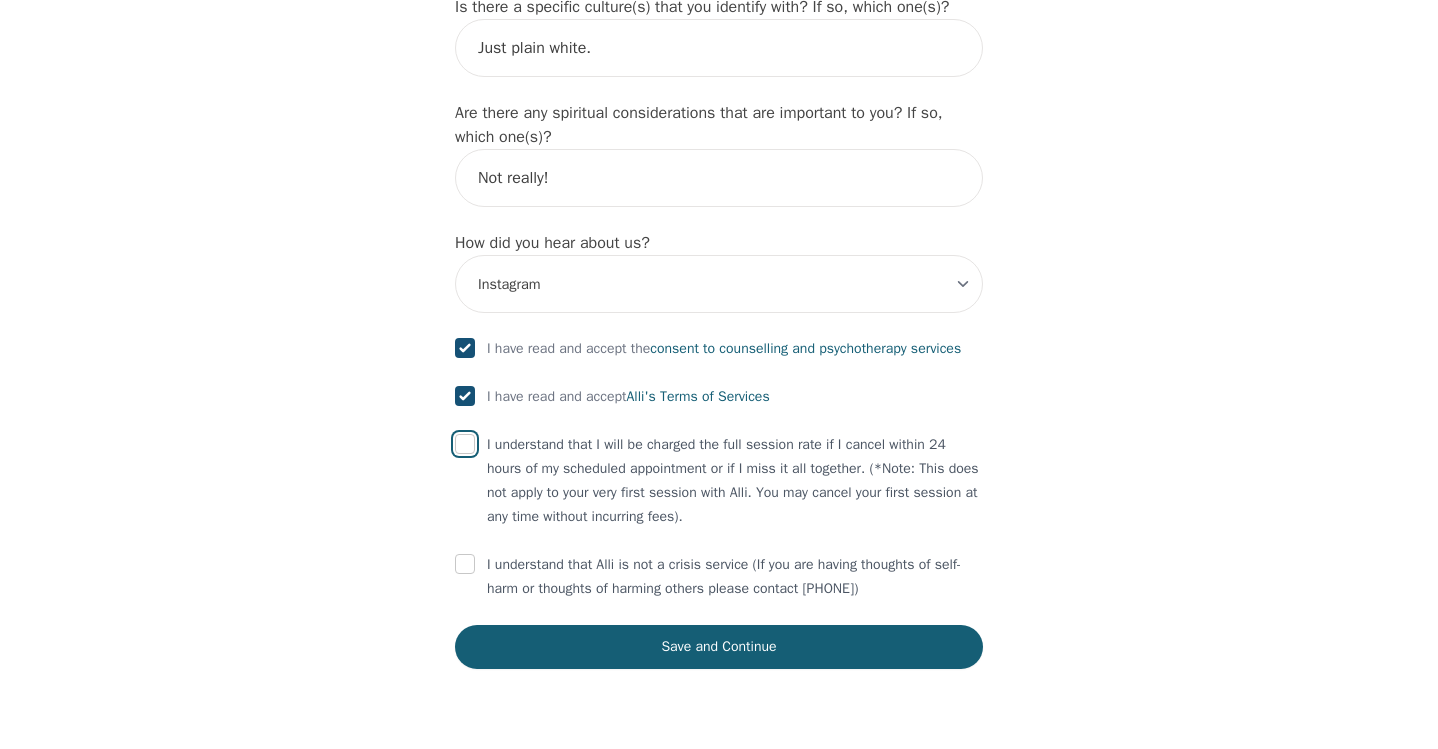 click at bounding box center (465, 444) 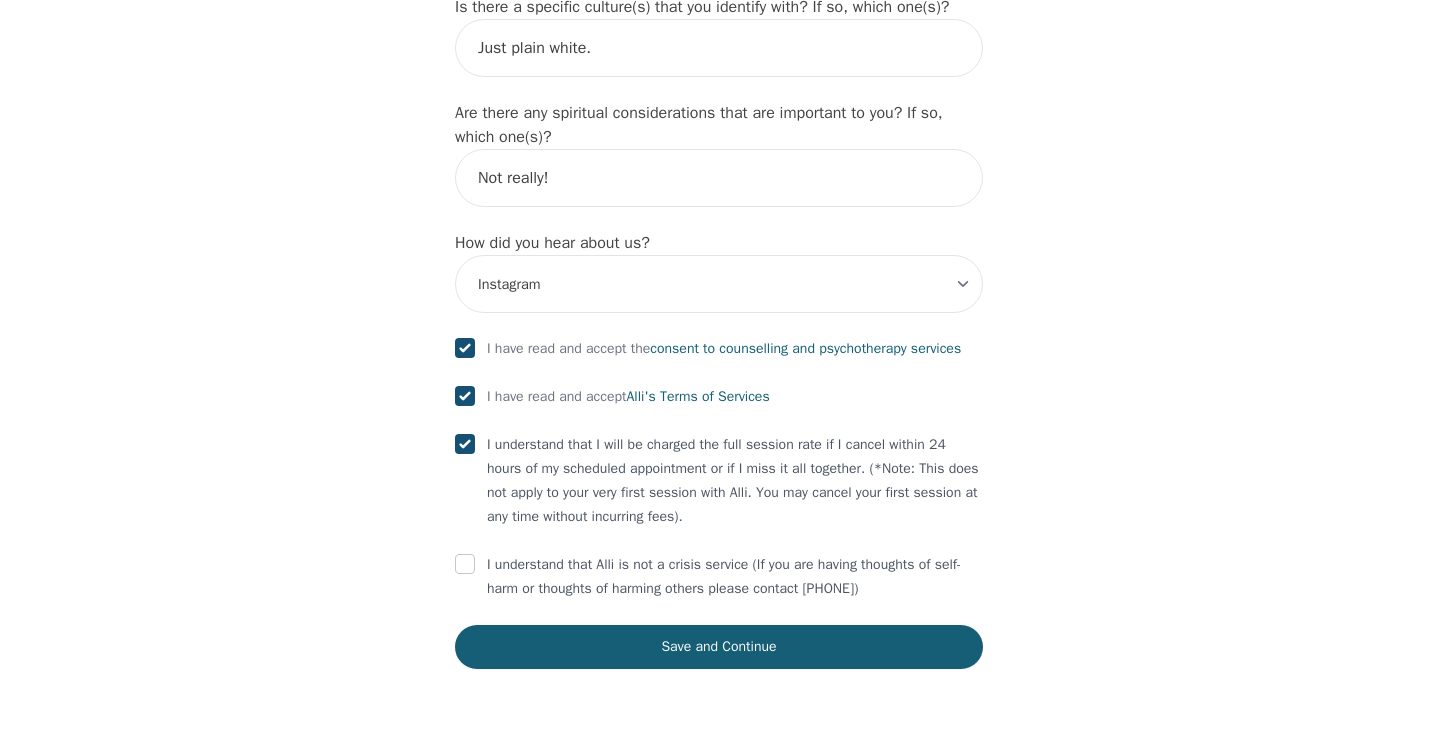 checkbox on "true" 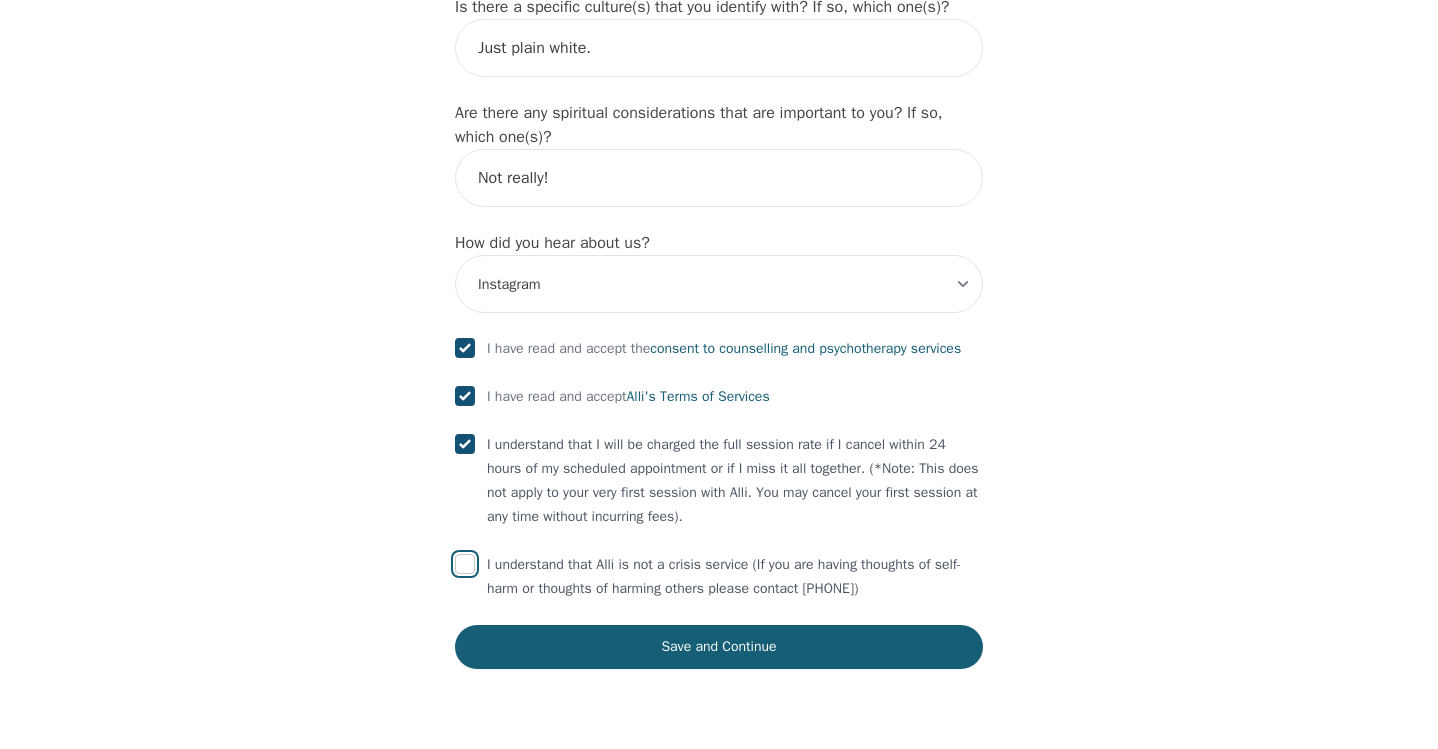 click at bounding box center [465, 564] 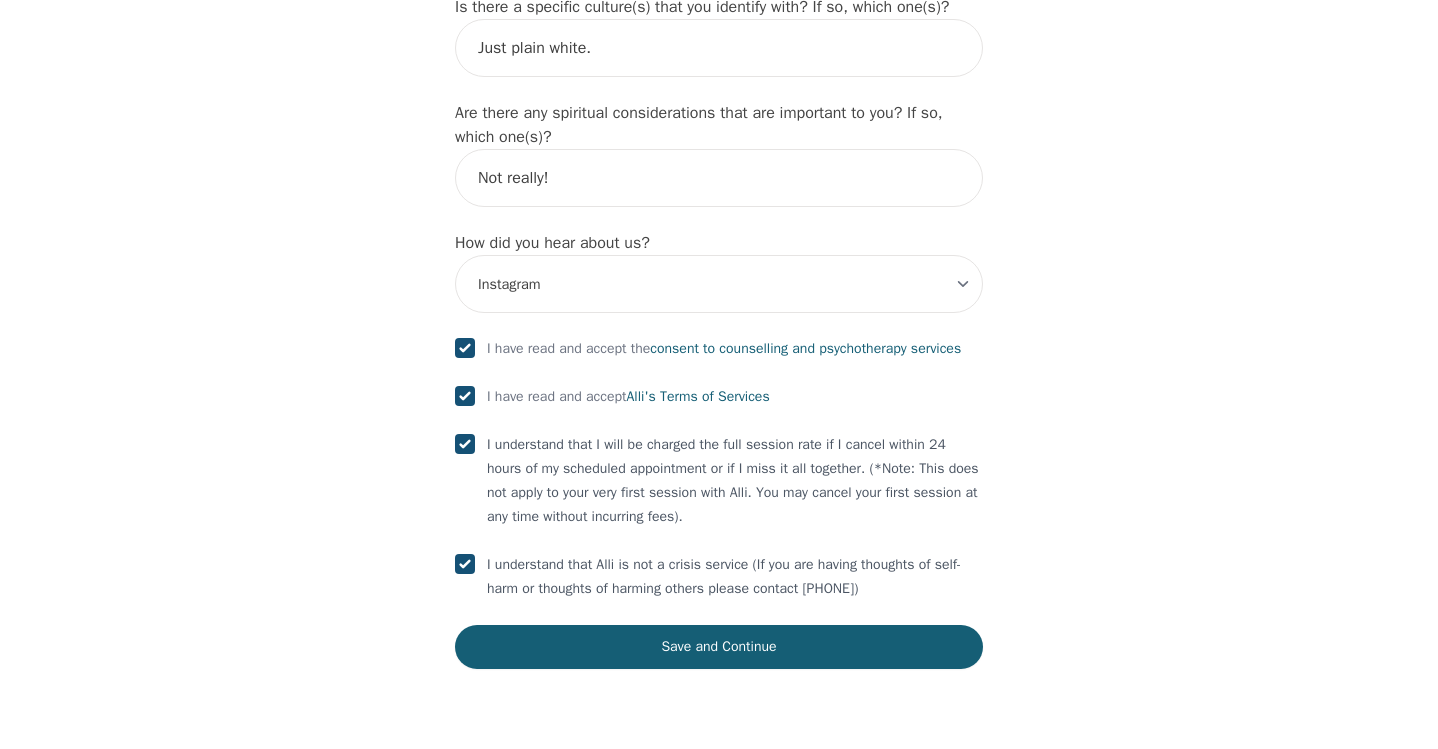 checkbox on "true" 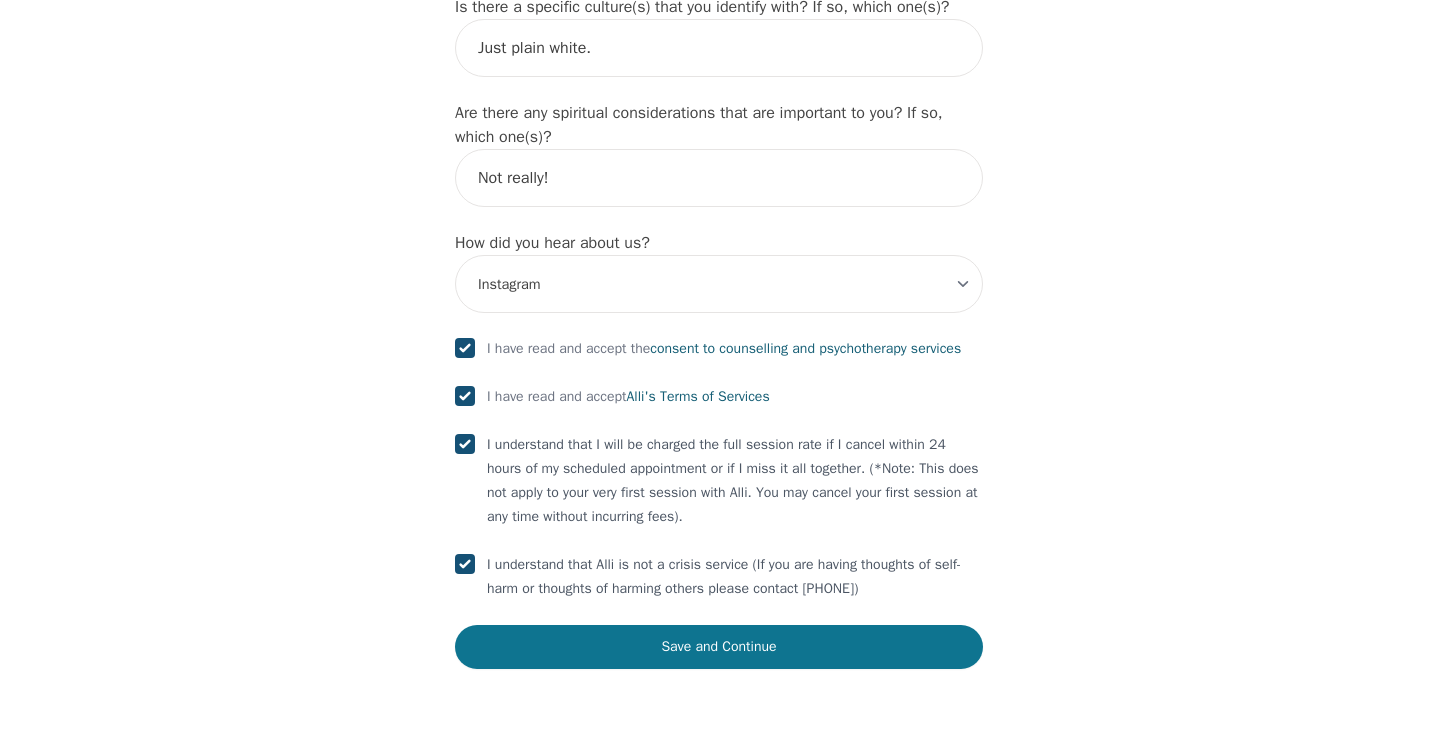 click on "Save and Continue" at bounding box center [719, 647] 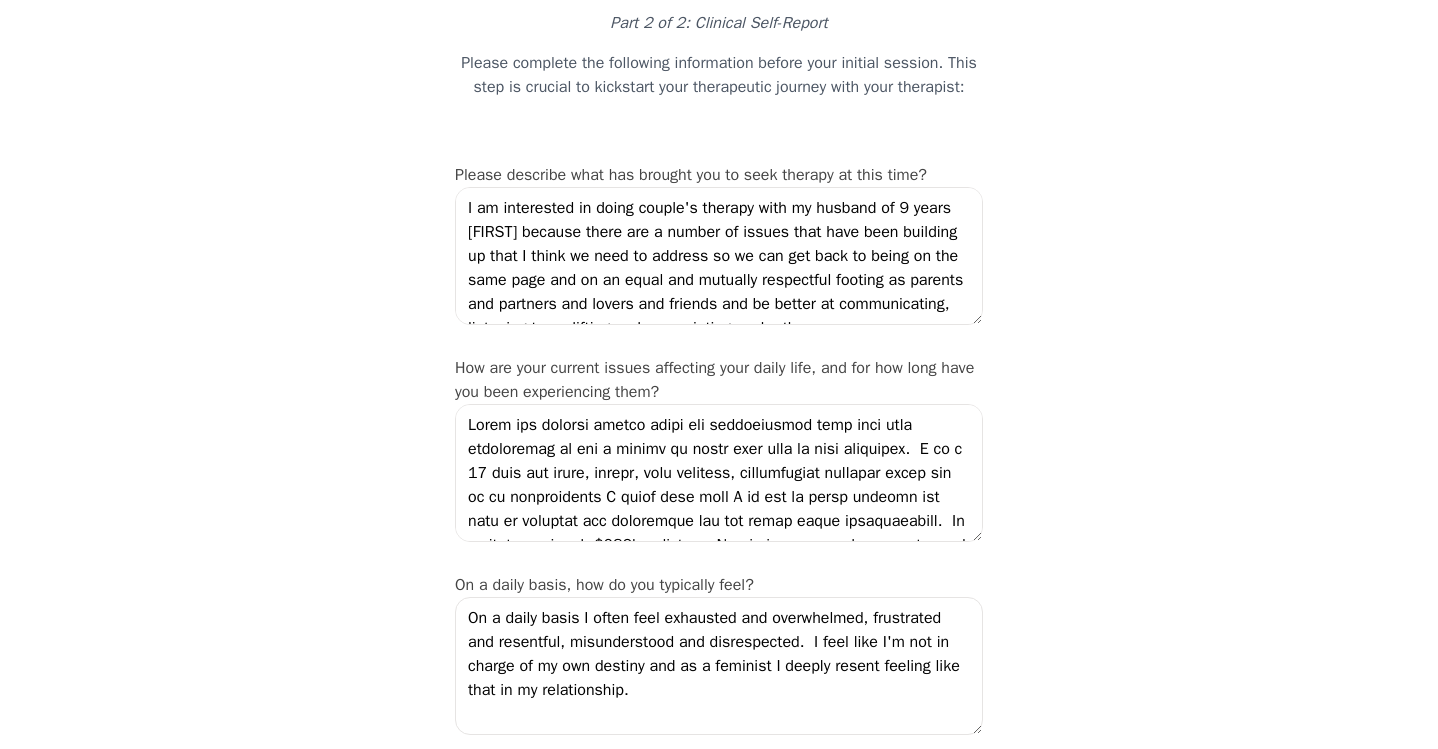 scroll, scrollTop: 130, scrollLeft: 0, axis: vertical 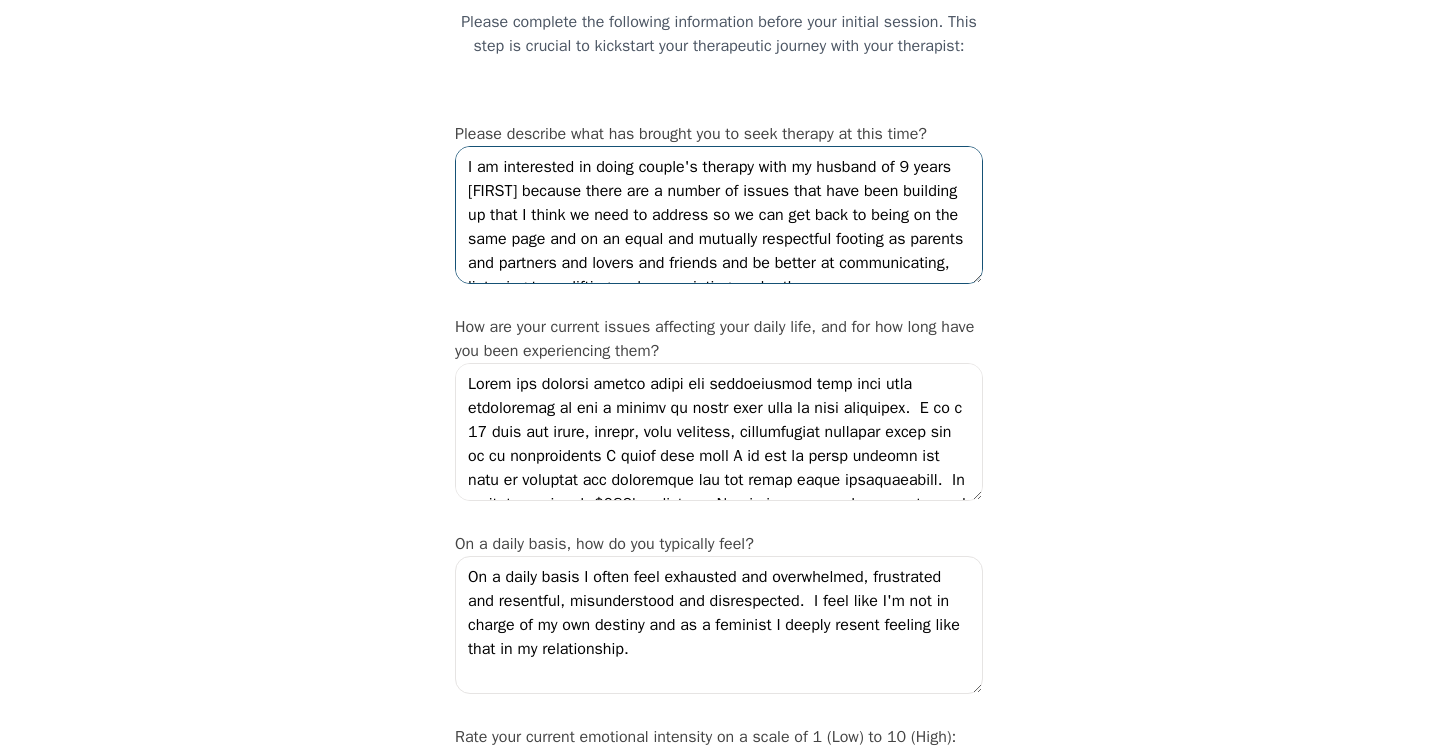 click on "I am interested in doing couple's therapy with my husband of 9 years [FIRST] because there are a number of issues that have been building up that I think we need to address so we can get back to being on the same page and on an equal and mutually respectful footing as parents and partners and lovers and friends and be better at communicating, listening to, uplifting and appreciating each other." at bounding box center [719, 215] 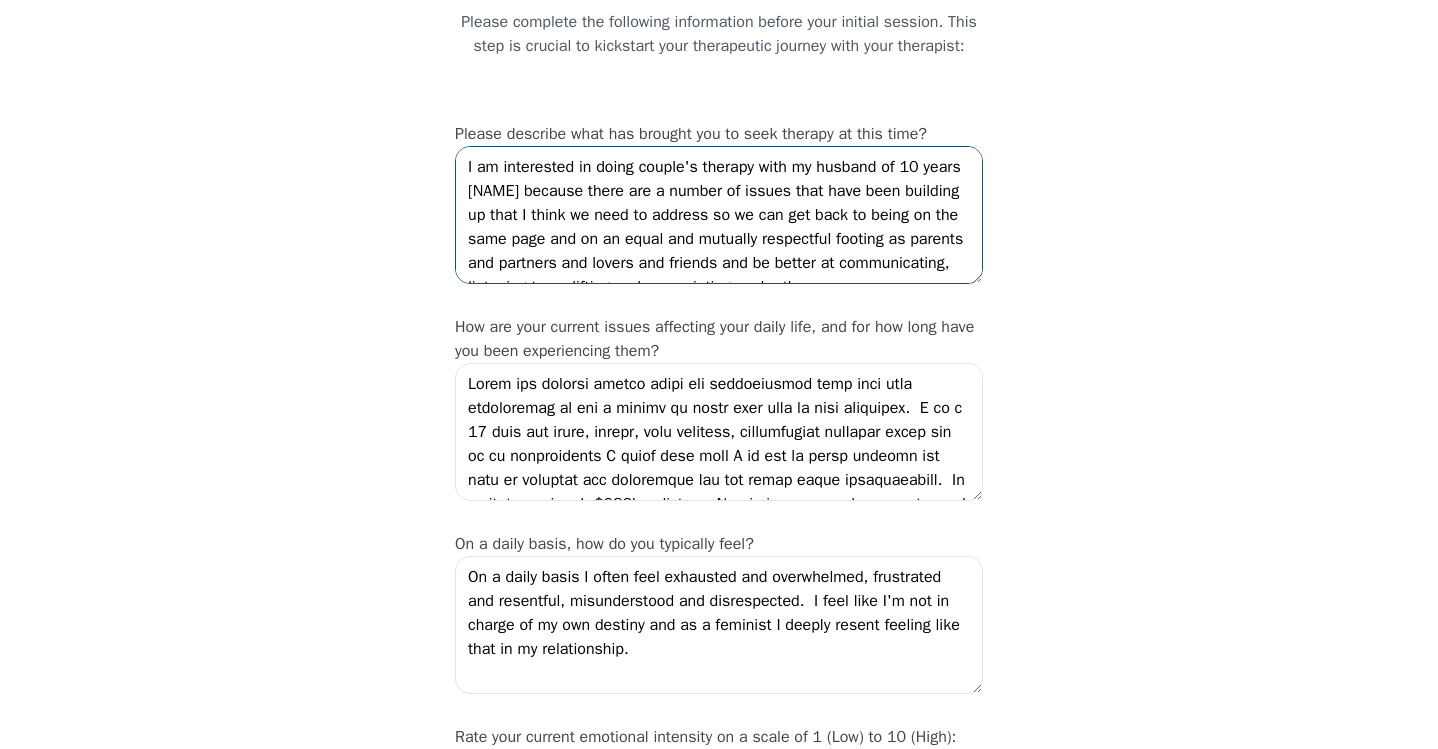 scroll, scrollTop: 24, scrollLeft: 0, axis: vertical 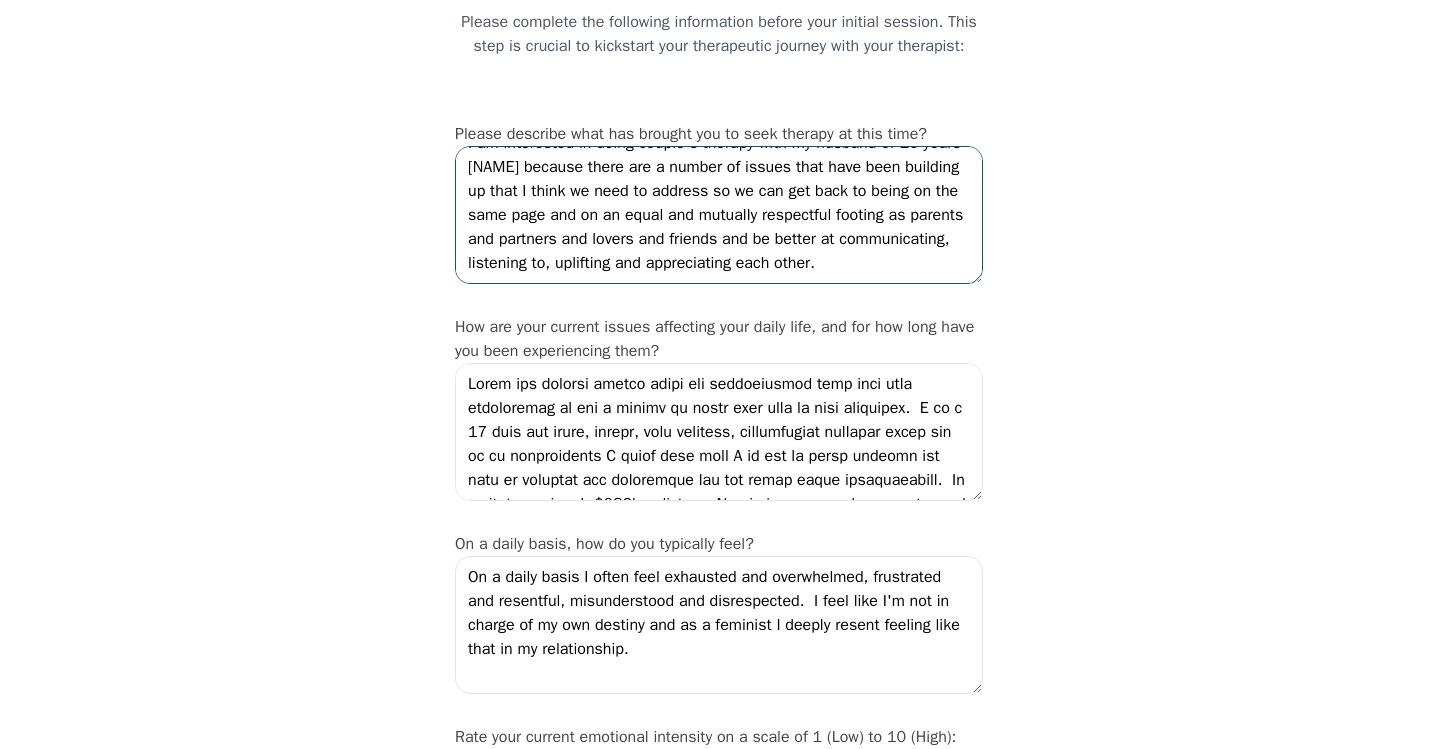 click on "I am interested in doing couple's therapy with my husband of 10 years [NAME] because there are a number of issues that have been building up that I think we need to address so we can get back to being on the same page and on an equal and mutually respectful footing as parents and partners and lovers and friends and be better at communicating, listening to, uplifting and appreciating each other." at bounding box center (719, 215) 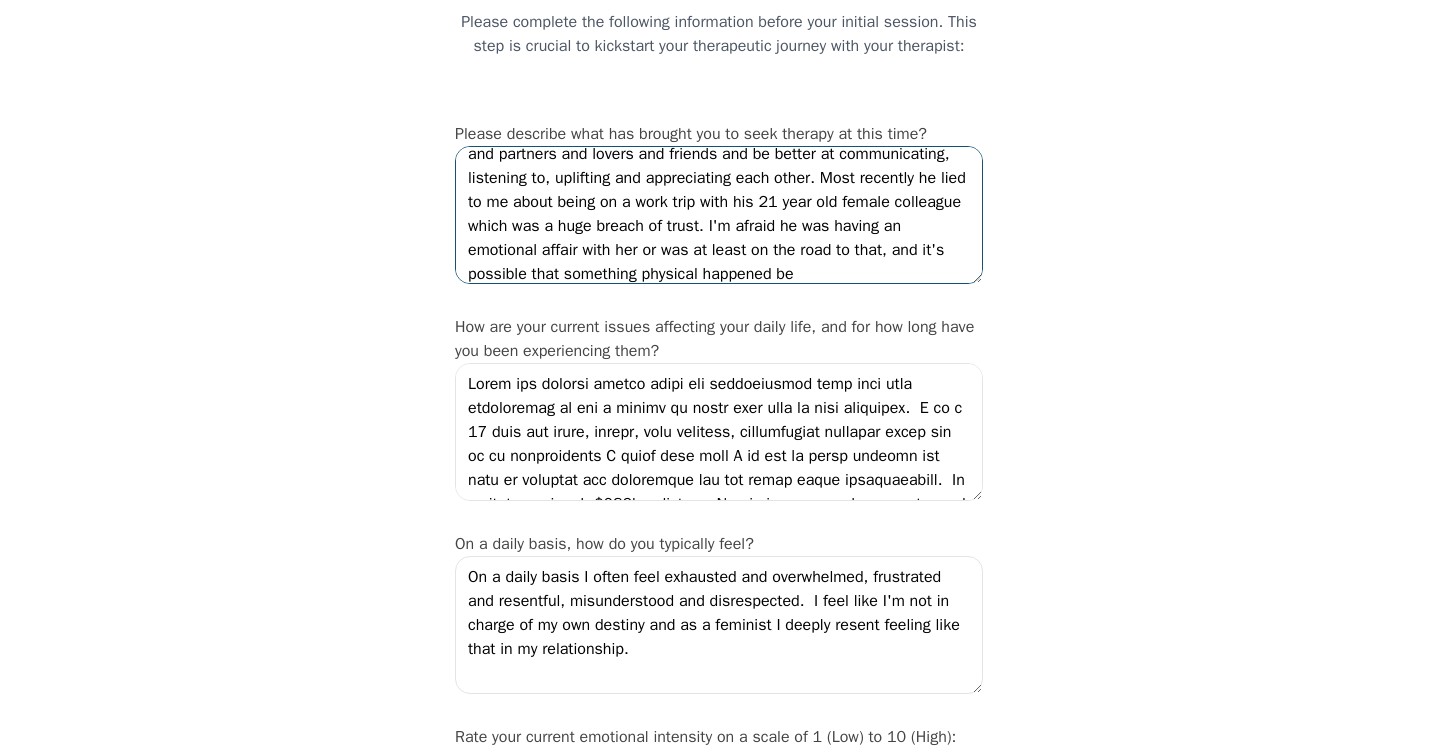 scroll, scrollTop: 133, scrollLeft: 0, axis: vertical 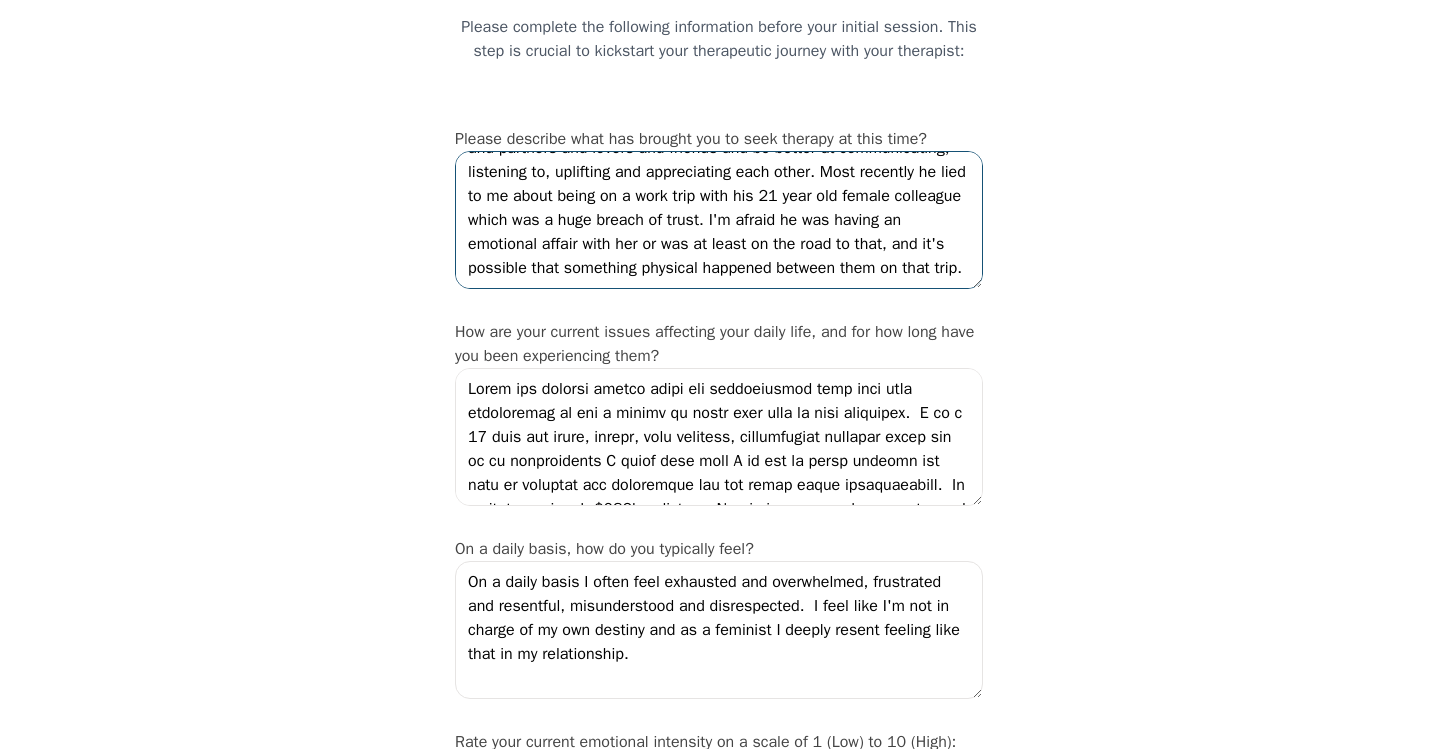 click on "I am interested in doing couple's therapy with my husband of 10 years [NAME] because there are a number of issues that have been building up that I think we need to address so we can get back to being on the same page and on an equal and mutually respectful footing as parents and partners and lovers and friends and be better at communicating, listening to, uplifting and appreciating each other. Most recently he lied to me about being on a work trip with his 21 year old female colleague which was a huge breach of trust. I'm afraid he was having an emotional affair with her or was at least on the road to that, and it's possible that something physical happened between them on that trip." at bounding box center [719, 220] 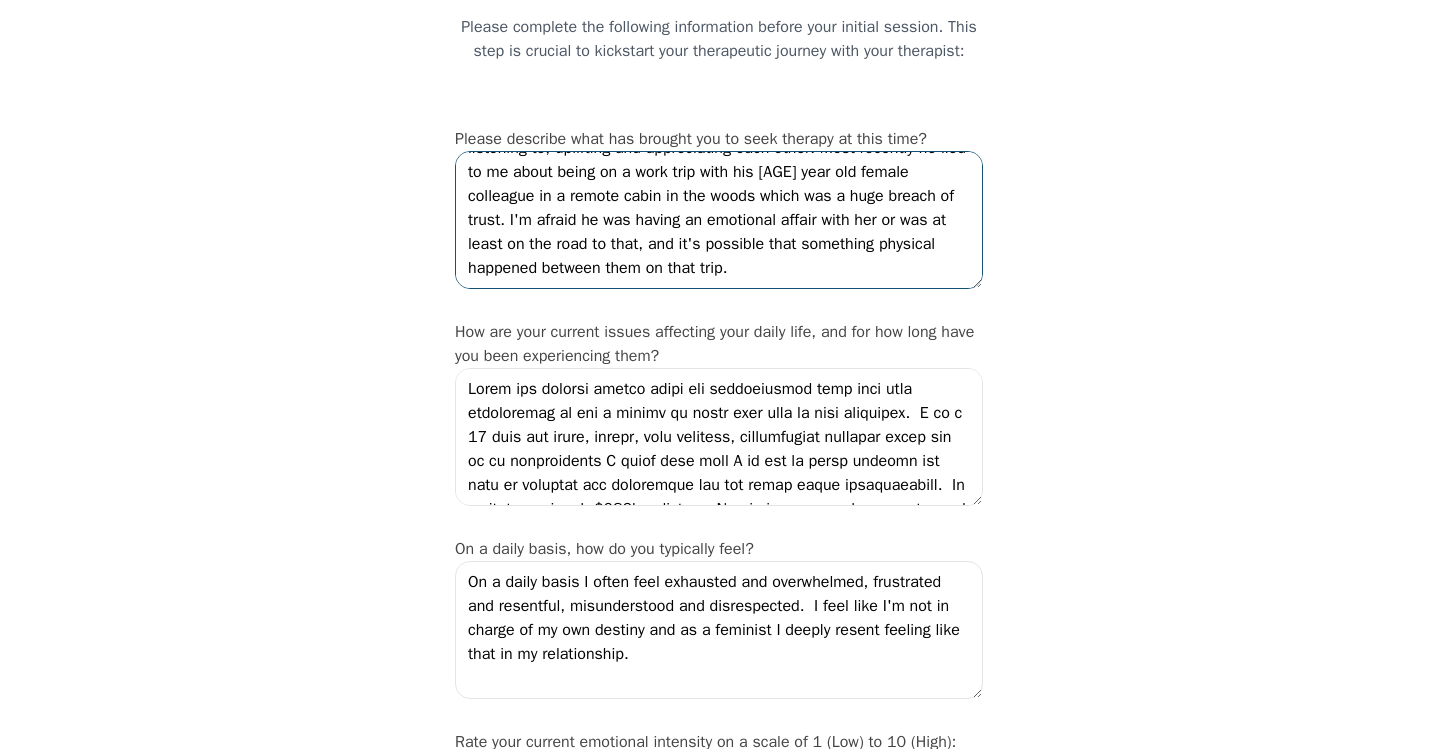 click on "I am interested in doing couple's therapy with my husband of 10 years [NAME] because there are a number of issues that have been building up that I think we need to address so we can get back to being on the same page and on an equal and mutually respectful footing as parents and partners and lovers and friends and be better at communicating, listening to, uplifting and appreciating each other. Most recently he lied to me about being on a work trip with his [AGE] year old female colleague in a remote cabin in the woods which was a huge breach of trust. I'm afraid he was having an emotional affair with her or was at least on the road to that, and it's possible that something physical happened between them on that trip." at bounding box center [719, 220] 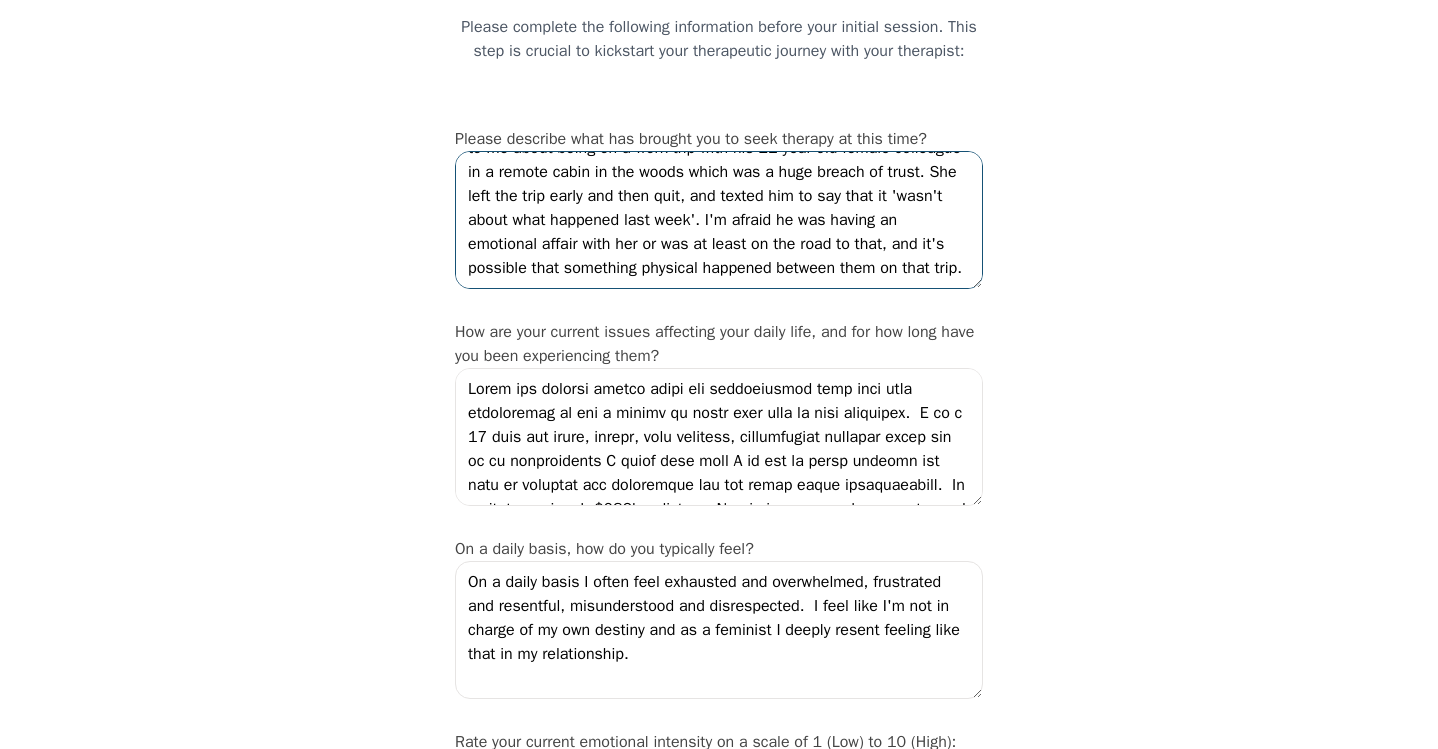 scroll, scrollTop: 192, scrollLeft: 0, axis: vertical 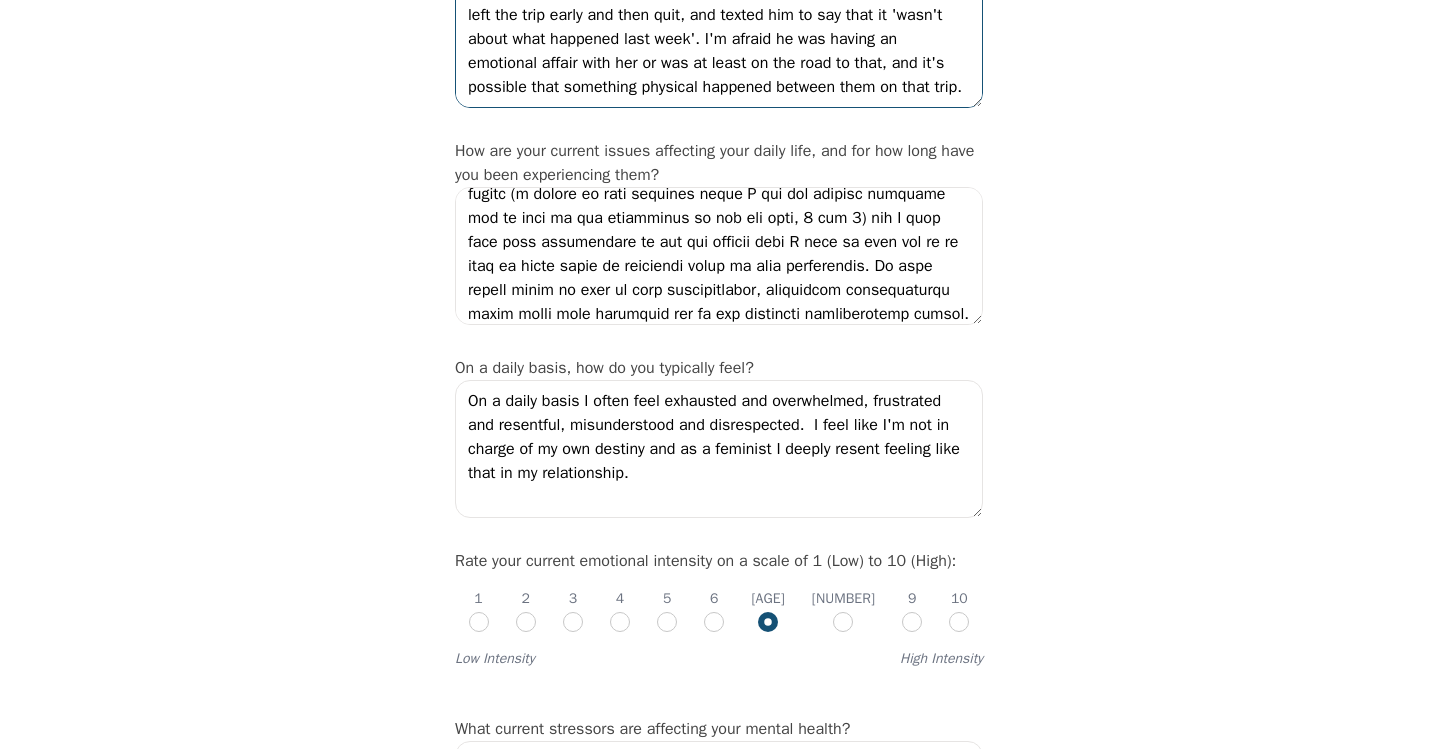type on "I am interested in doing couple's therapy with my husband of 10 years [NAME] because there are a number of issues that have been building up that I think we need to address so we can get back to being on the same page and on an equal and mutually respectful footing as parents and partners and lovers and friends and be better at communicating, listening to, uplifting and appreciating each other. Most recently he lied to me about being on a work trip with his 21 year old female colleague in a remote cabin in the woods which was a huge breach of trust. She left the trip early and then quit, and texted him to say that it 'wasn't about what happened last week'. I'm afraid he was having an emotional affair with her or was at least on the road to that, and it's possible that something physical happened between them on that trip." 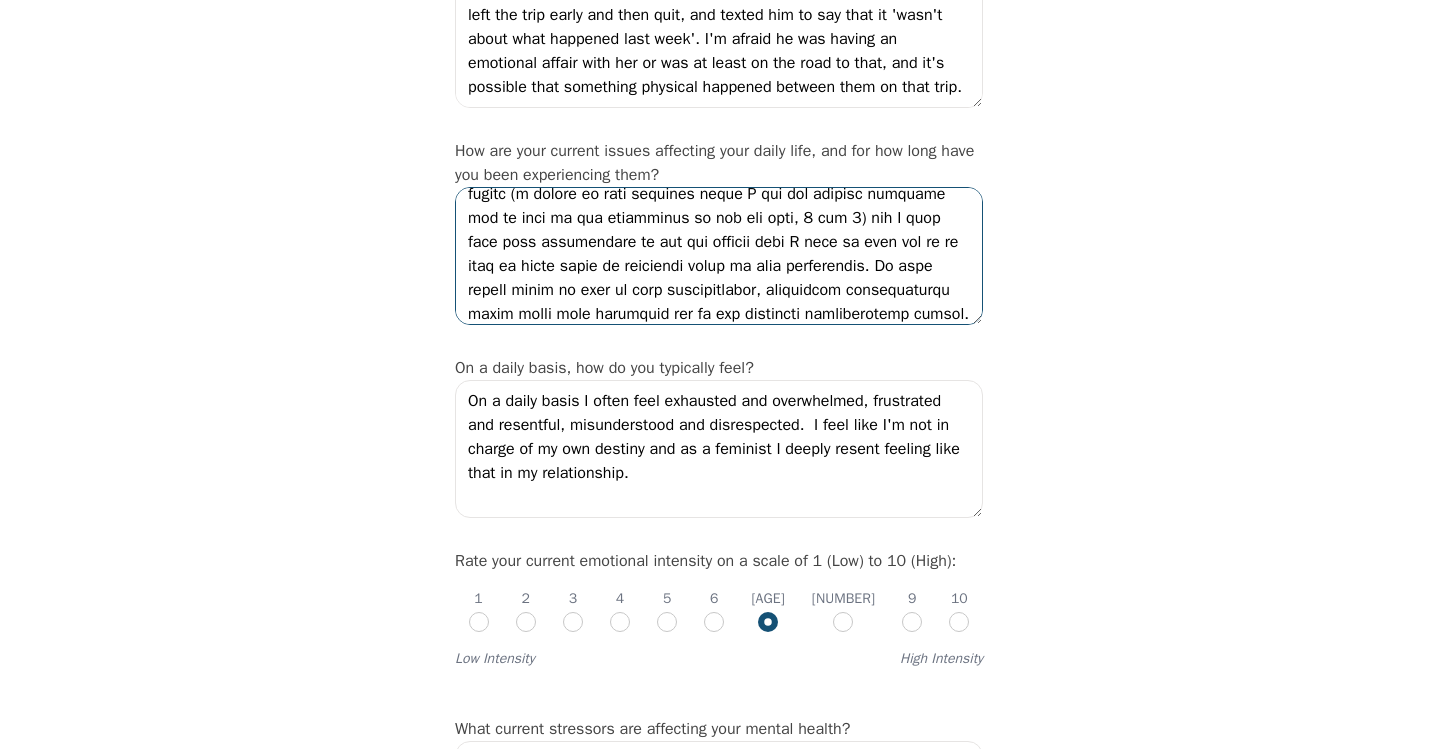 click at bounding box center [719, 256] 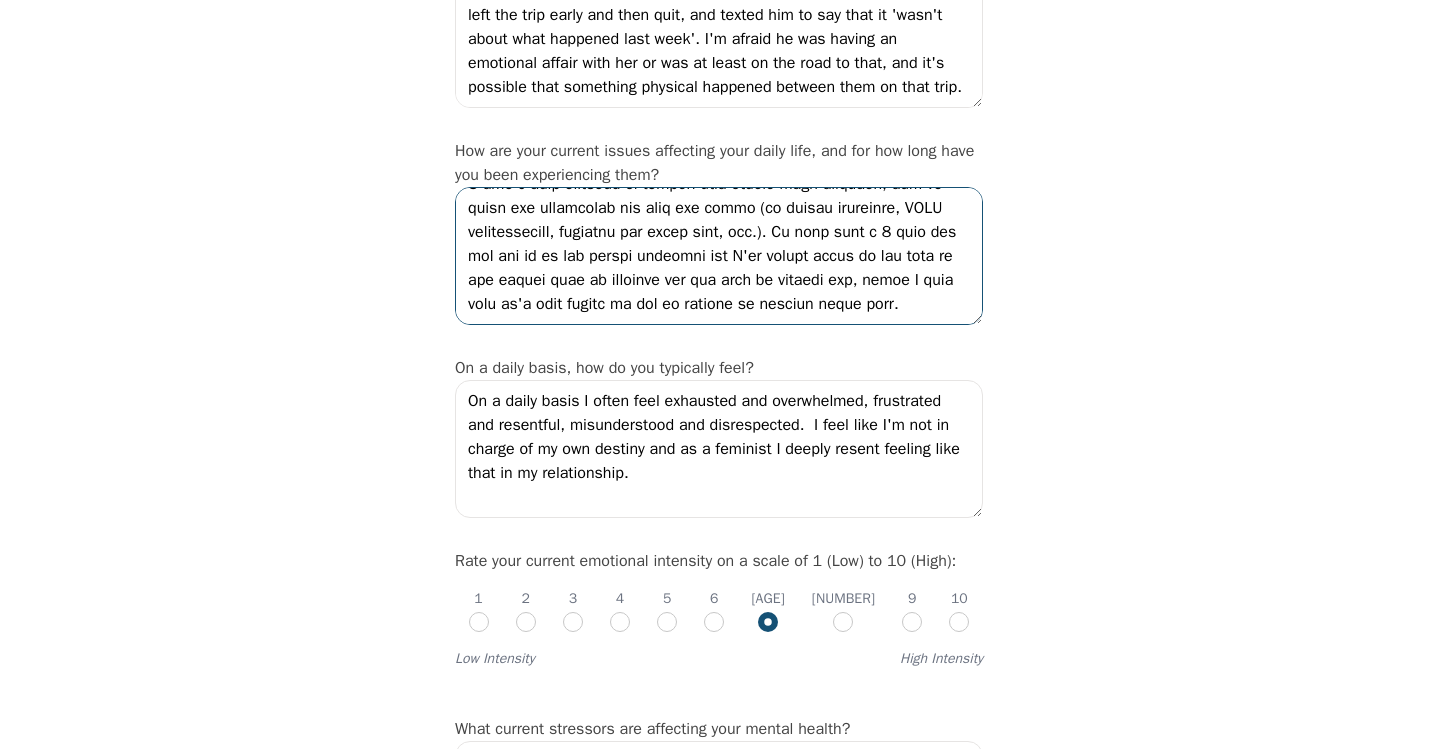 scroll, scrollTop: 360, scrollLeft: 0, axis: vertical 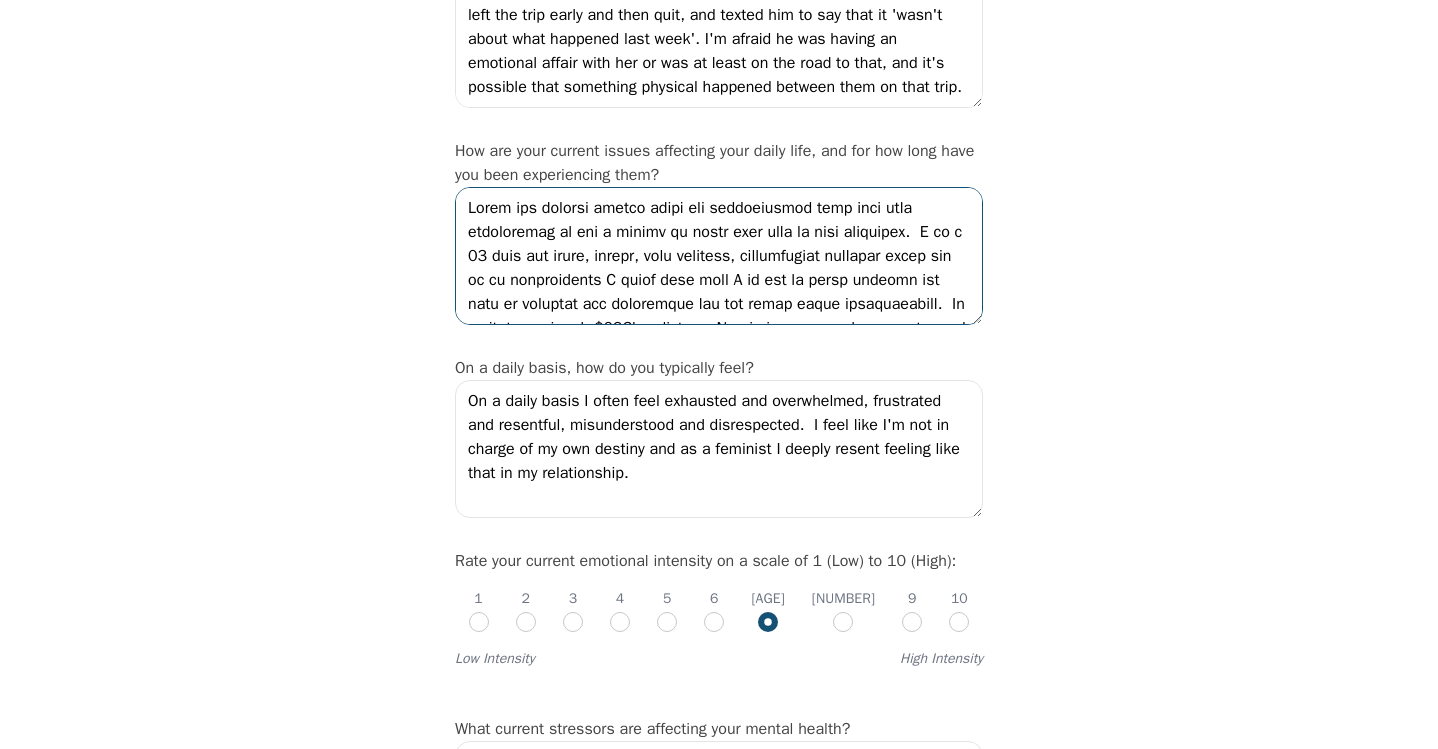 click at bounding box center (719, 256) 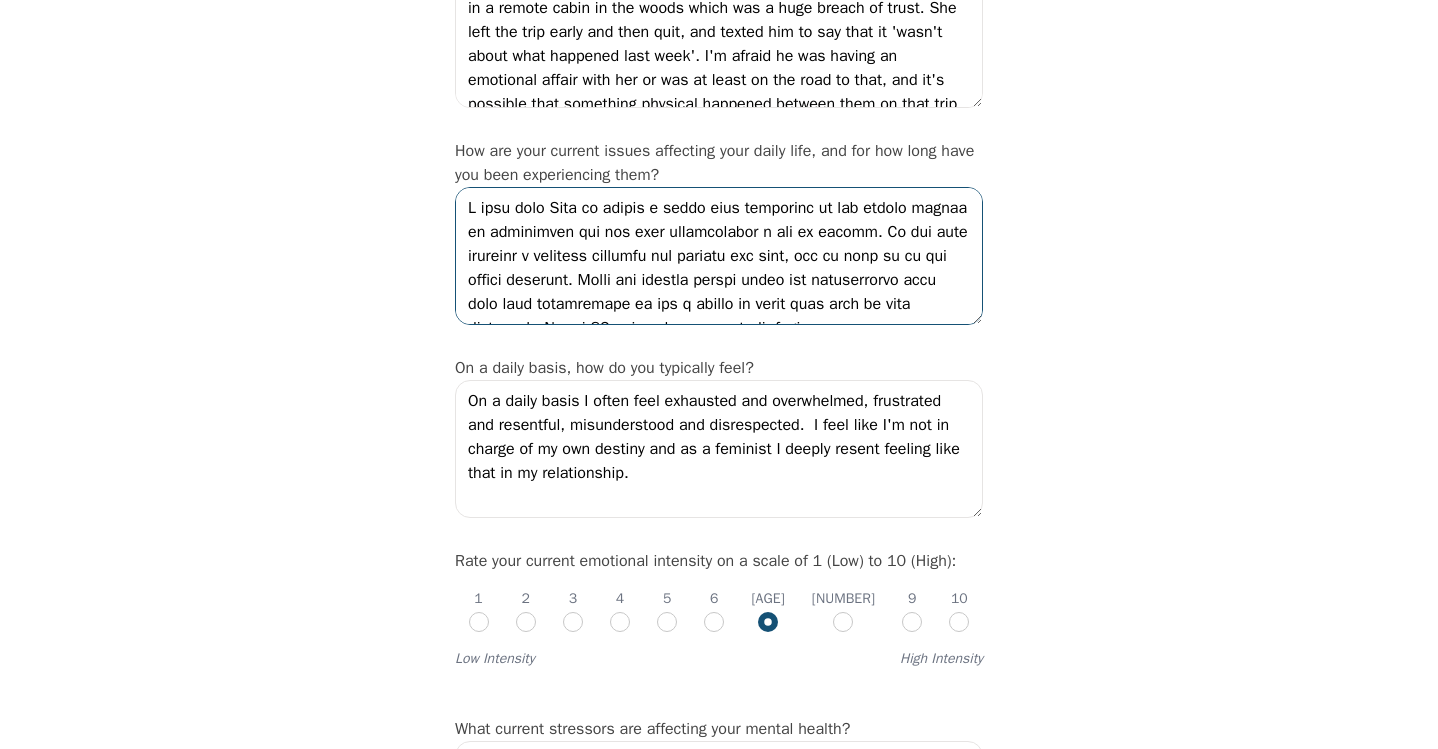 scroll, scrollTop: 148, scrollLeft: 0, axis: vertical 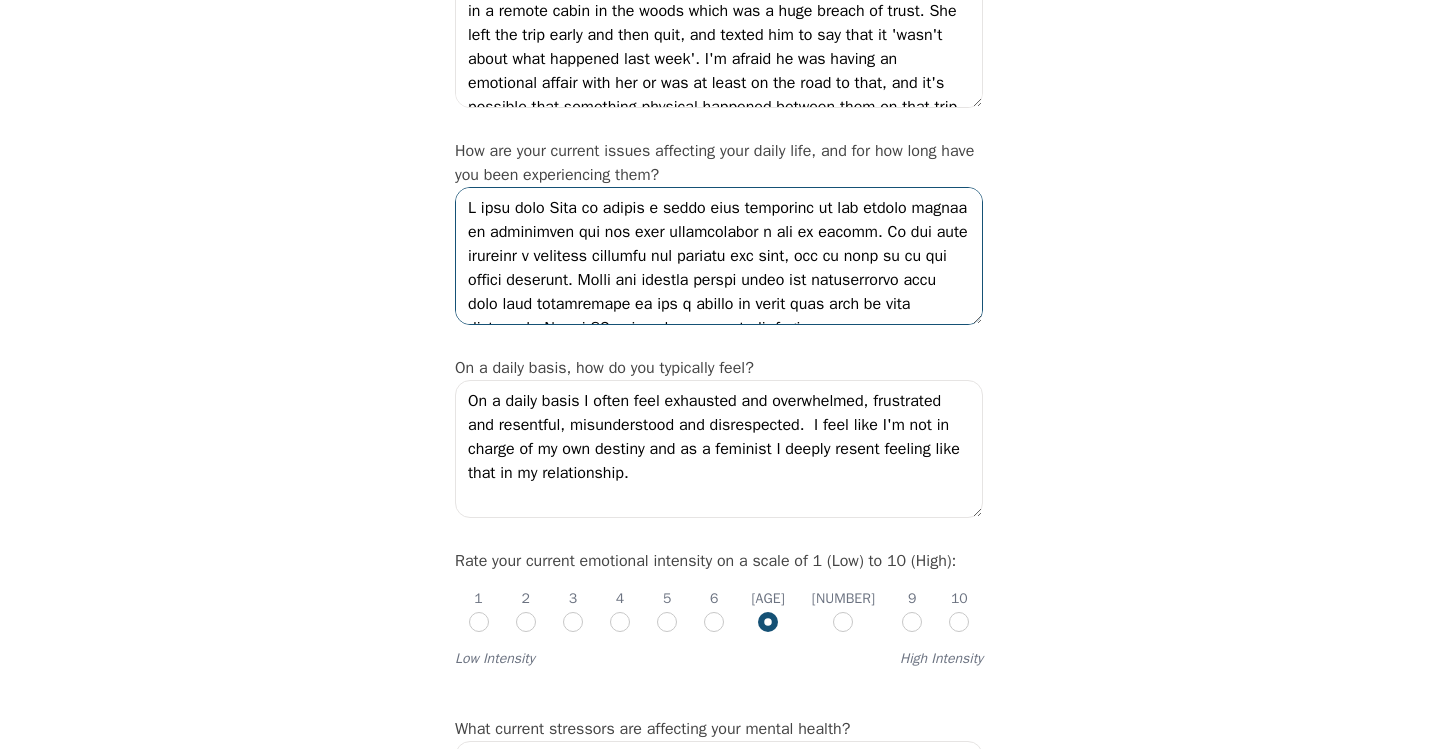 type on "I know that [FIRST] is having a tough time adjusting to his recent change of employment and has been experiencing a lot of stress. We are also managing a business together and raising two kids, one of whom is on the autism spectrum. There are certain things about our relationship that have been frustrating me for a number of years that make me feel resentful.  I am a 40 year old woman, mother, well educated, accomplished business owner but in my relationship I often feel like I am not an equal partner and that my opinions and priorities are not given equal consideration.  My husband makes over $[MONEY] a year and I currently am not bringing in an income (a choice we made together while I run our tourism business and do most of the caregiving of our two kids, 4 and 6) and I feel like that contributes to his not feeling like I have as much say as he does in those kinds of decisions which is very frustrating. We have always found it hard to have collaborative, generative conversations about major life decisions due..." 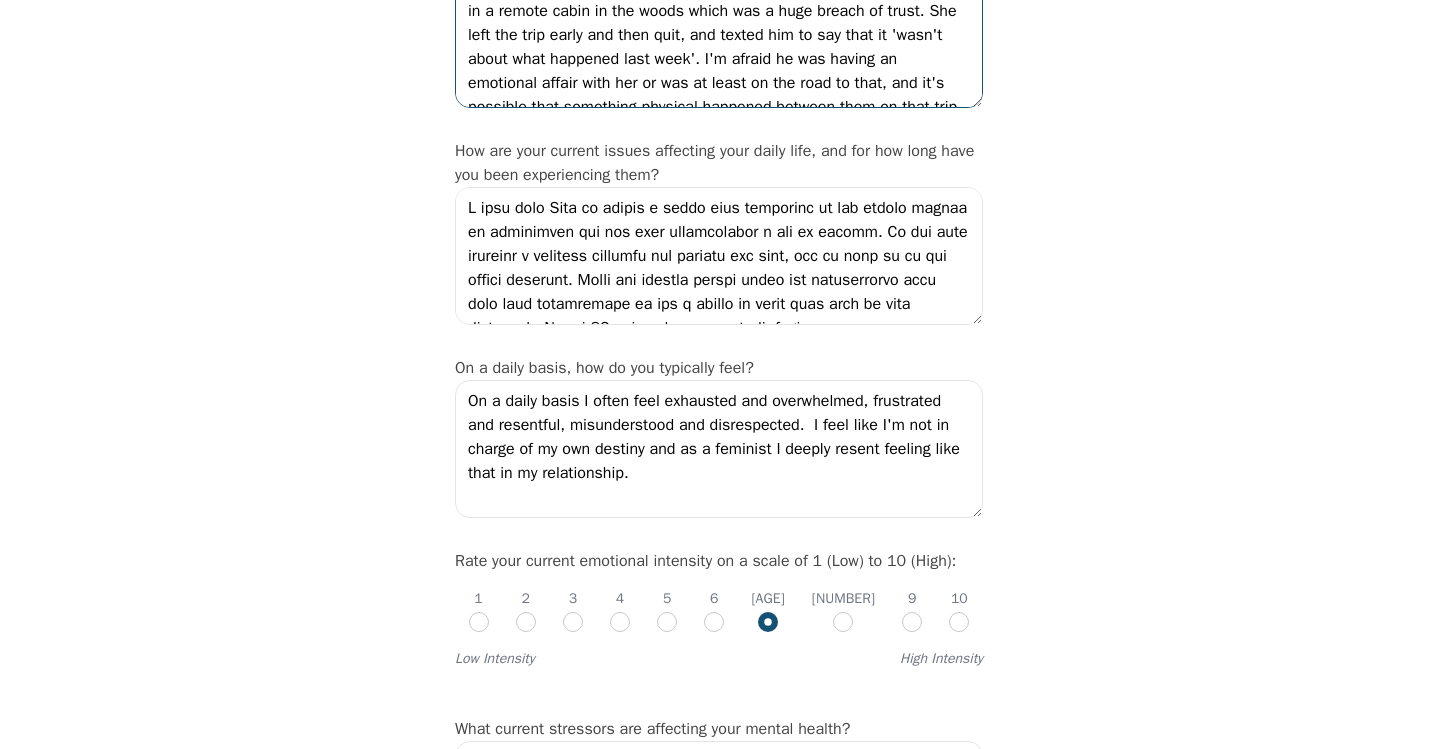 click on "I am interested in doing couple's therapy with my husband of 10 years [NAME] because there are a number of issues that have been building up that I think we need to address so we can get back to being on the same page and on an equal and mutually respectful footing as parents and partners and lovers and friends and be better at communicating, listening to, uplifting and appreciating each other. Most recently he lied to me about being on a work trip with his 21 year old female colleague in a remote cabin in the woods which was a huge breach of trust. She left the trip early and then quit, and texted him to say that it 'wasn't about what happened last week'. I'm afraid he was having an emotional affair with her or was at least on the road to that, and it's possible that something physical happened between them on that trip." at bounding box center (719, 39) 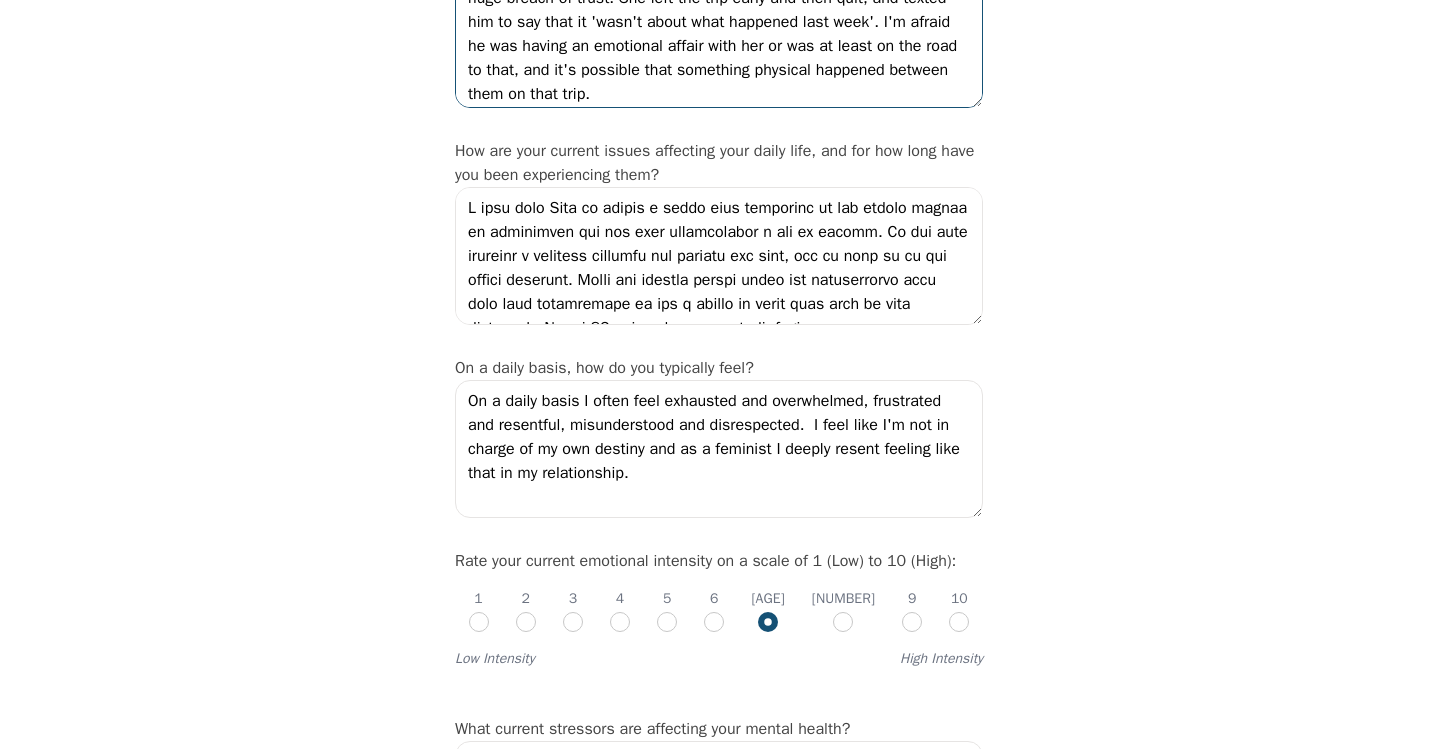 scroll, scrollTop: 192, scrollLeft: 0, axis: vertical 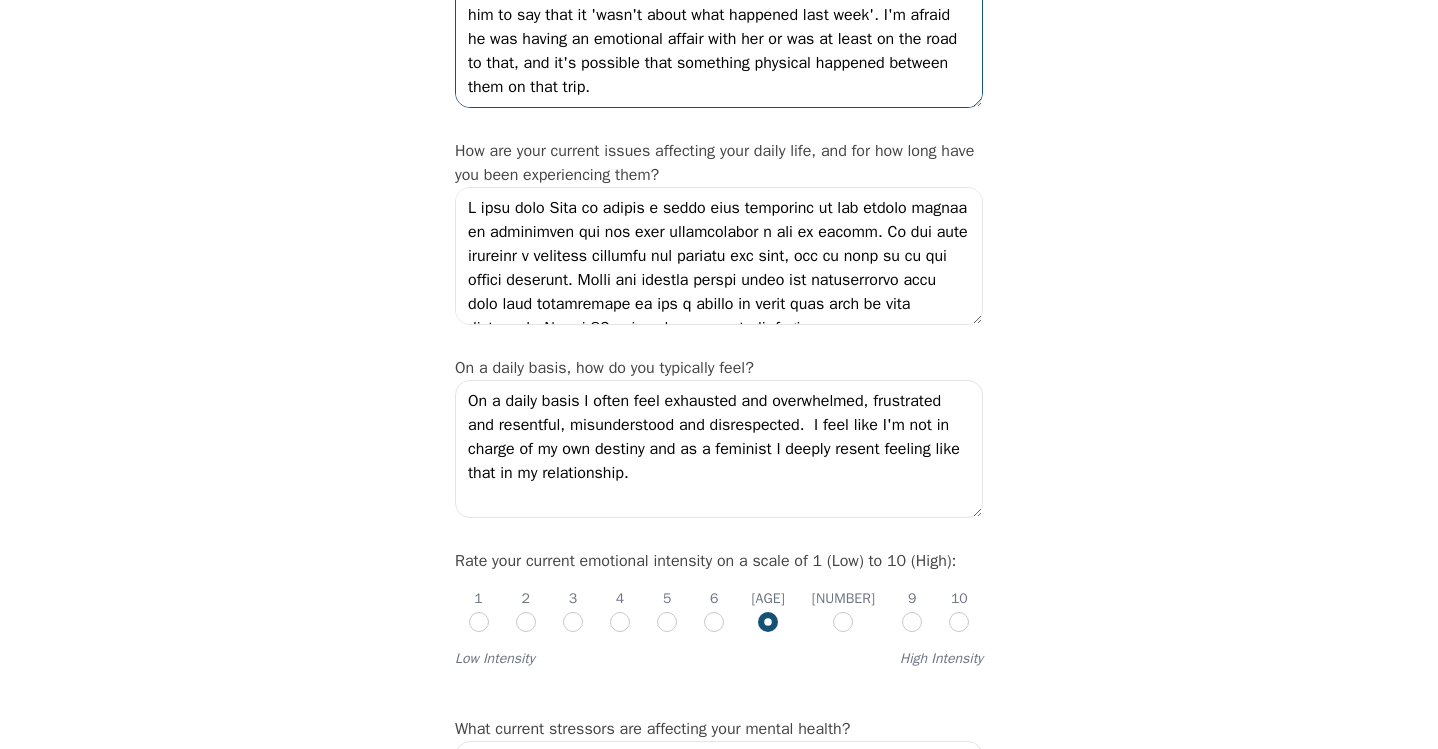 click on "I am interested in doing couple's therapy with my husband of 10 years [FIRST] because there are a number of issues that have been building up that I think we need to address so we can get back to being on the same page and on an equal and mutually respectful footing as parents and partners and lovers and friends and be better at communicating, listening to, uplifting and appreciating each other. Most recently he lied to me for at least two months about being on a work trip with his 21 year old female colleague in a remote cabin in the woods which was a huge breach of trust. She left the trip early and then quit, and texted him to say that it 'wasn't about what happened last week'. I'm afraid he was having an emotional affair with her or was at least on the road to that, and it's possible that something physical happened between them on that trip." at bounding box center [719, 39] 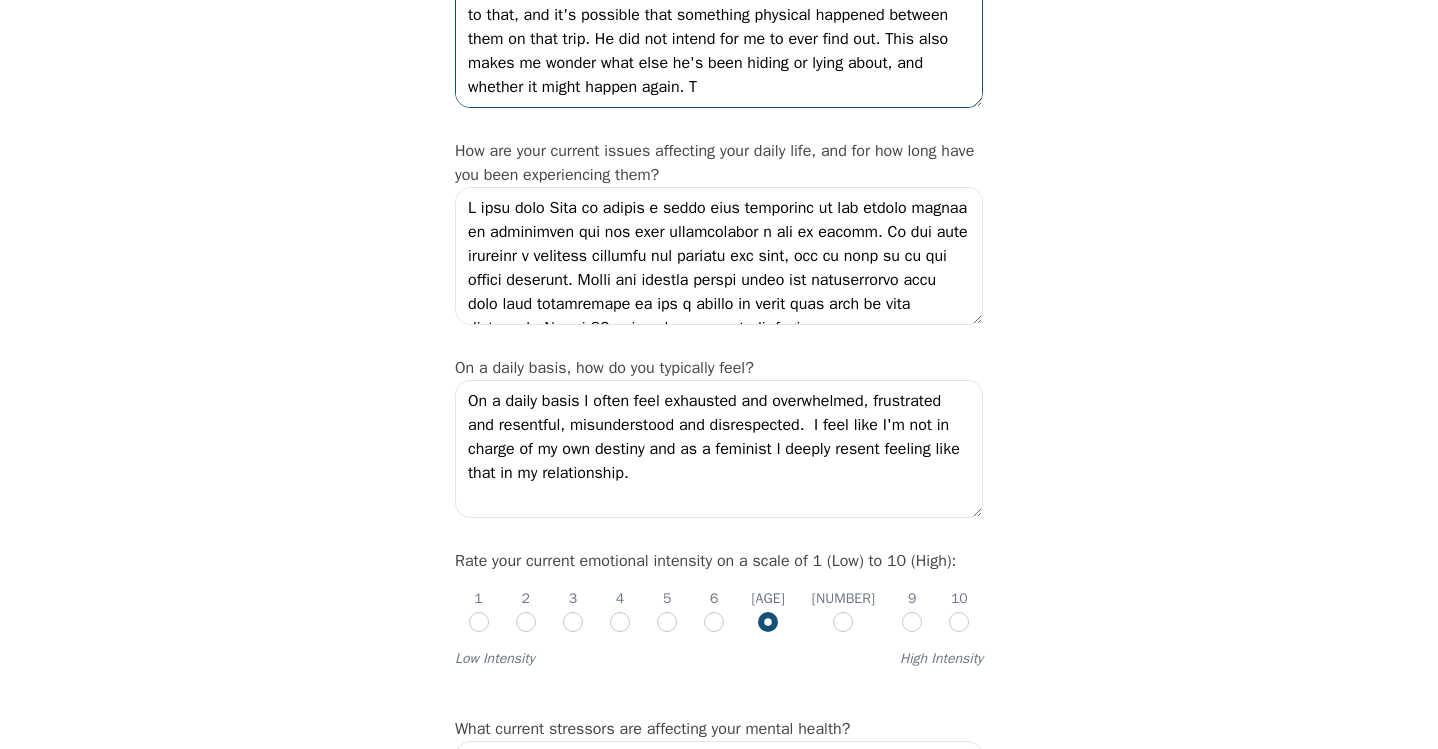 scroll, scrollTop: 240, scrollLeft: 0, axis: vertical 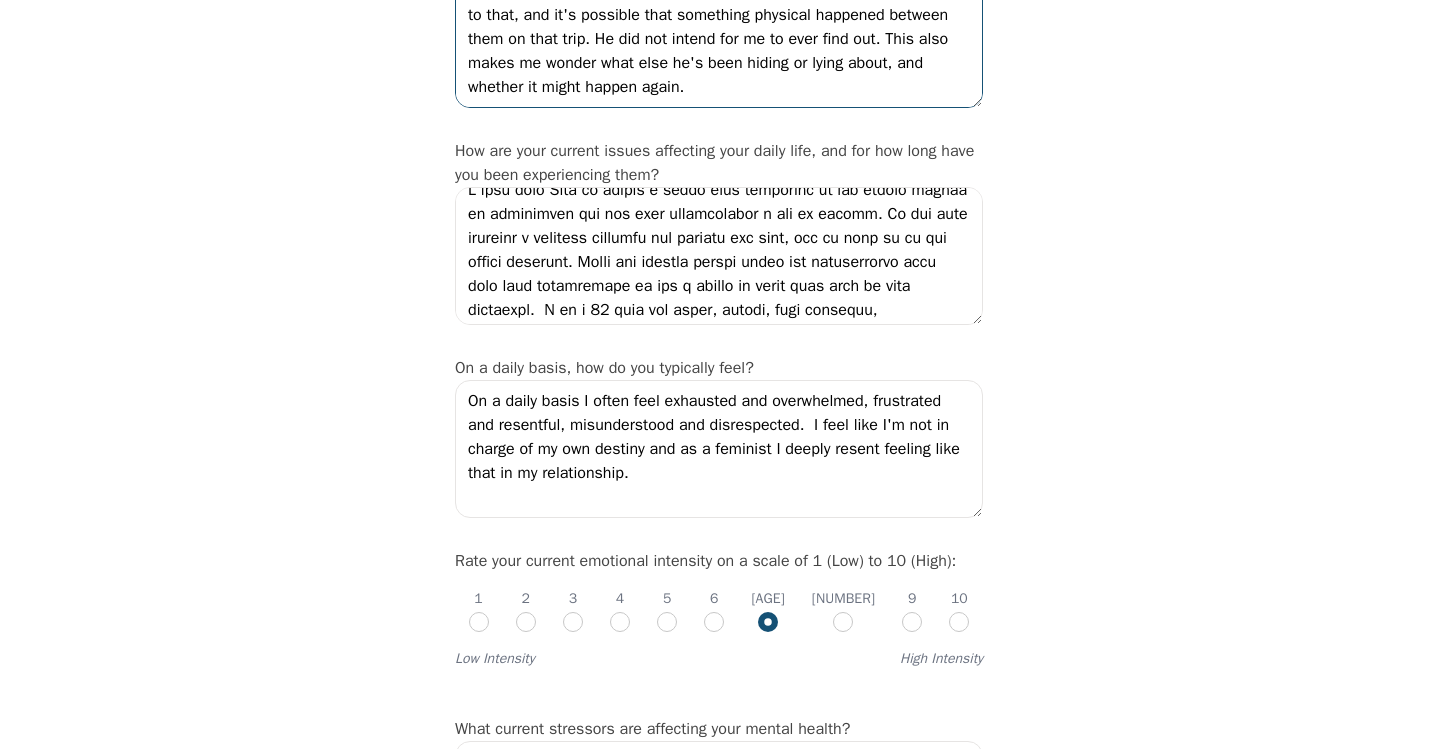 type on "I am interested in doing couple's therapy with my husband of 10 years [NAME] because there are a number of issues that have been building up that I think we need to address so we can get back to being on the same page and on an equal and mutually respectful footing as parents and partners and lovers and friends and be better at communicating, listening to, uplifting and appreciating each other. Most recently he lied to me for at least two months about being on a work trip with his [AGE] year old female colleague in a remote cabin in the woods which was a huge breach of trust. She left the trip early and then quit, and texted him to say that it 'wasn't about what happened last week'. I'm afraid he was having an emotional affair with her or was at least on the road to that, and it's possible that something physical happened between them on that trip. He did not intend for me to ever find out. This also makes me wonder what else he's been hiding or lying about, and whether it might happen again." 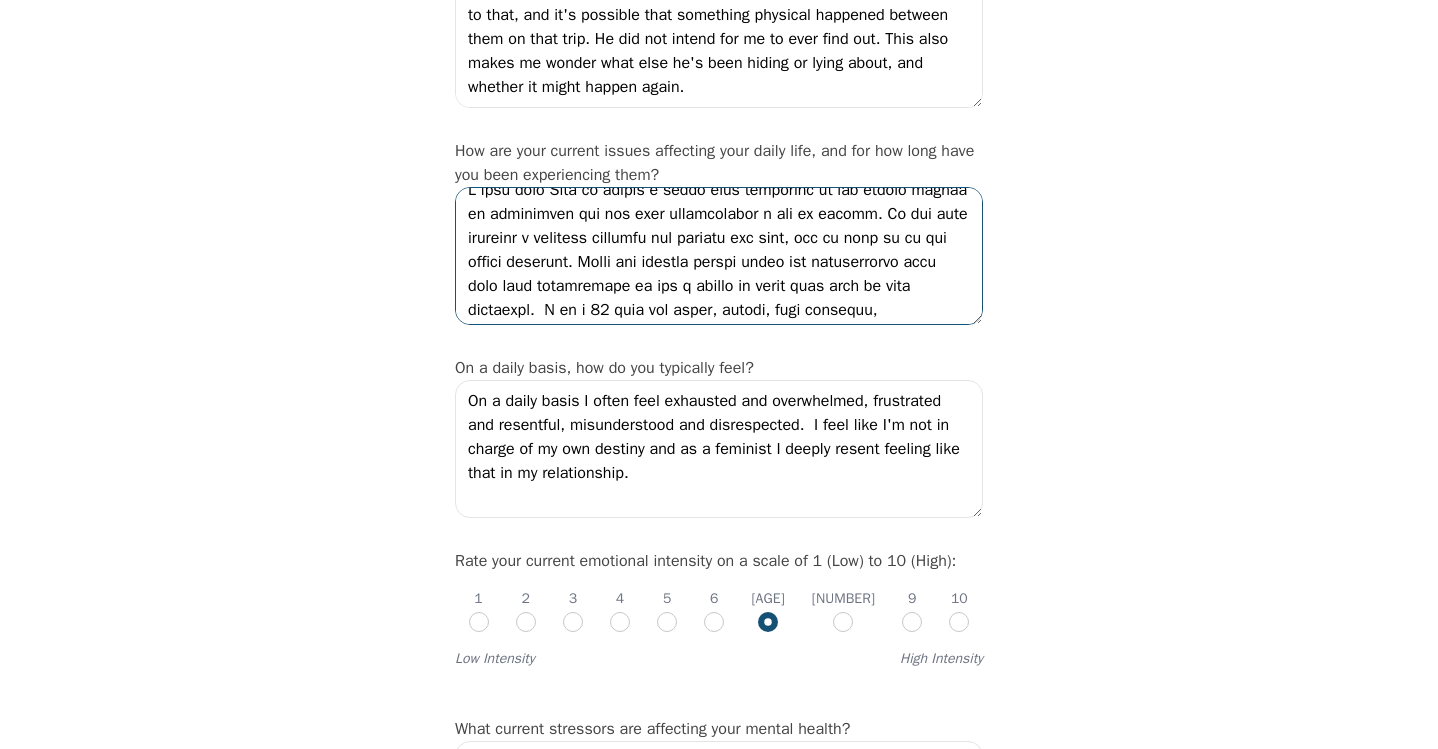 click at bounding box center [719, 256] 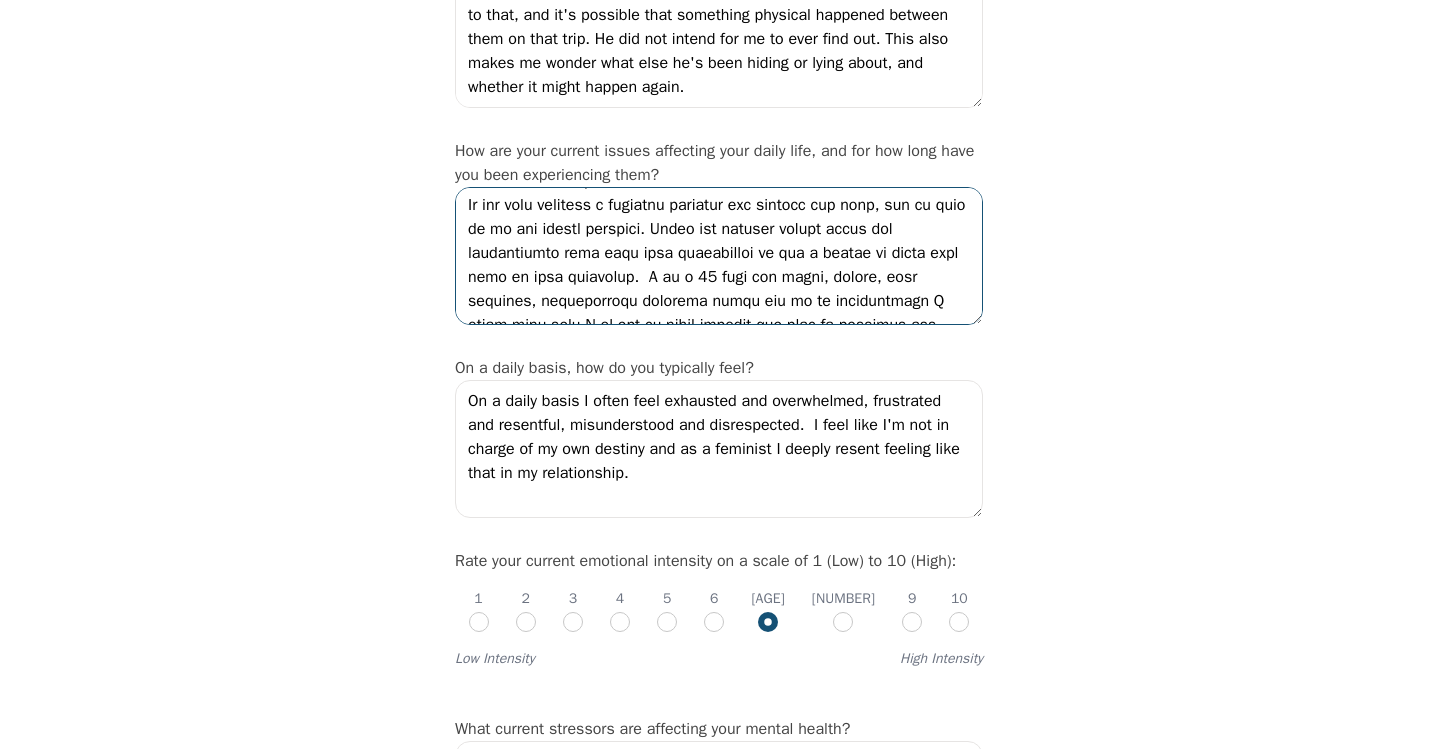 scroll, scrollTop: 60, scrollLeft: 0, axis: vertical 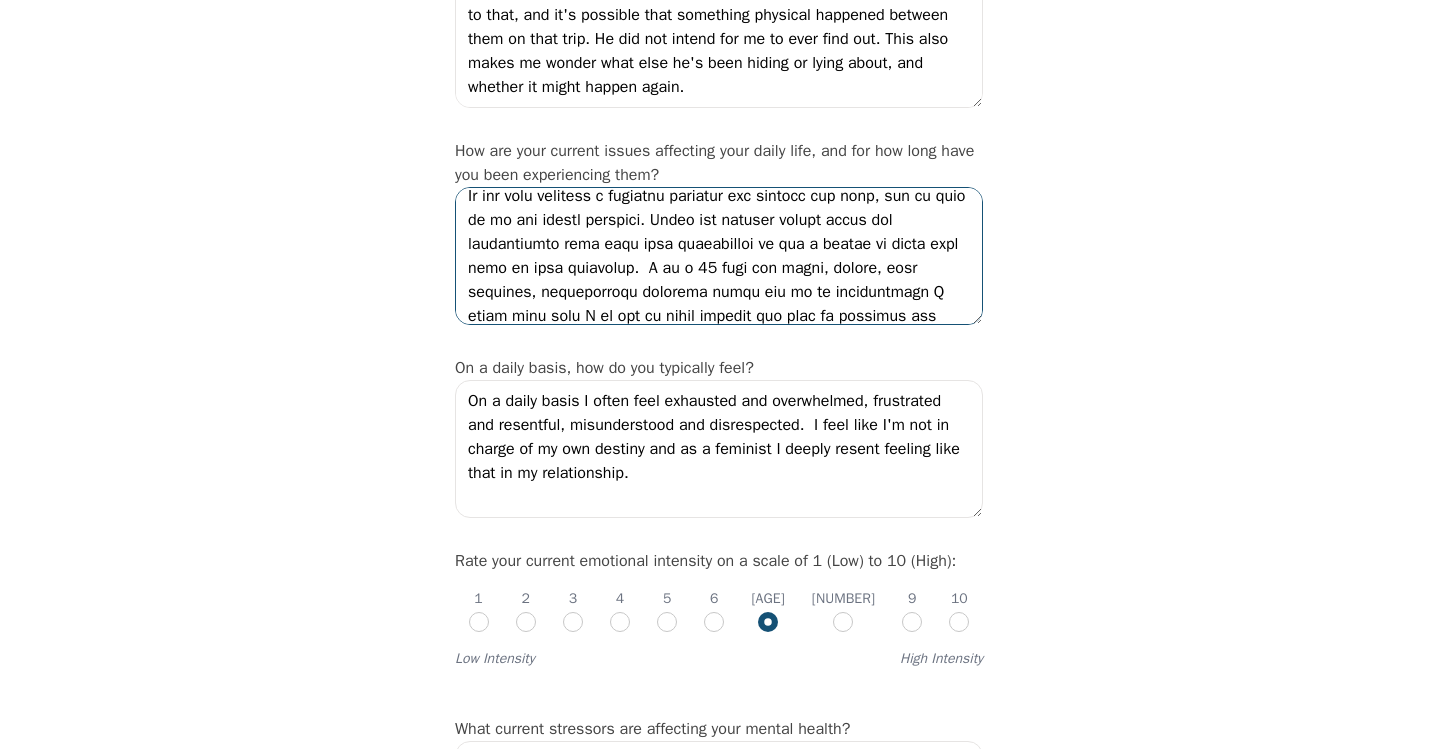 click at bounding box center [719, 256] 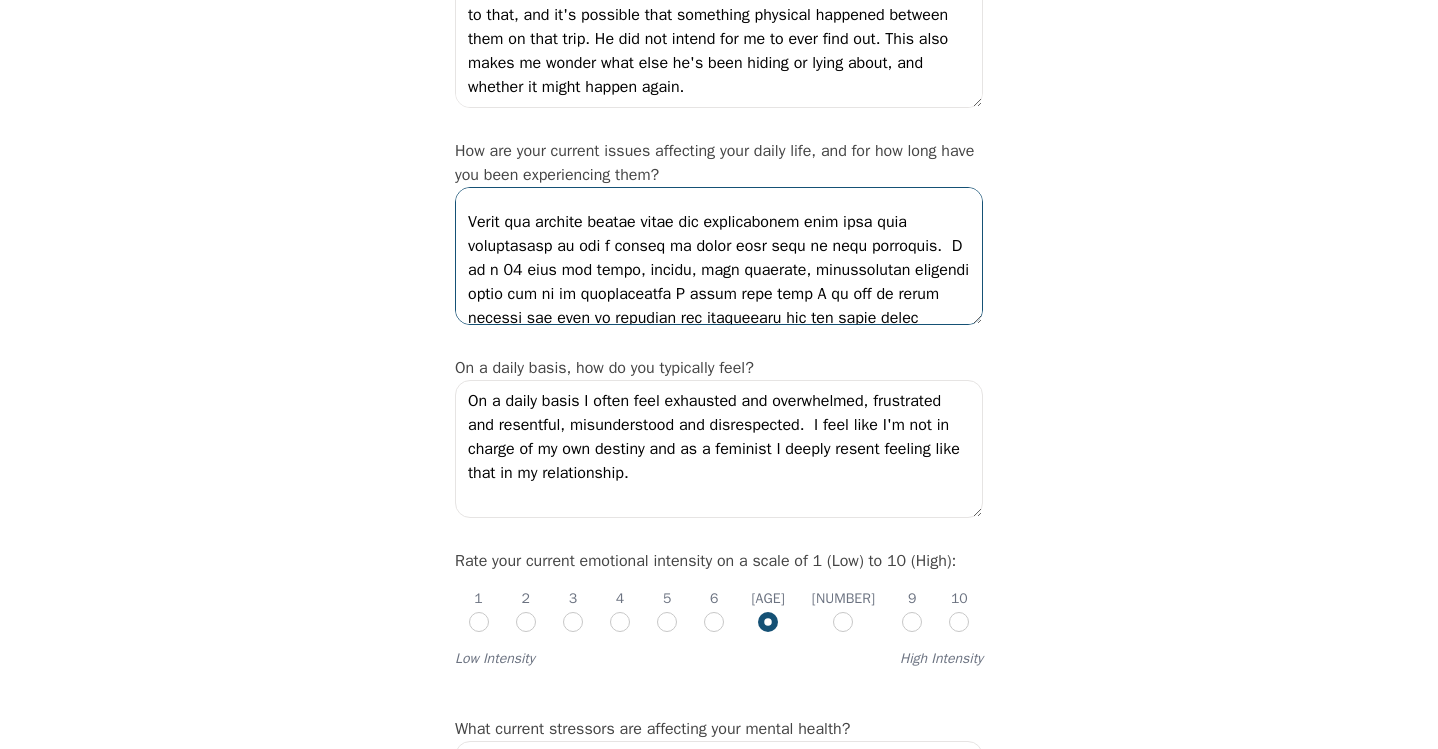 scroll, scrollTop: 154, scrollLeft: 0, axis: vertical 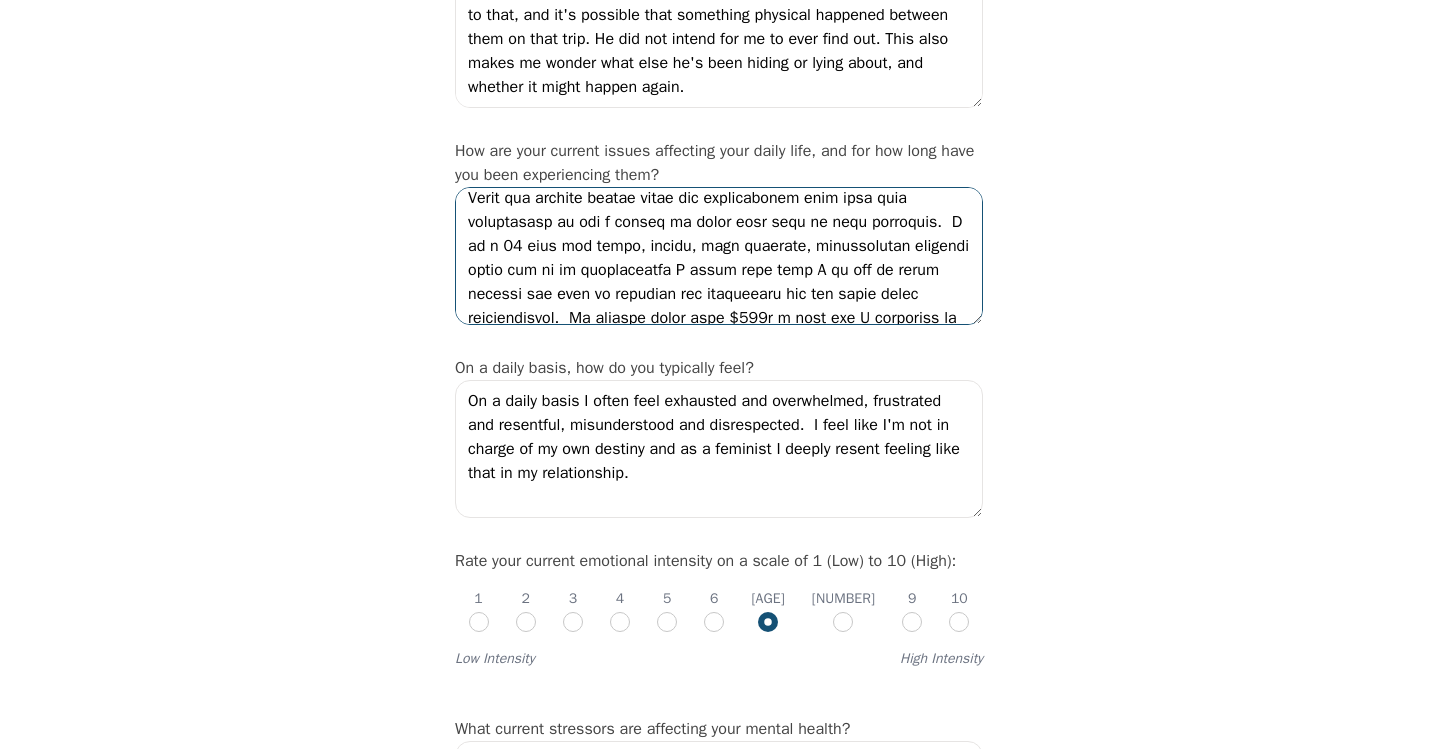 type on "I know that [NAME] is having a tough time adjusting to his recent change of employment and has been experiencing a lot of stress and anxiety. We are also managing a business together and raising two kids, one of whom is on the autism spectrum as well as renovating our home and managing construction projects at our resort.
There are certain things about our relationship that have been frustrating me for a number of years that make me feel resentful. I am a 40 year old woman, mother, well educated, accomplished business owner but in my relationship I often feel like I am not an equal partner and that my opinions and priorities are not given equal consideration. My husband makes over $[MONEY] a year and I currently am not bringing in an income (a choice we made together while I run our tourism business and do most of the caregiving of our two kids, 4 and 6) and I feel like that contributes to his not feeling like I have as much say as he does in those kinds of decisions which is very frustrating. We have alway..." 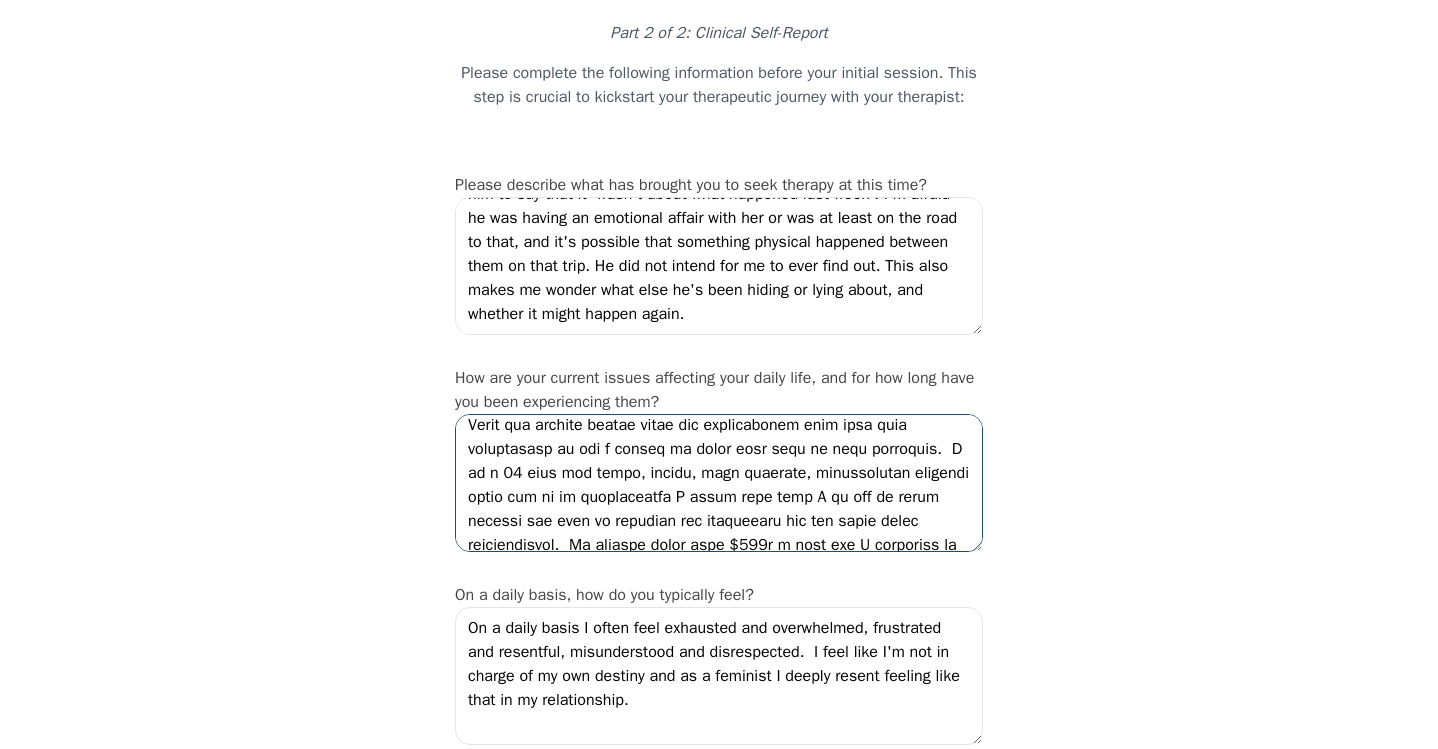 scroll, scrollTop: 195, scrollLeft: 0, axis: vertical 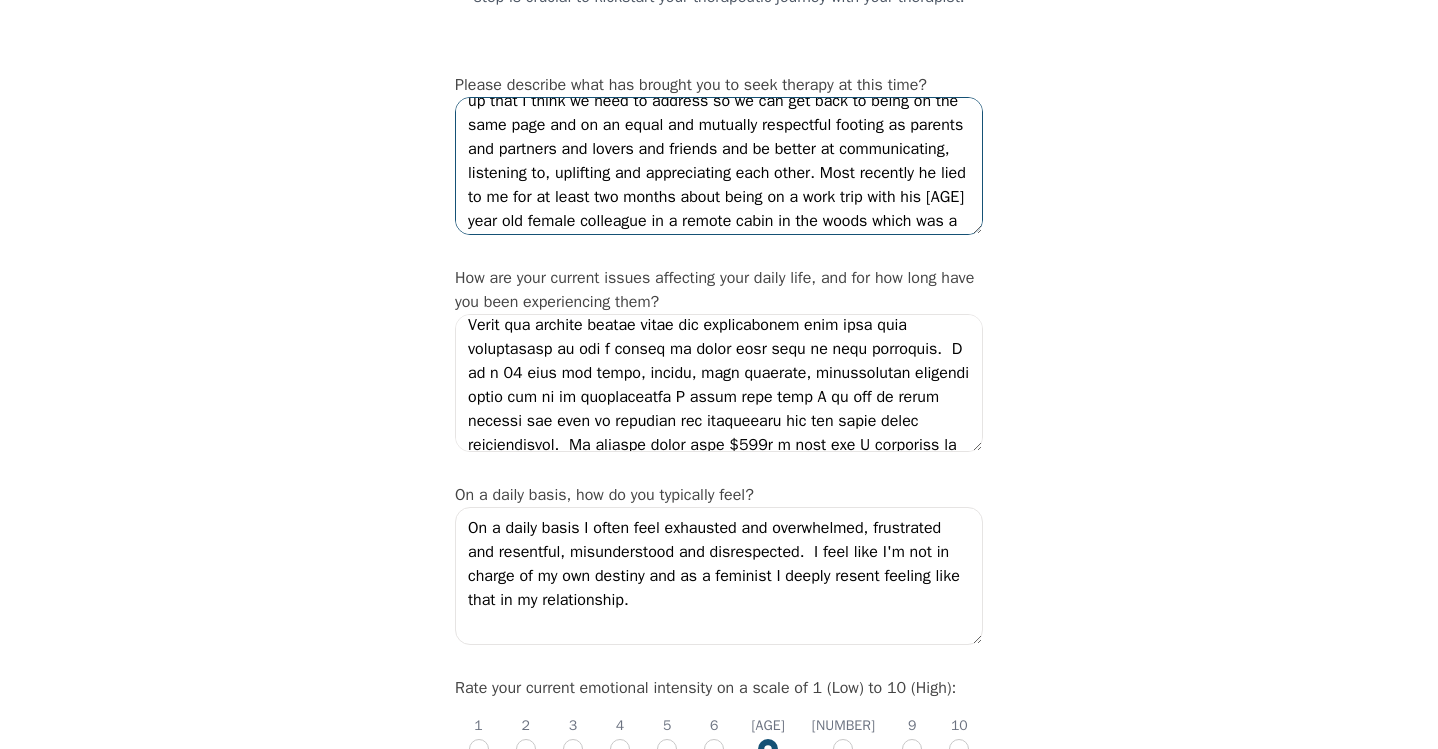 drag, startPoint x: 615, startPoint y: 202, endPoint x: 966, endPoint y: 237, distance: 352.7407 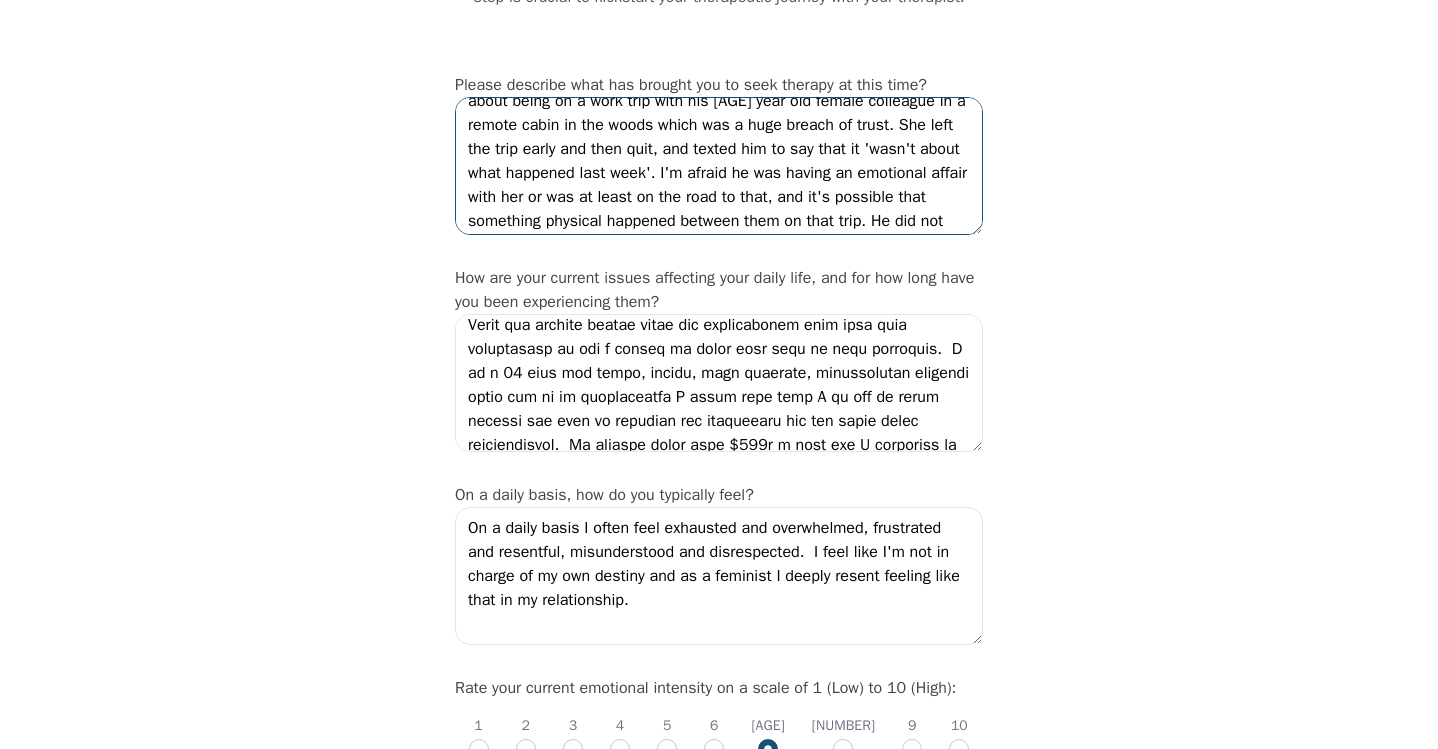 scroll, scrollTop: 34, scrollLeft: 0, axis: vertical 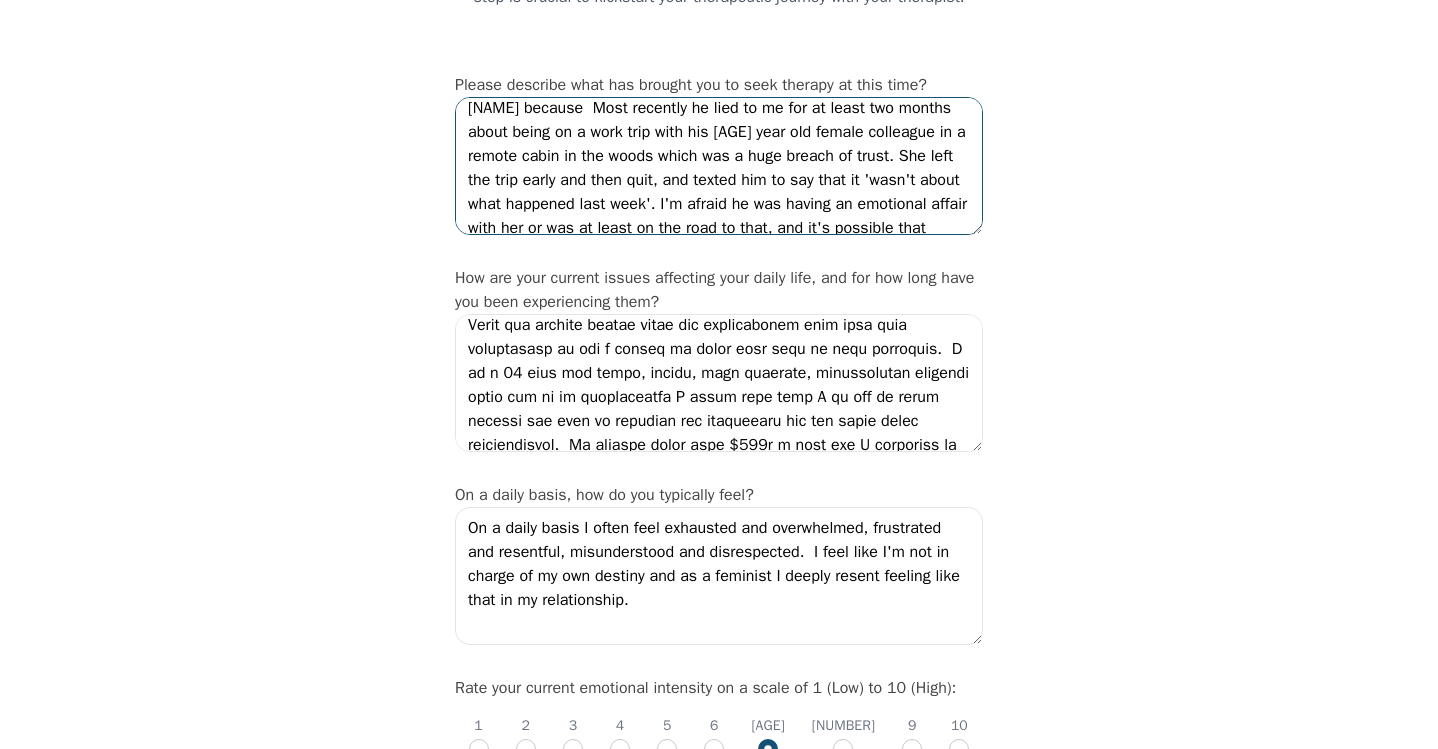 drag, startPoint x: 620, startPoint y: 168, endPoint x: 735, endPoint y: 169, distance: 115.00435 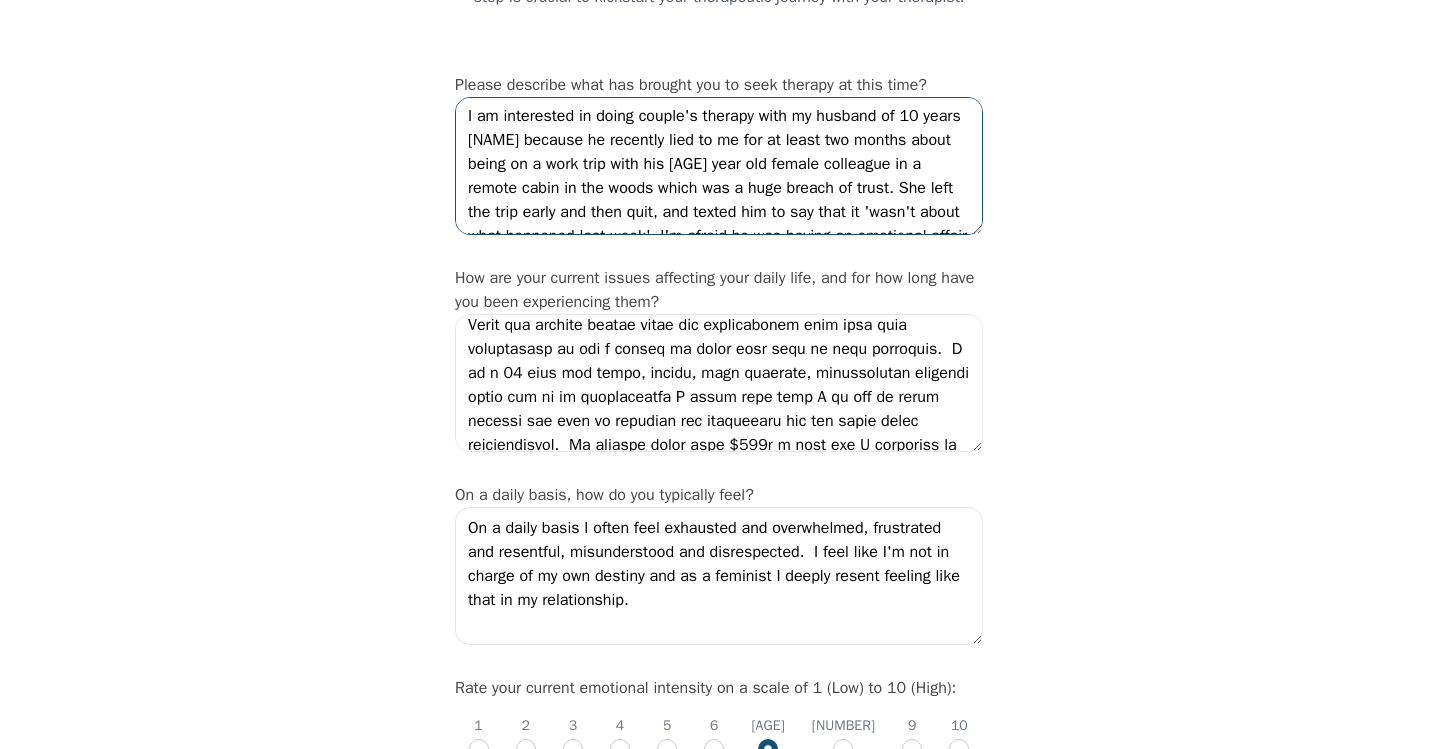 scroll, scrollTop: 0, scrollLeft: 0, axis: both 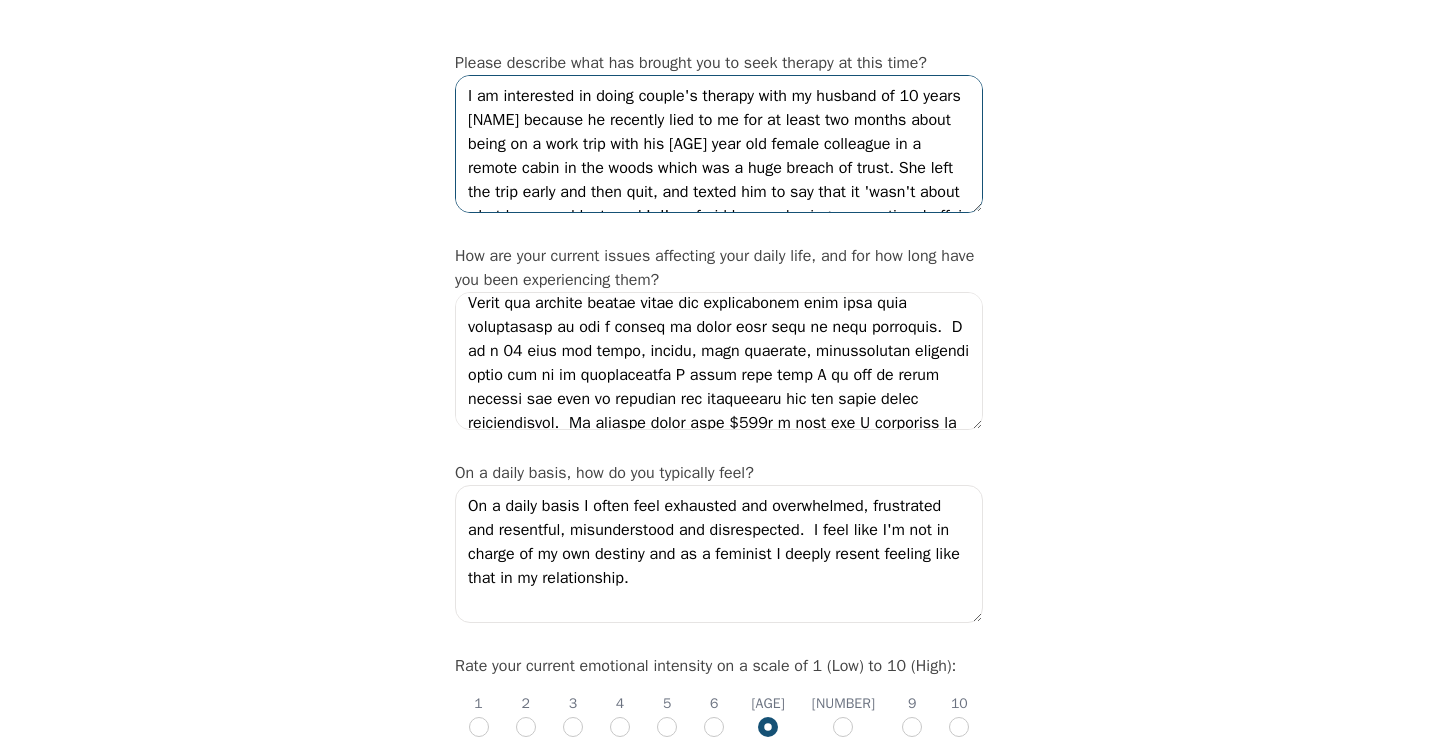 click on "I am interested in doing couple's therapy with my husband of 10 years [NAME] because he recently lied to me for at least two months about being on a work trip with his [AGE] year old female colleague in a remote cabin in the woods which was a huge breach of trust. She left the trip early and then quit, and texted him to say that it 'wasn't about what happened last week'. I'm afraid he was having an emotional affair with her or was at least on the road to that, and it's possible that something physical happened between them on that trip. He did not intend for me to ever find out. This also makes me wonder what else he's been hiding or lying about, and whether it might happen again." at bounding box center [719, 144] 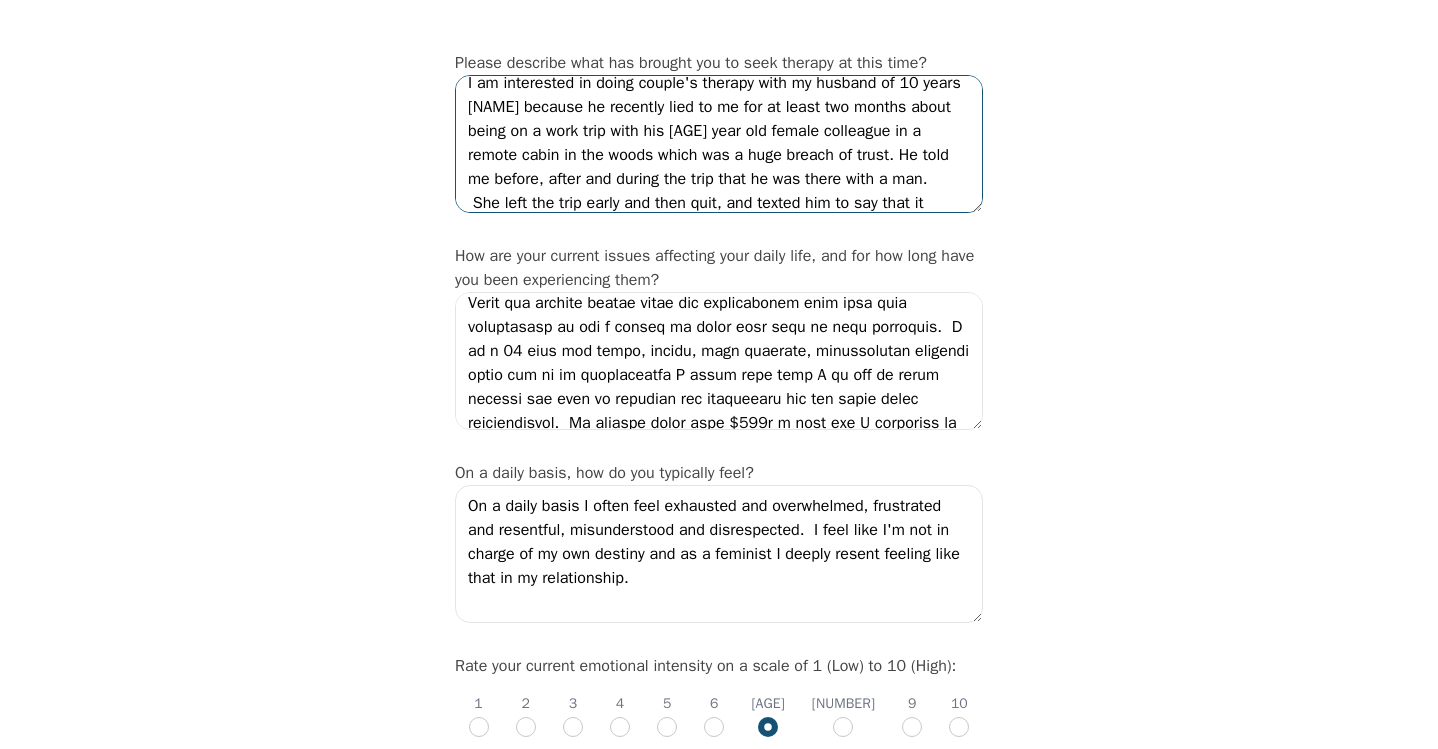 scroll, scrollTop: 130, scrollLeft: 0, axis: vertical 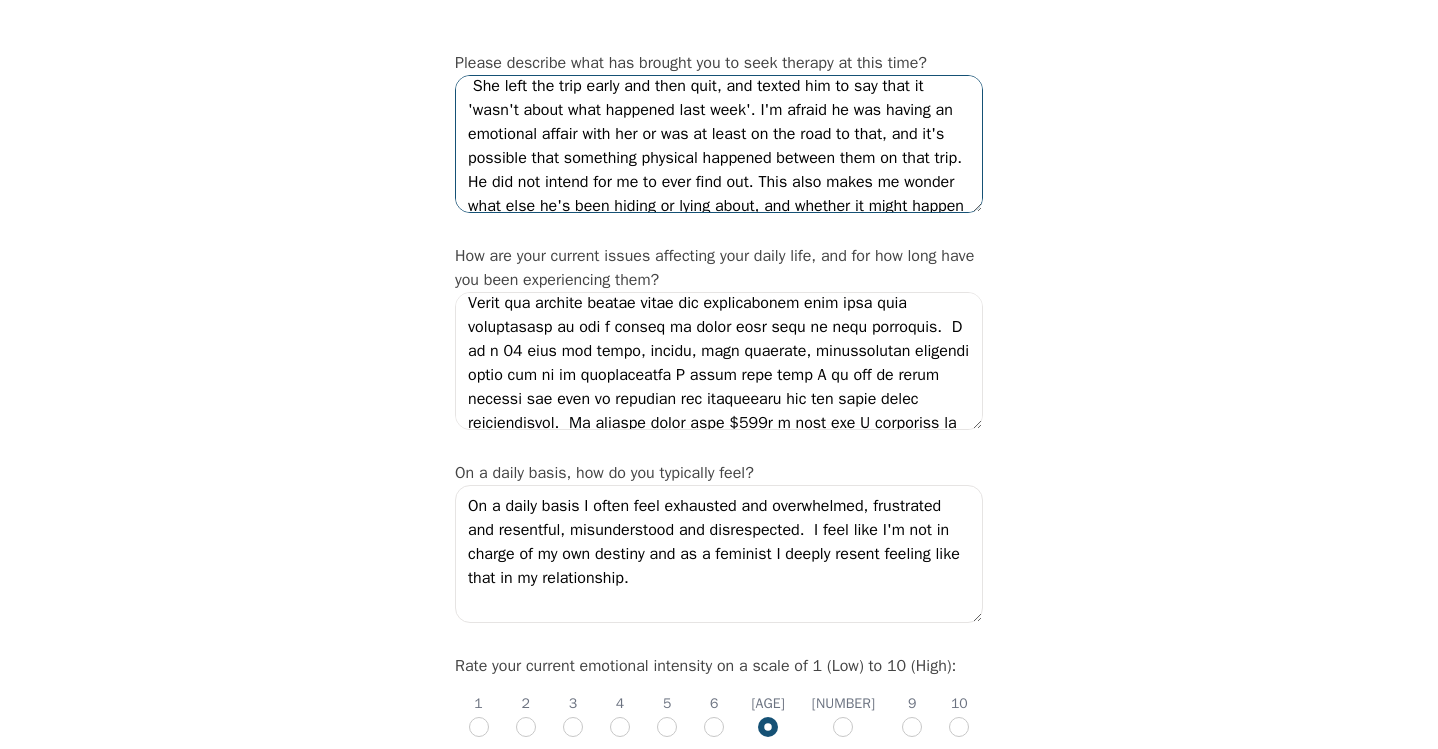 paste on "The two of them were alone in a cabin for two nights, canoeing and walking around a lake mapping it, having showers in the same cabin, him making dinner for her, both of them drinking alcohol together and “complaining about work” to each other in the evenings - when he conveniently was “not able” to respond to my texts" 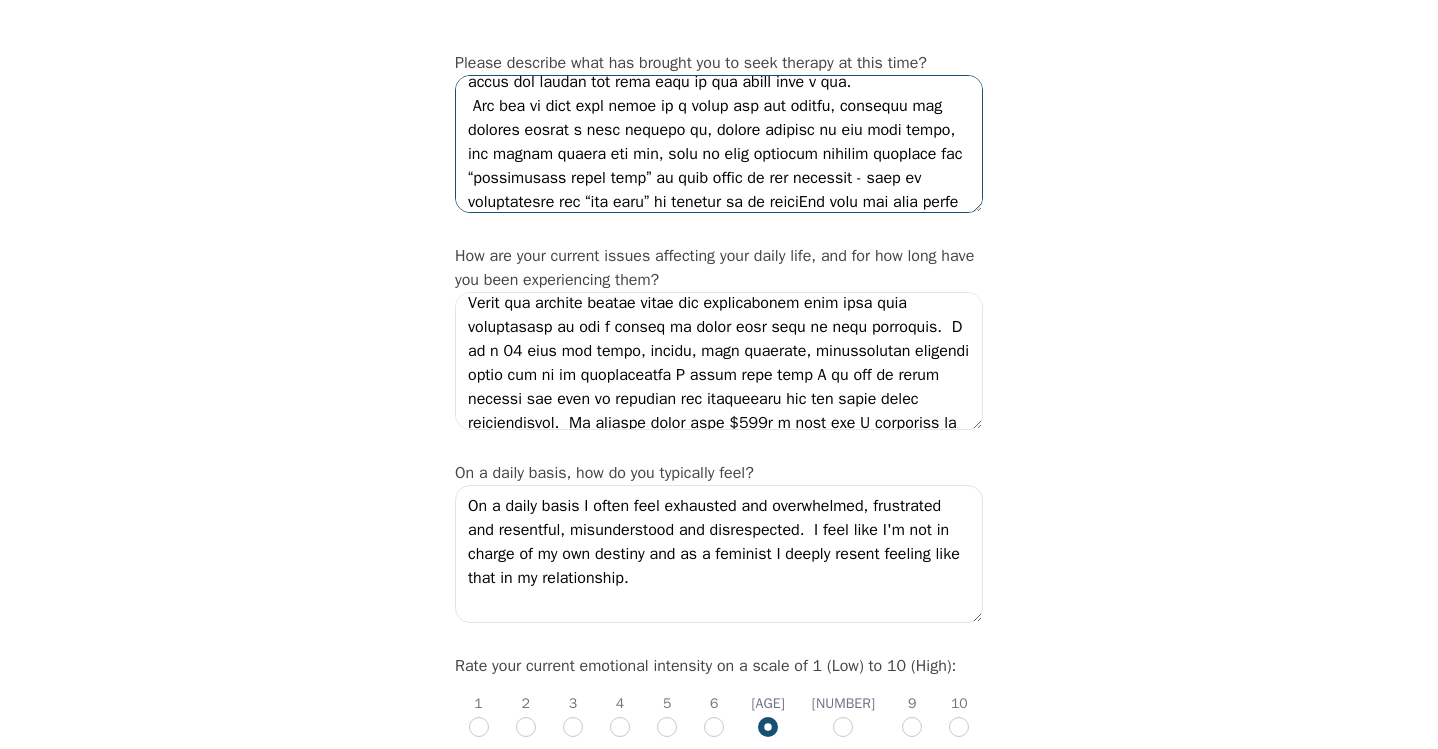 scroll, scrollTop: 114, scrollLeft: 0, axis: vertical 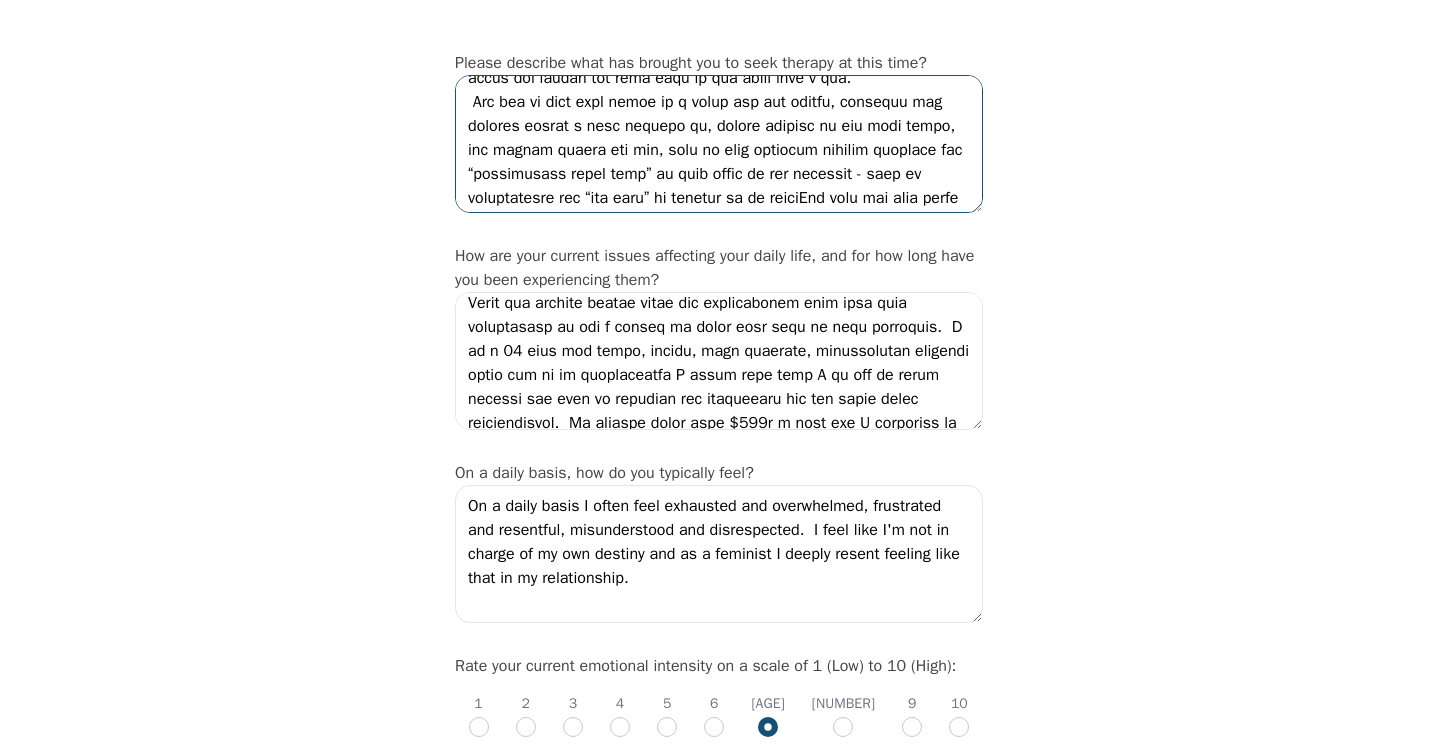 click at bounding box center (719, 144) 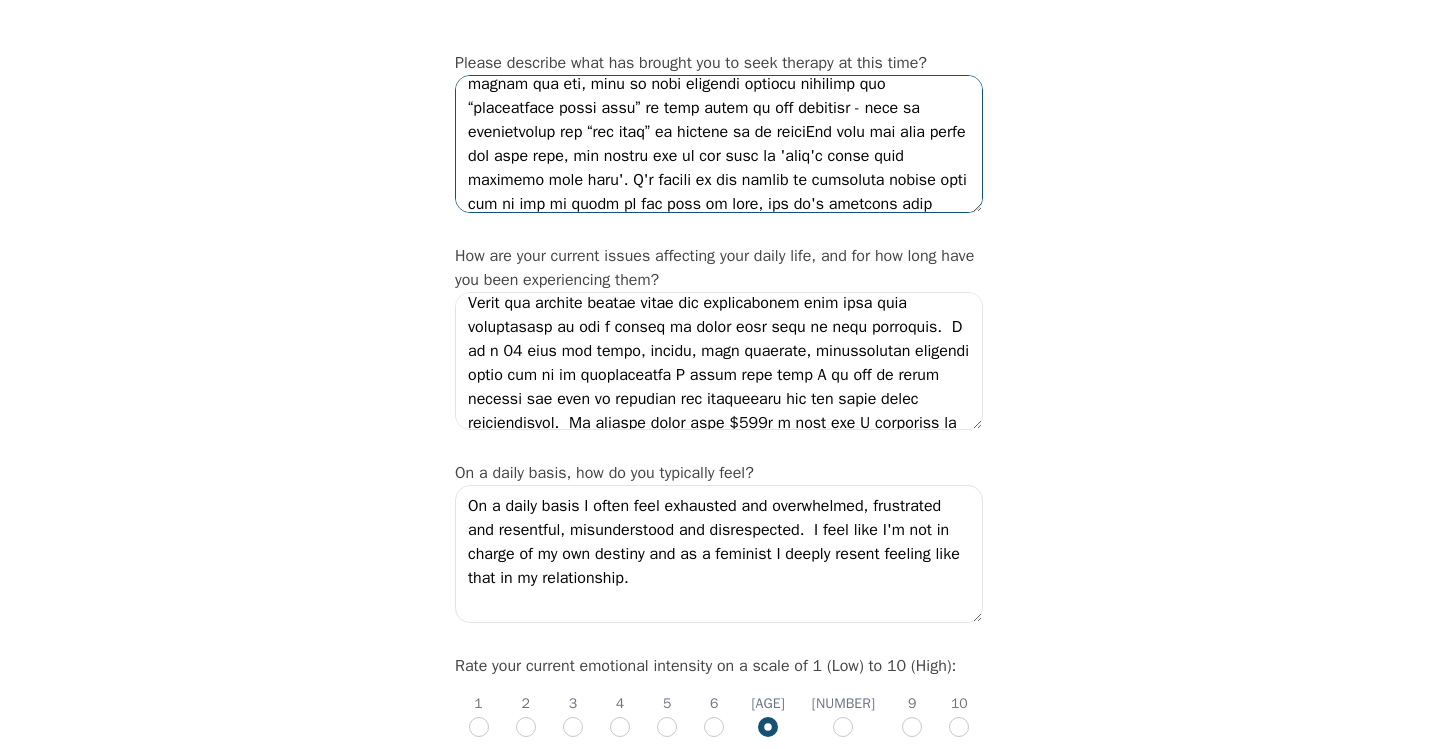 scroll, scrollTop: 182, scrollLeft: 0, axis: vertical 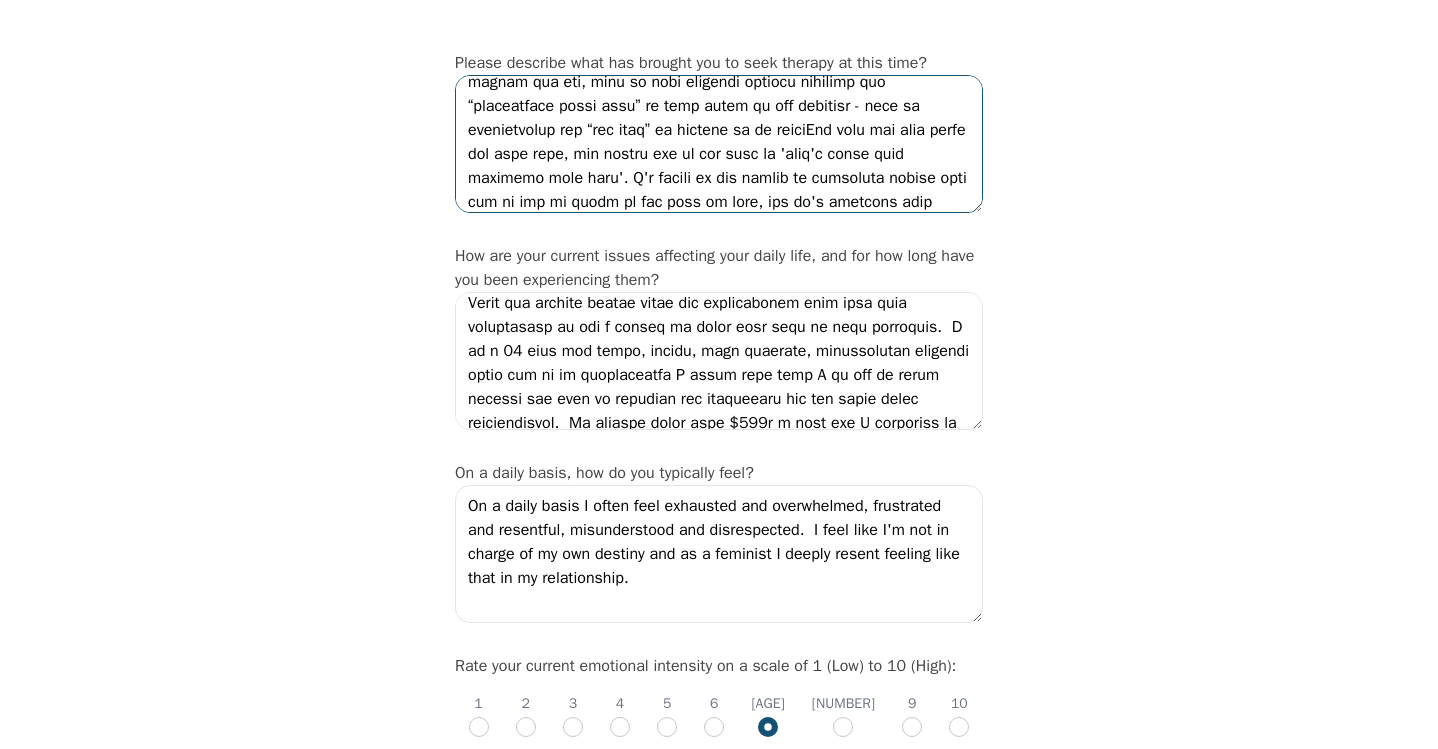 click at bounding box center [719, 144] 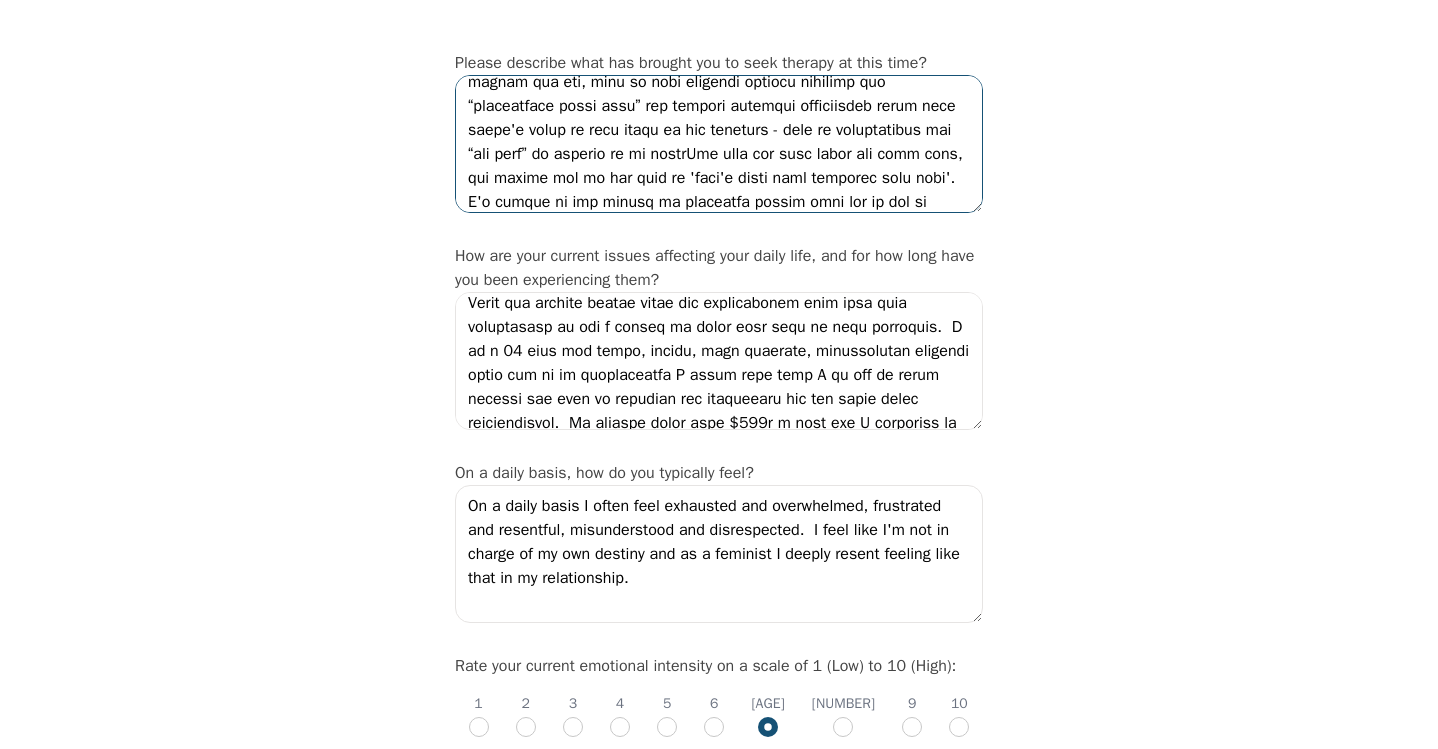 drag, startPoint x: 600, startPoint y: 192, endPoint x: 697, endPoint y: 193, distance: 97.00516 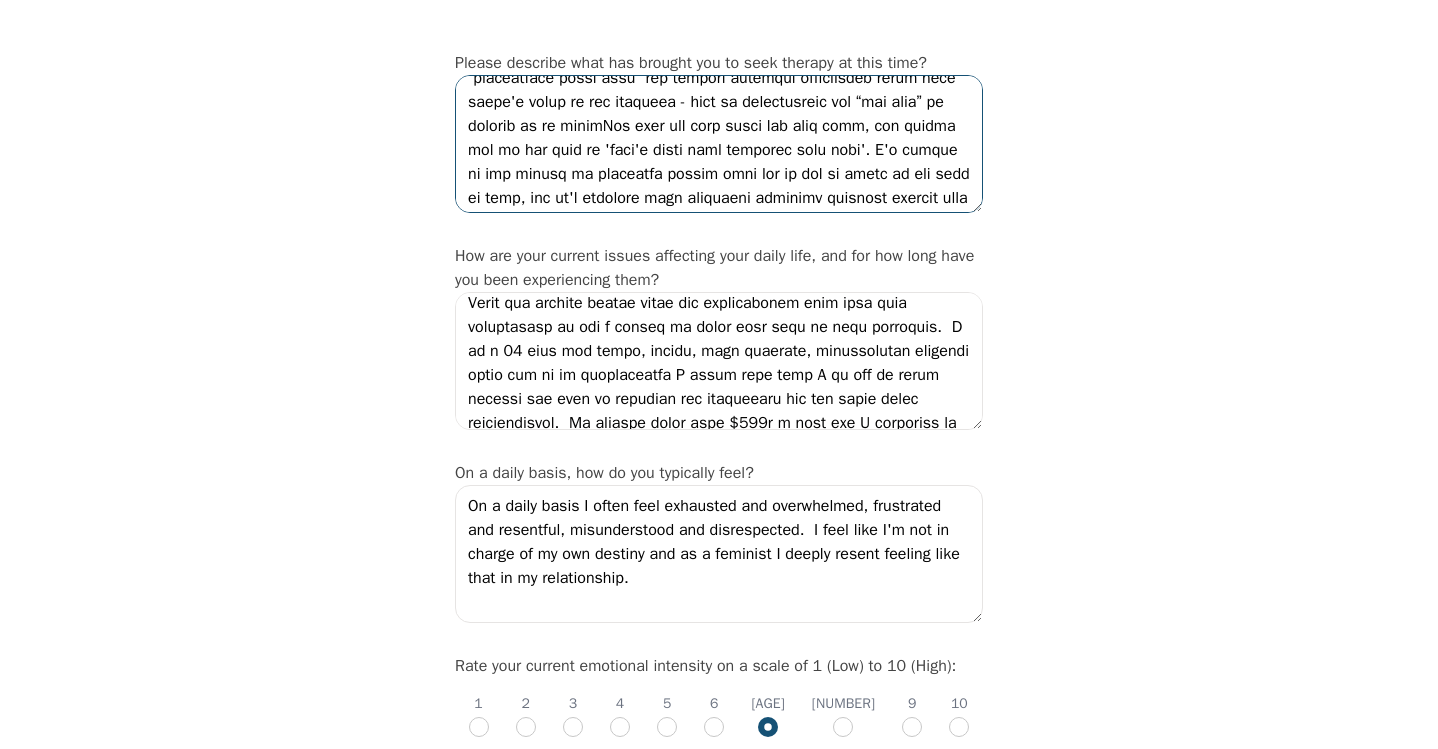 scroll, scrollTop: 217, scrollLeft: 0, axis: vertical 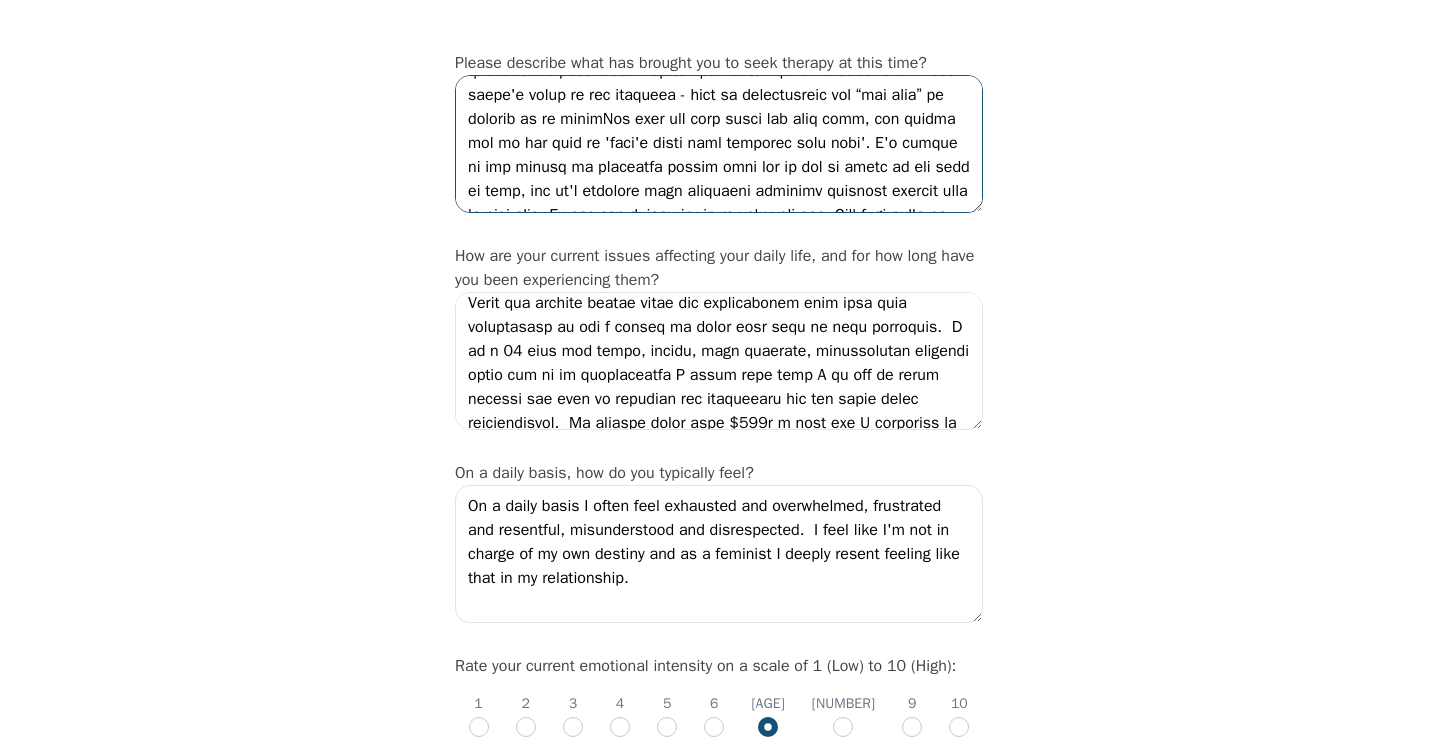 click at bounding box center (719, 144) 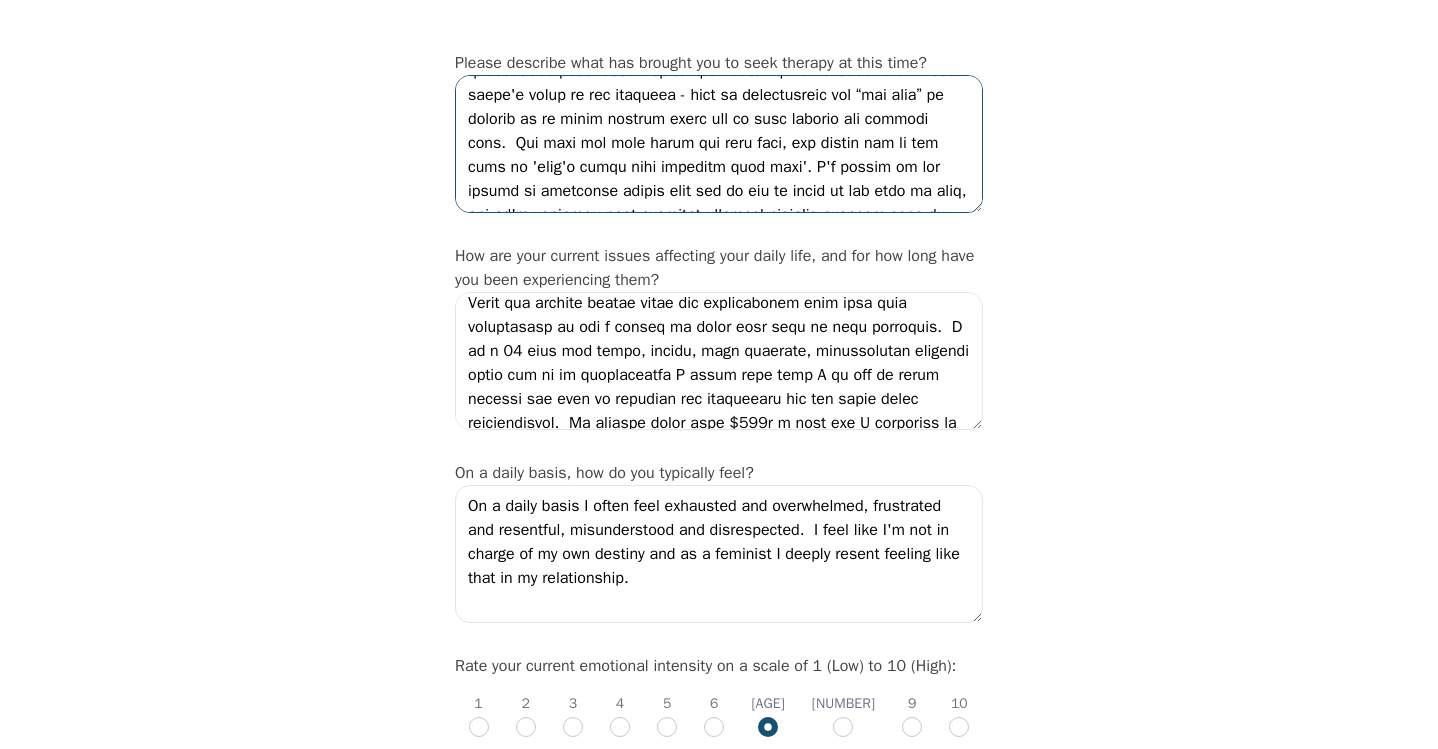 drag, startPoint x: 590, startPoint y: 202, endPoint x: 617, endPoint y: 202, distance: 27 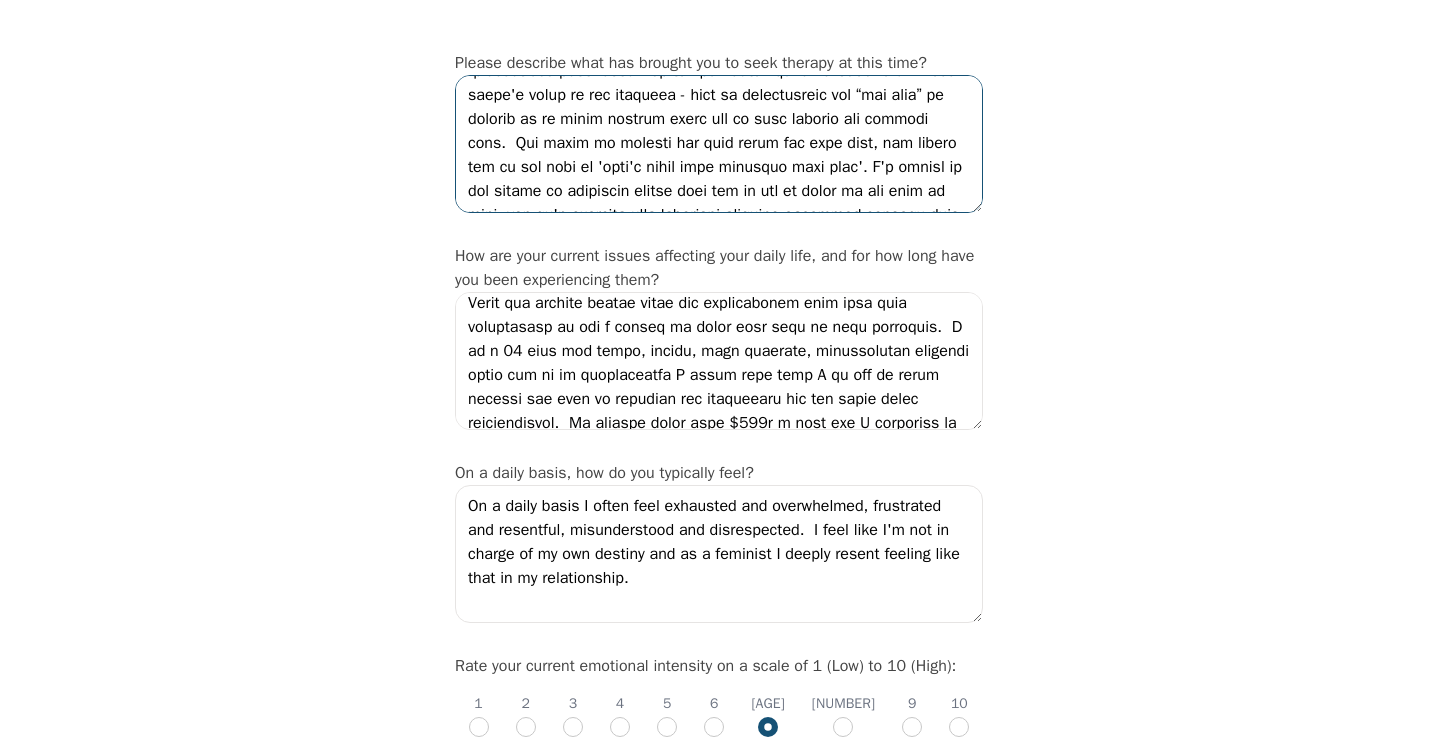 scroll, scrollTop: 220, scrollLeft: 0, axis: vertical 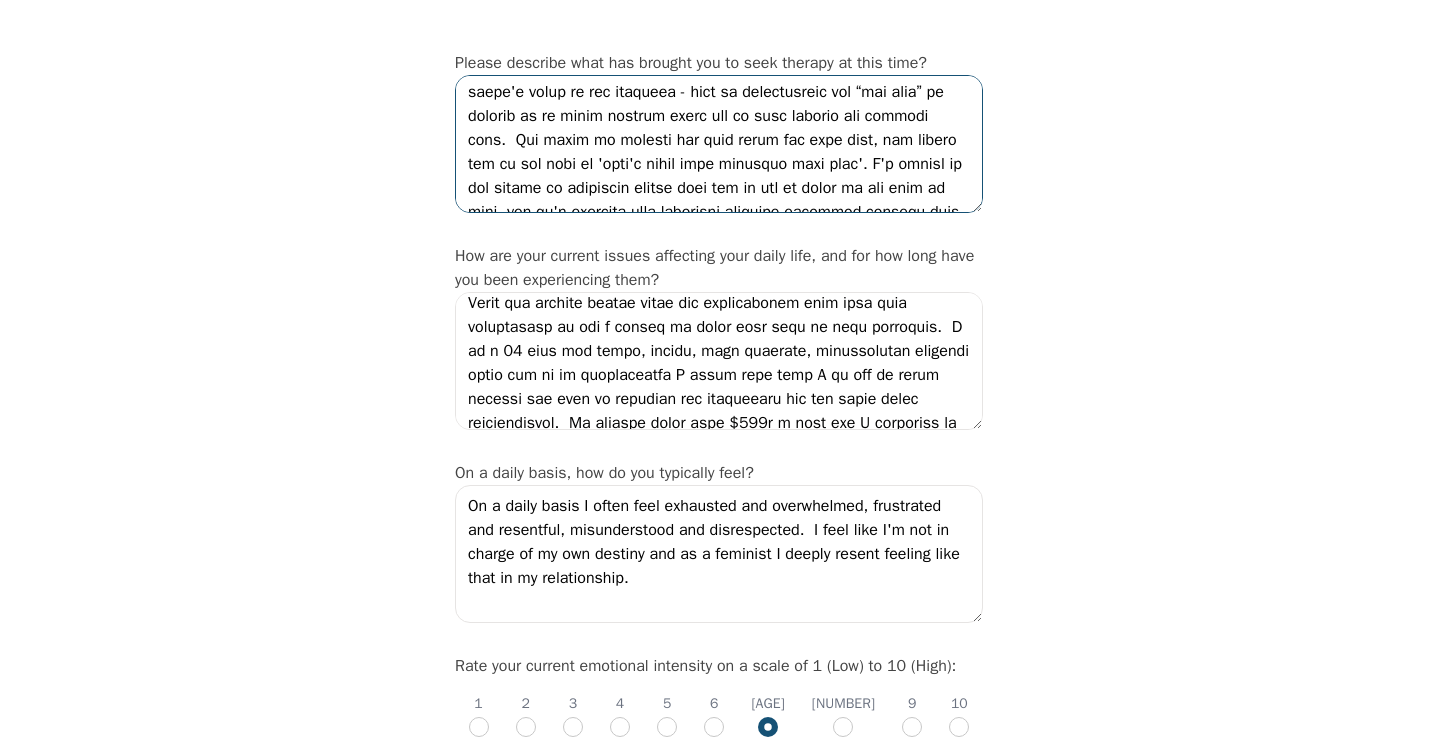 click at bounding box center (719, 144) 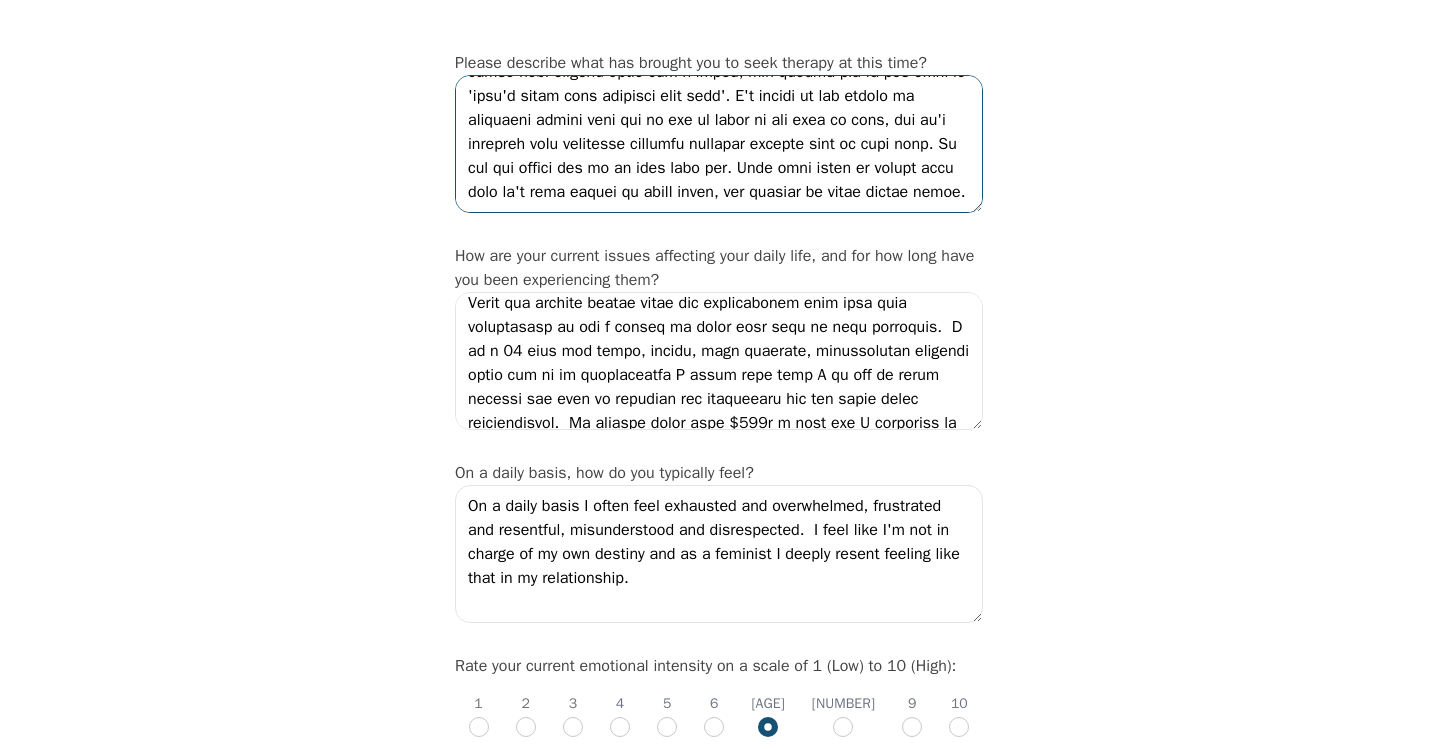 scroll, scrollTop: 336, scrollLeft: 0, axis: vertical 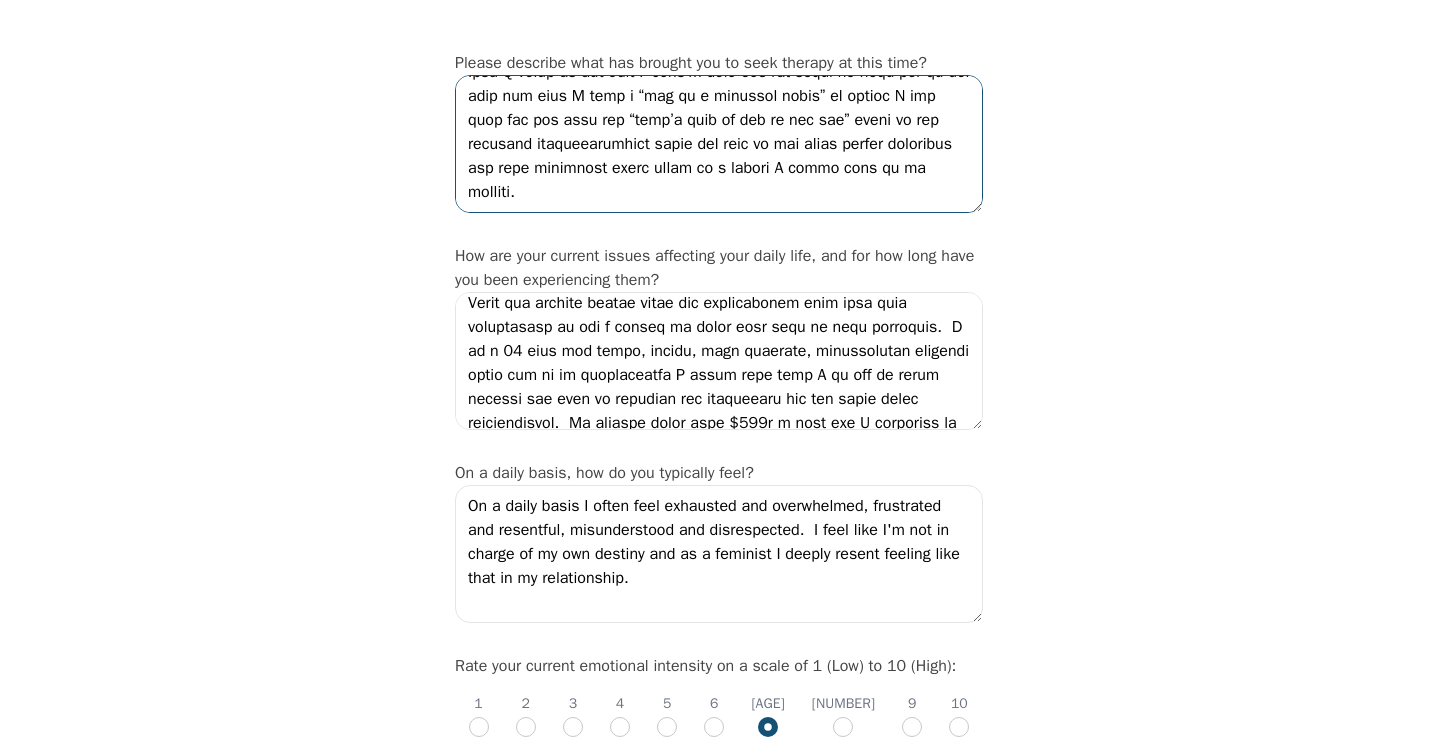 paste on "When he was caught in this lie, at first he said that it was a last minute change for her to go at all but in their text message on June 14 - a month before the trip - he said to her that “Chris said it’s ok for you to work with me in the afternoon next week and also good to go for Missinabe” and she said “Great!” which suggests they were planning on going together and both looking forward to it at least a month in advance (which he never mentioned to me)
He told me multiple detailed stories about what happened on this trip talking about his colleague as “Josh” when it was actually Raili." 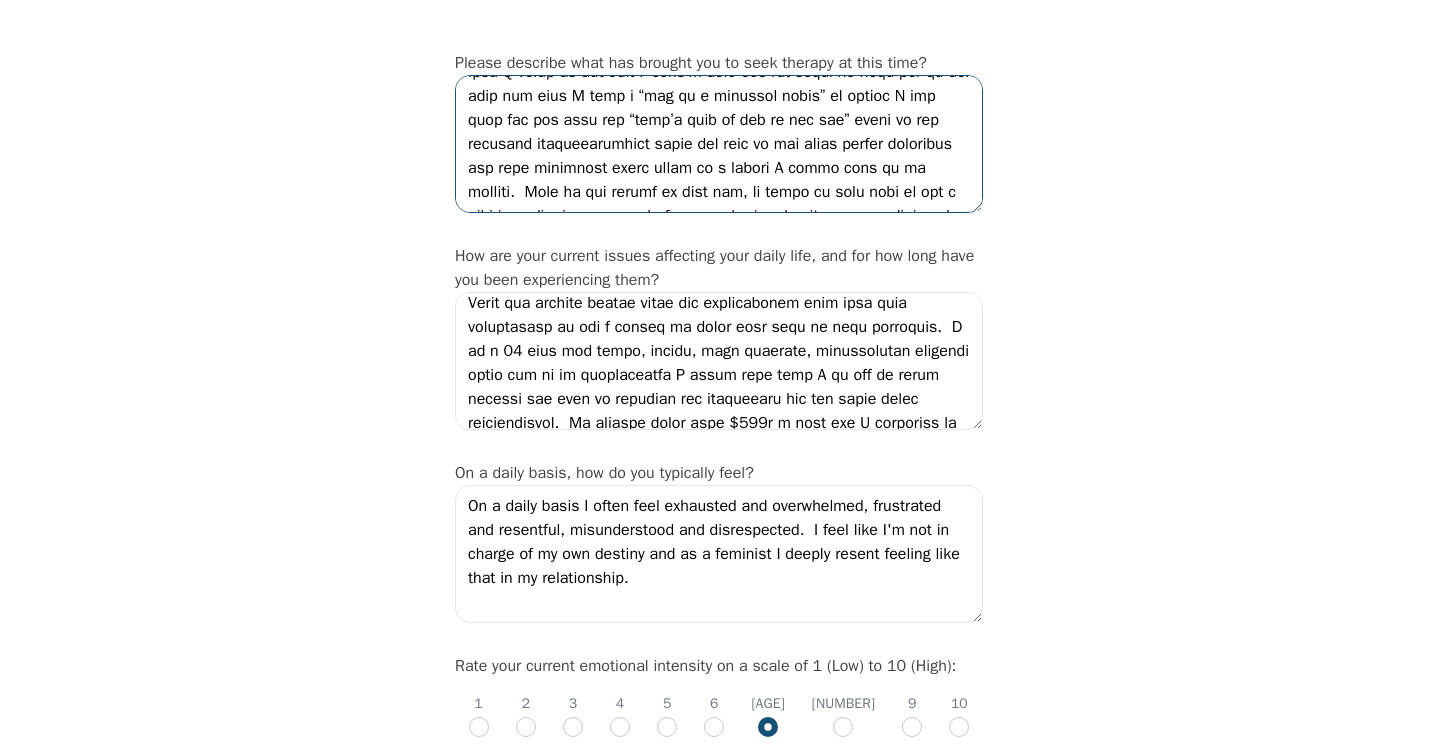scroll, scrollTop: 709, scrollLeft: 0, axis: vertical 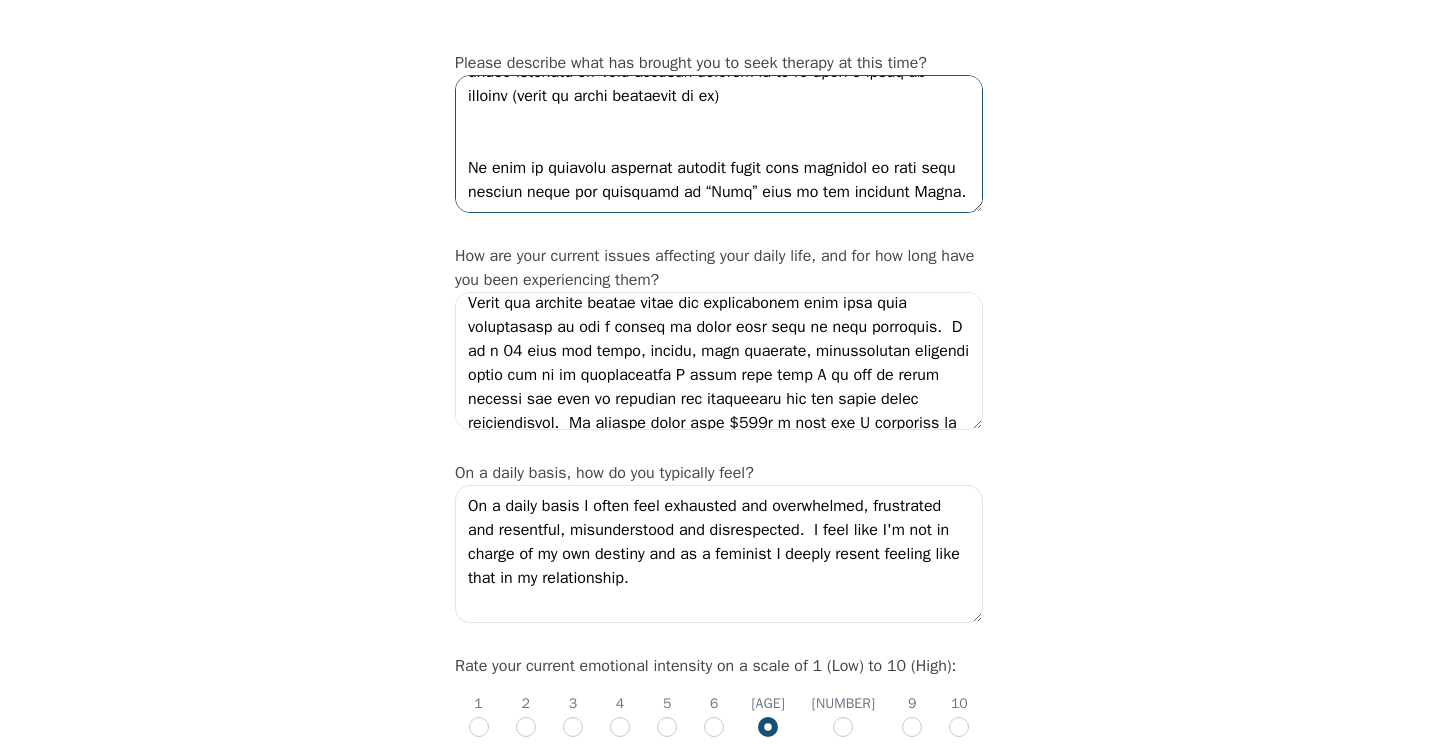 click at bounding box center (719, 144) 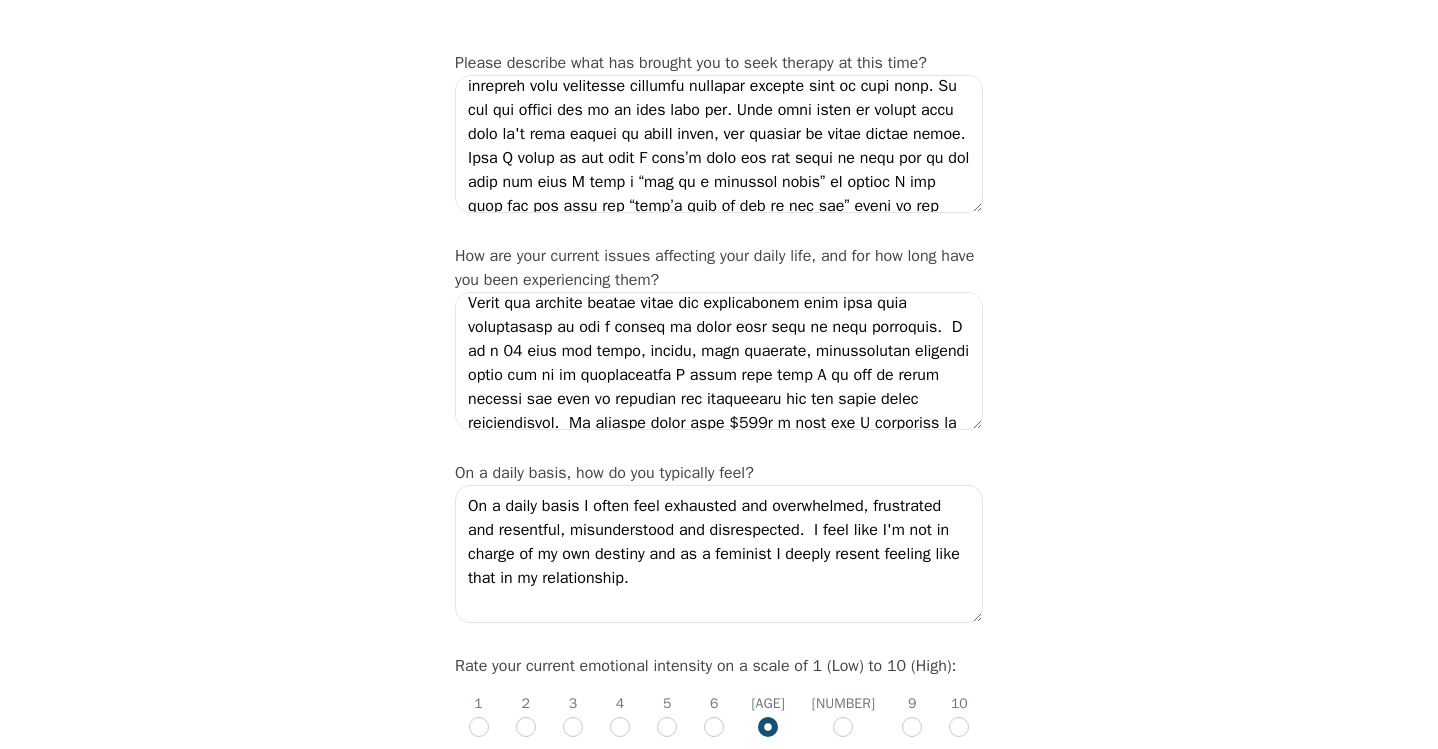 scroll, scrollTop: 368, scrollLeft: 0, axis: vertical 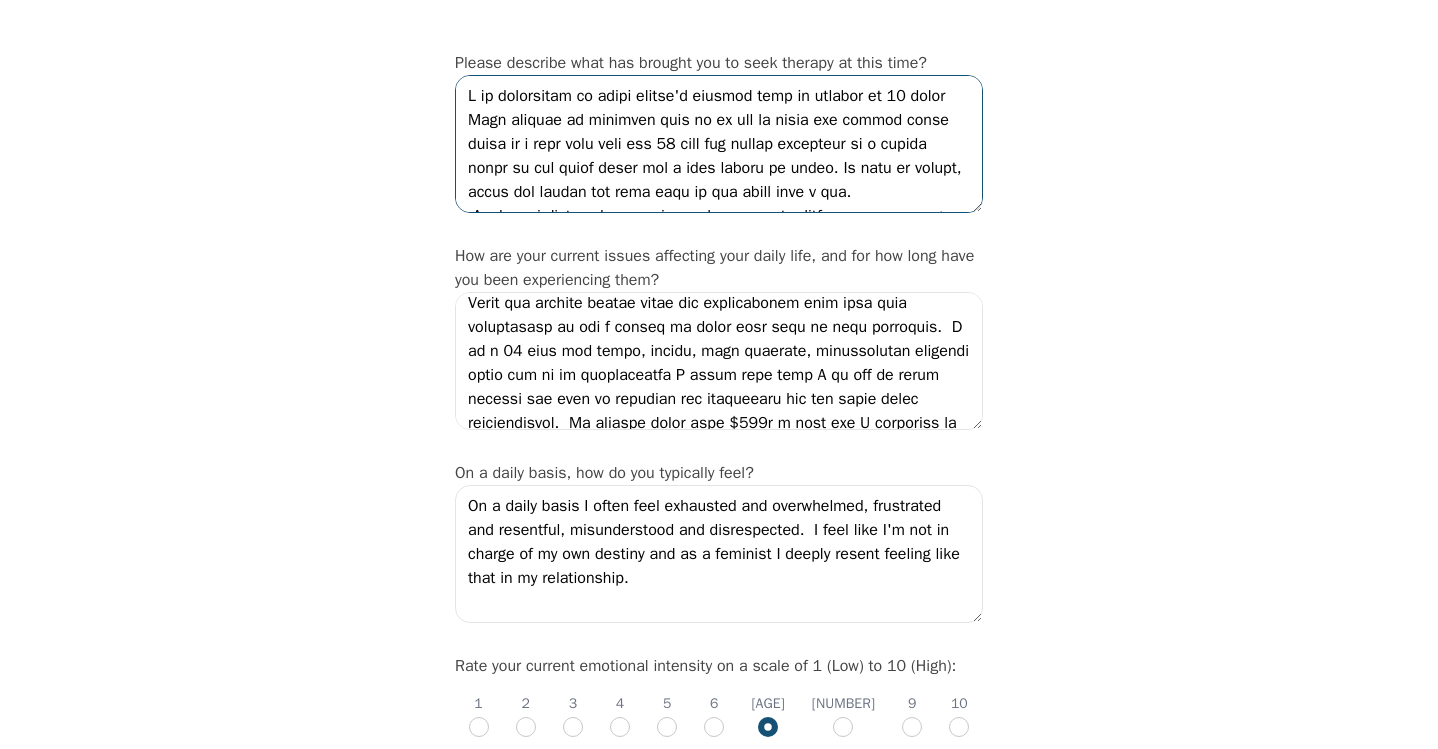 click at bounding box center (719, 144) 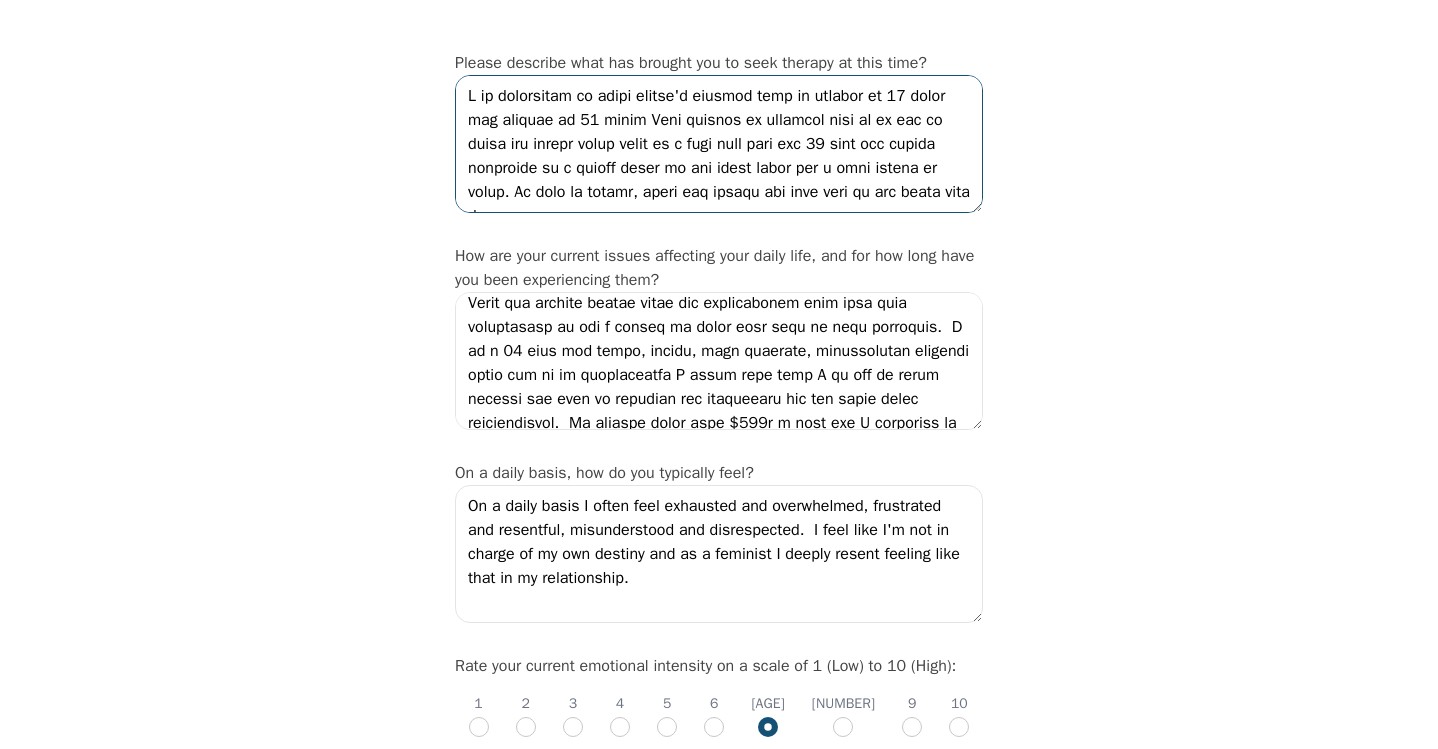 click at bounding box center [719, 144] 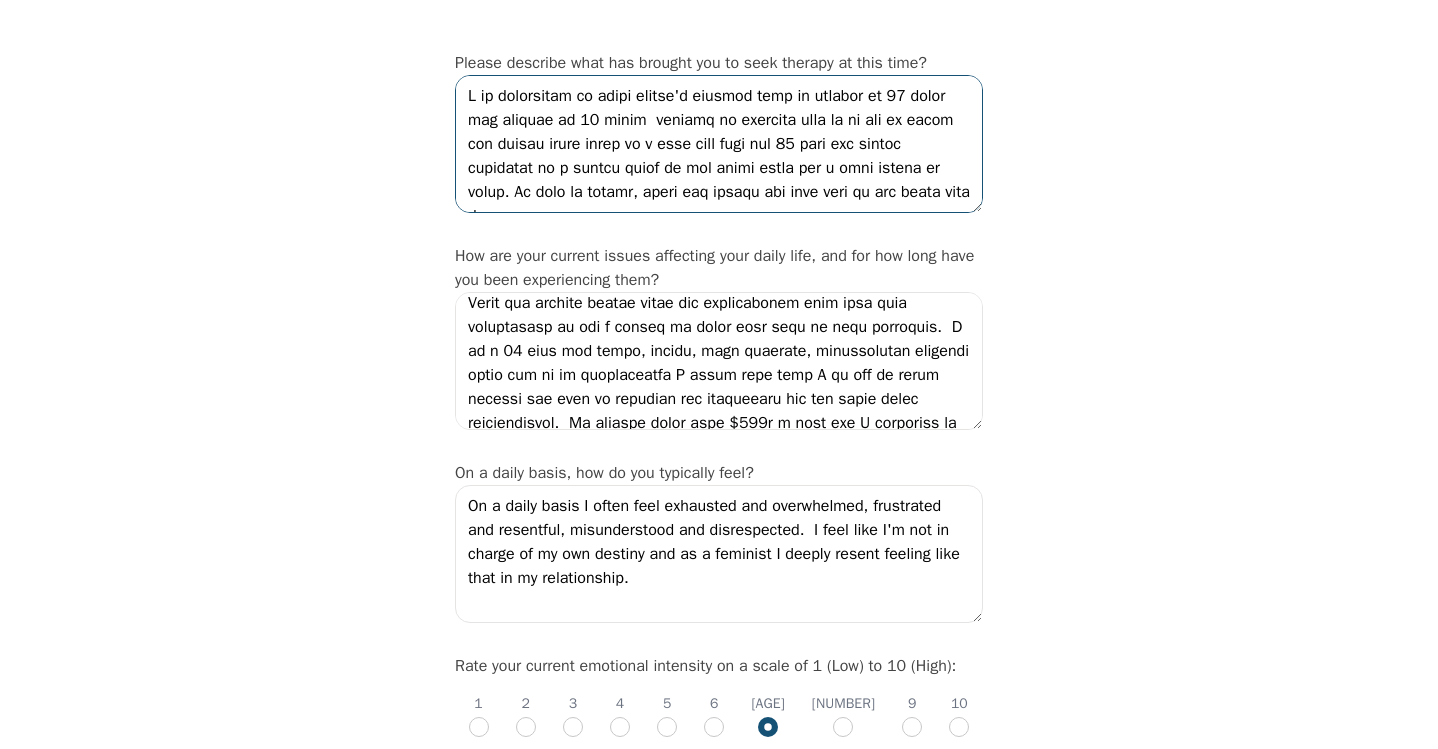 click at bounding box center (719, 144) 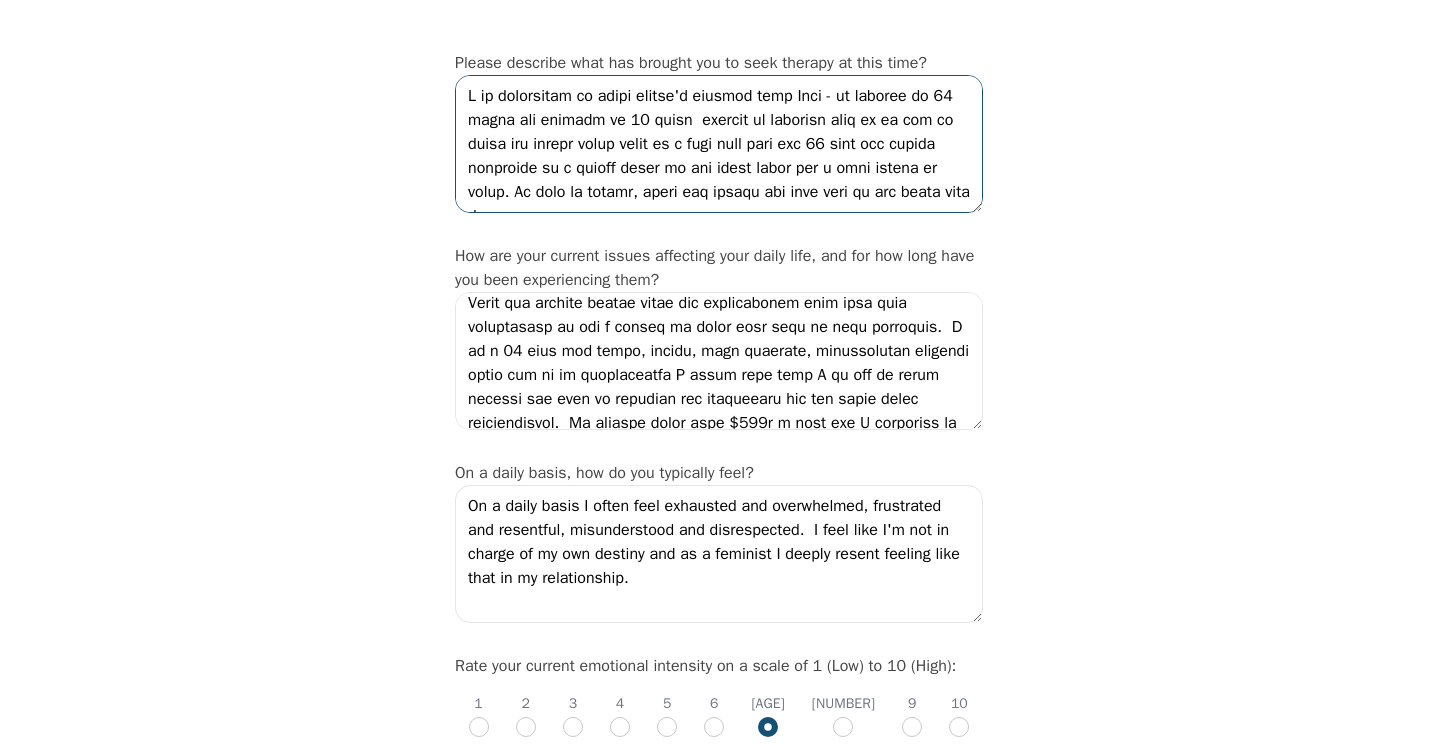 click at bounding box center (719, 144) 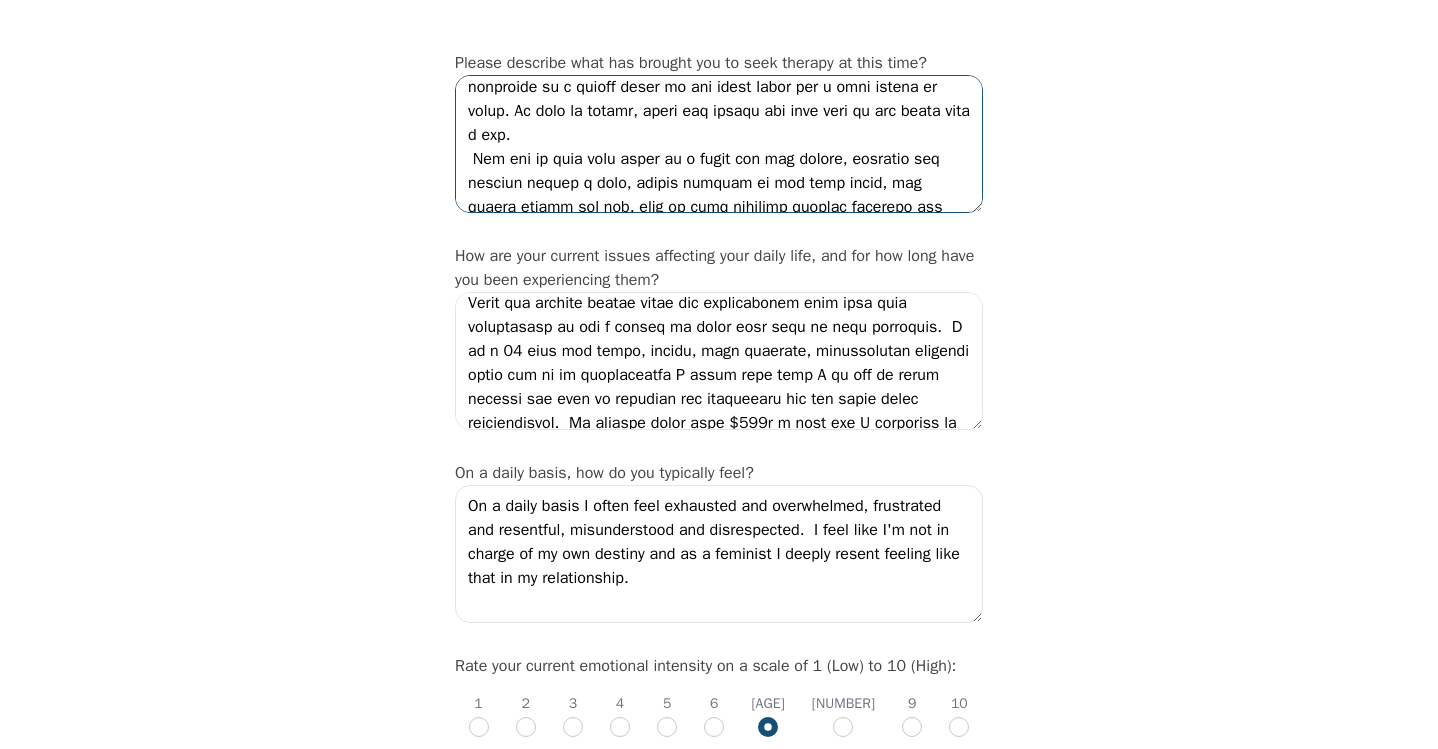 scroll, scrollTop: 82, scrollLeft: 0, axis: vertical 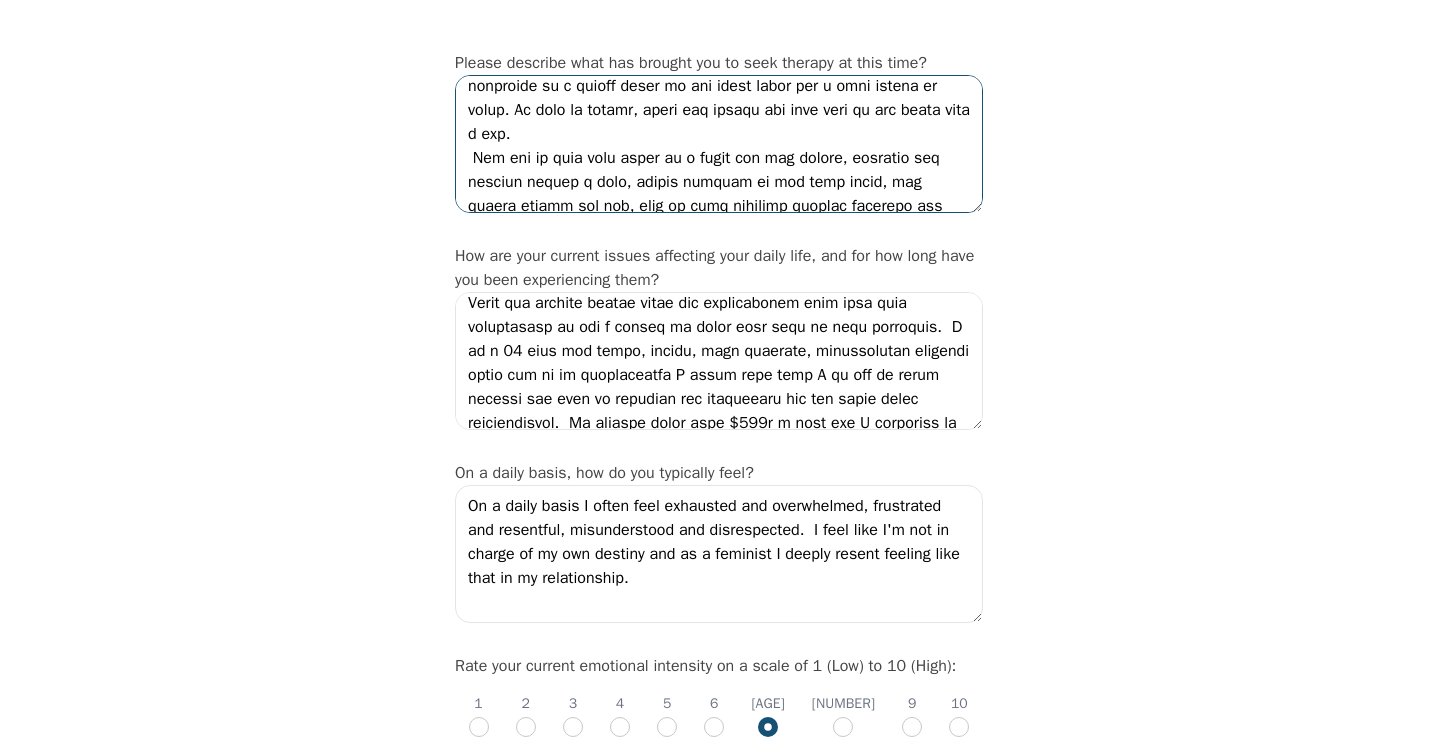 click at bounding box center (719, 144) 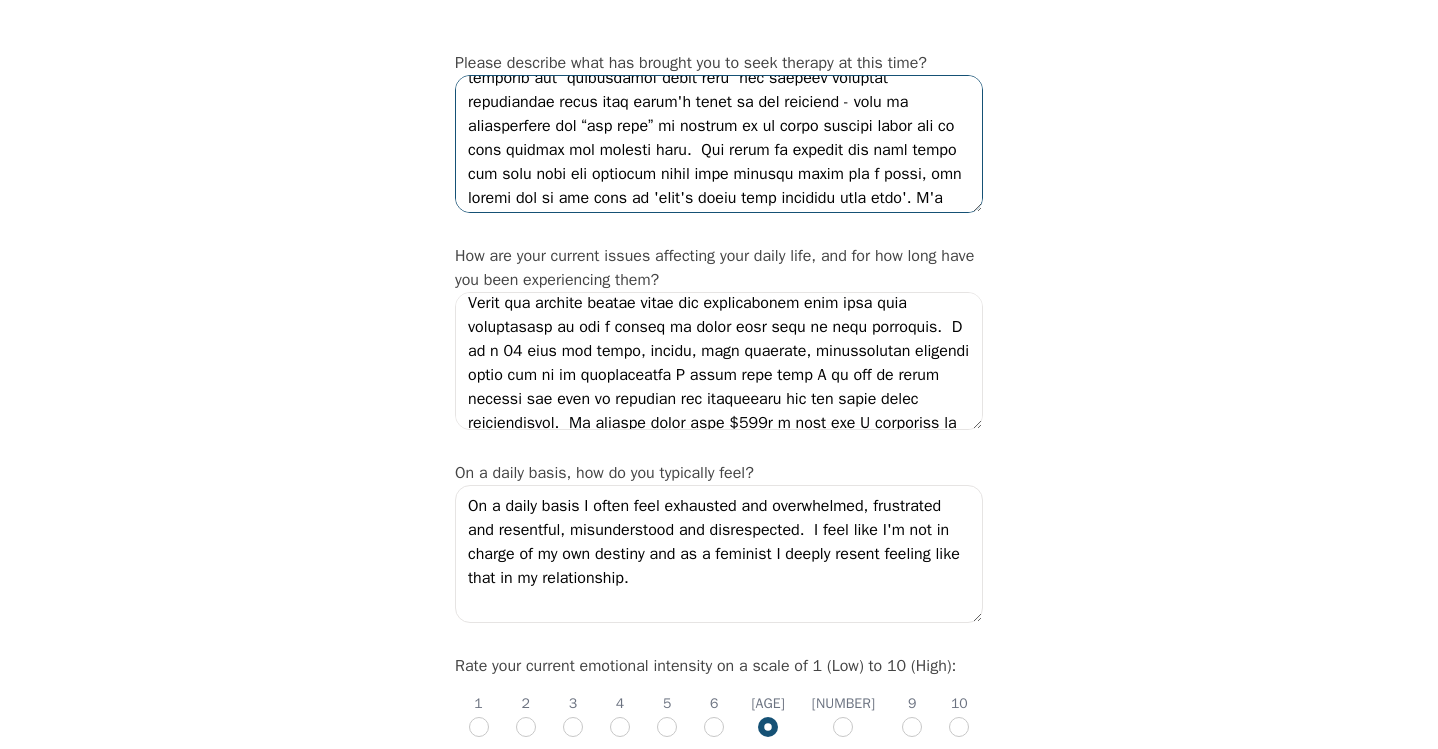 scroll, scrollTop: 219, scrollLeft: 0, axis: vertical 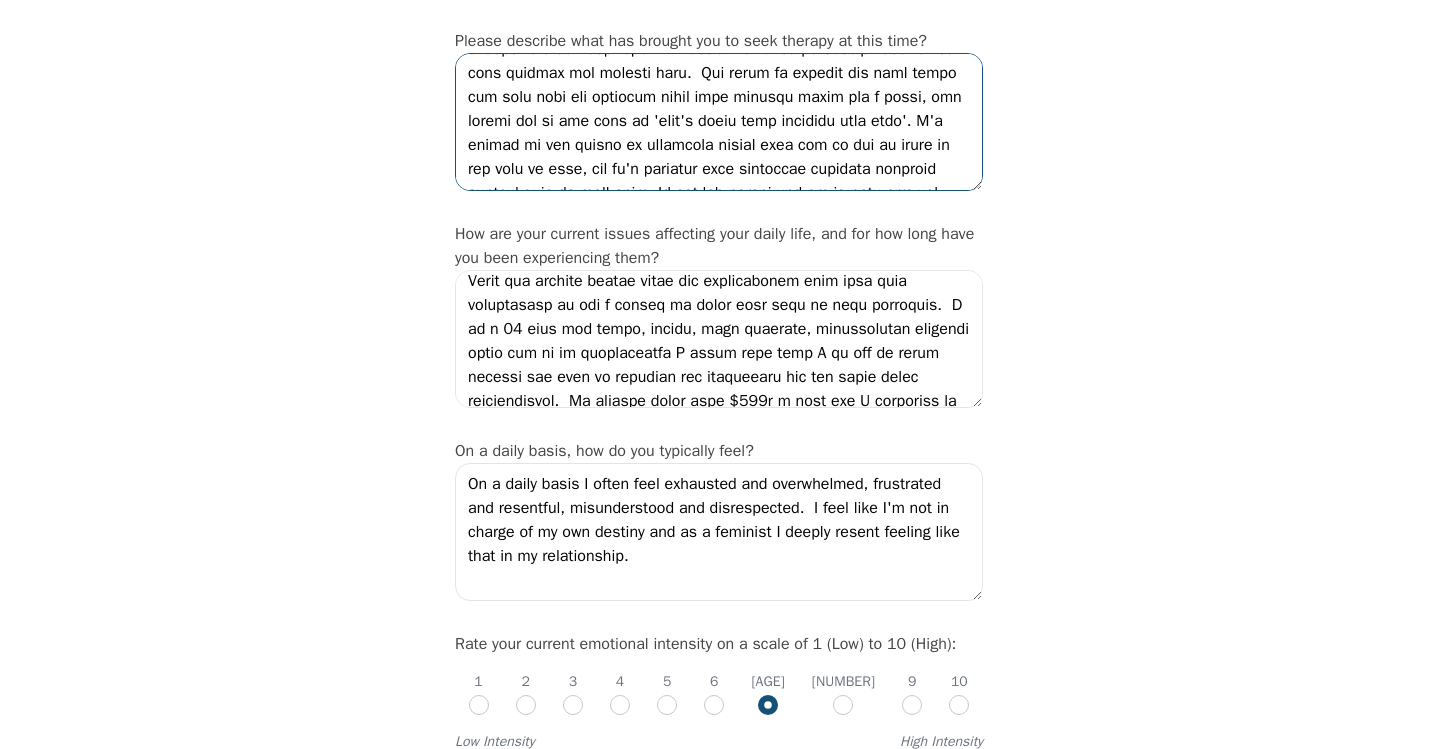 click at bounding box center [719, 122] 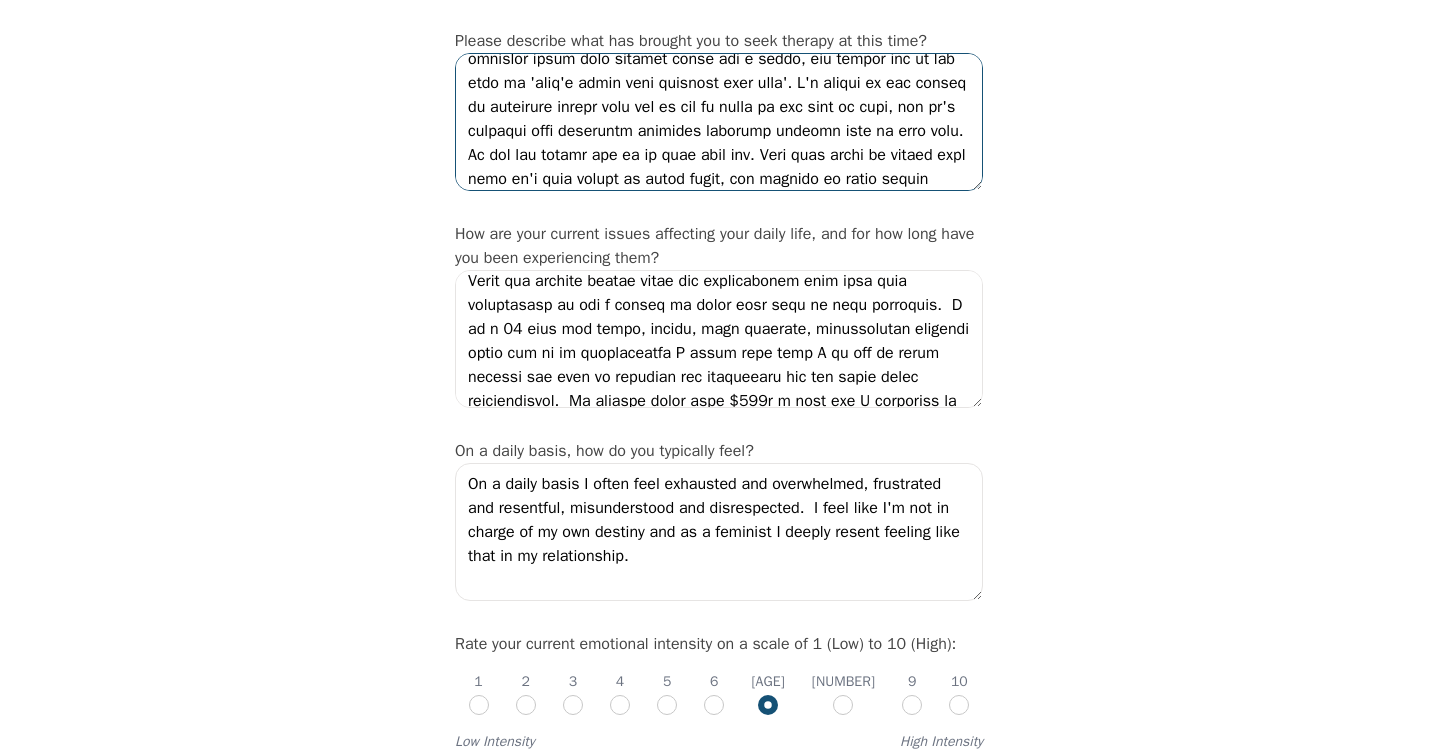 scroll, scrollTop: 328, scrollLeft: 0, axis: vertical 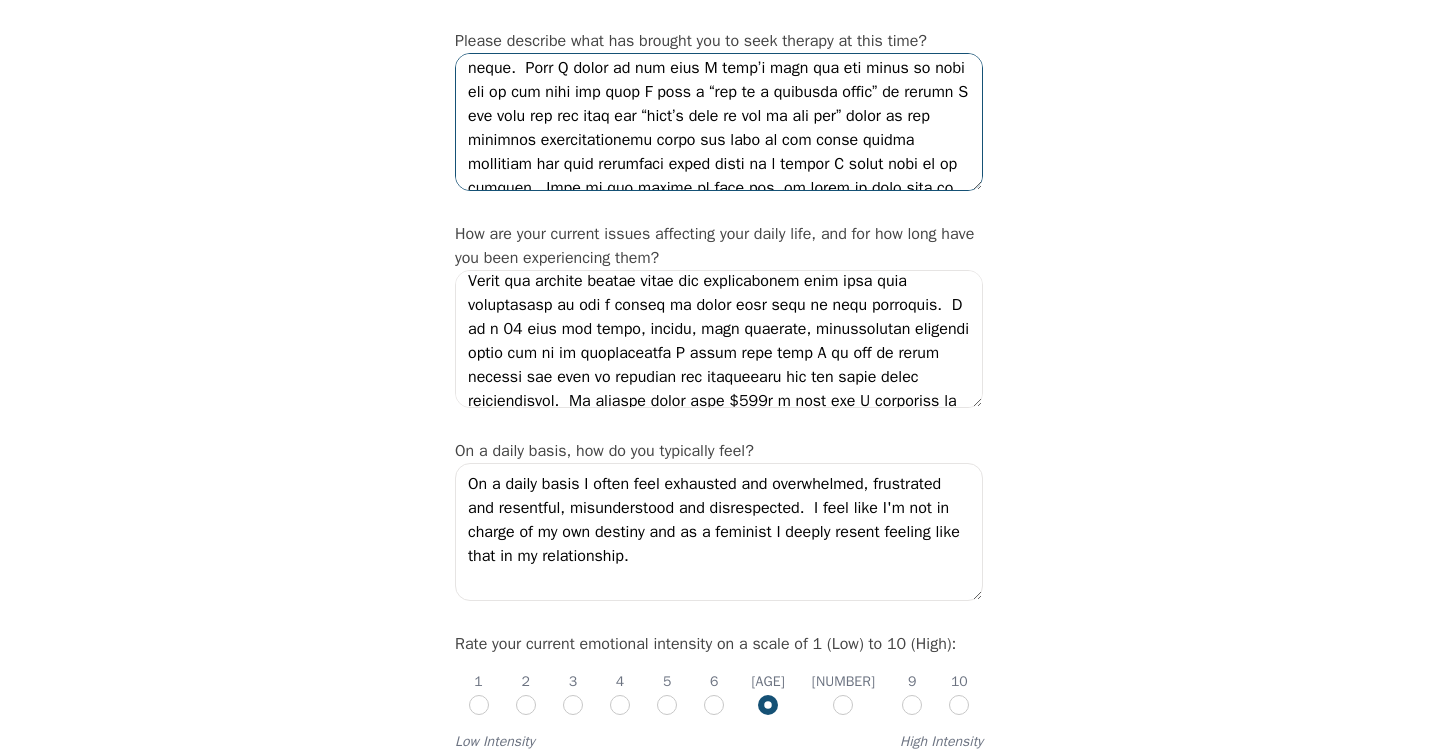 drag, startPoint x: 808, startPoint y: 143, endPoint x: 630, endPoint y: 134, distance: 178.22739 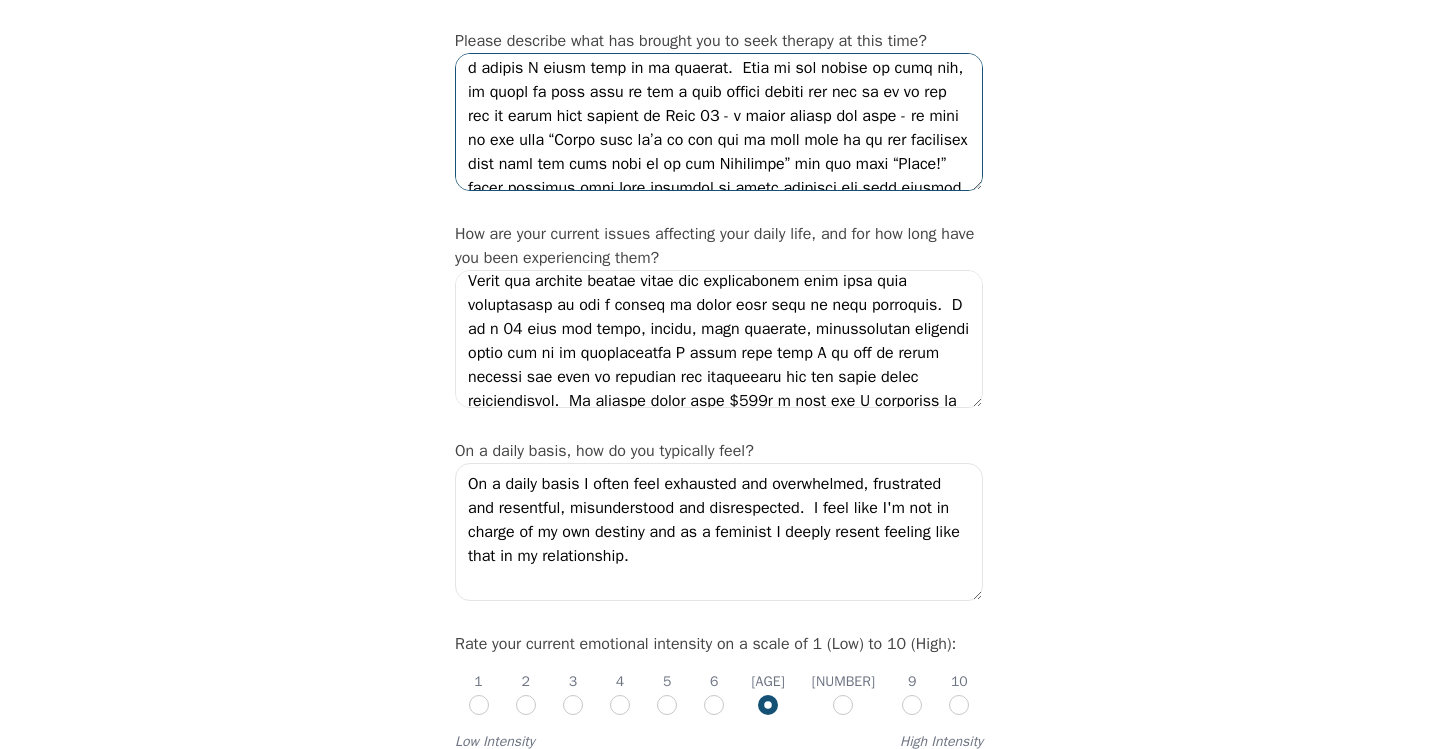 scroll, scrollTop: 576, scrollLeft: 0, axis: vertical 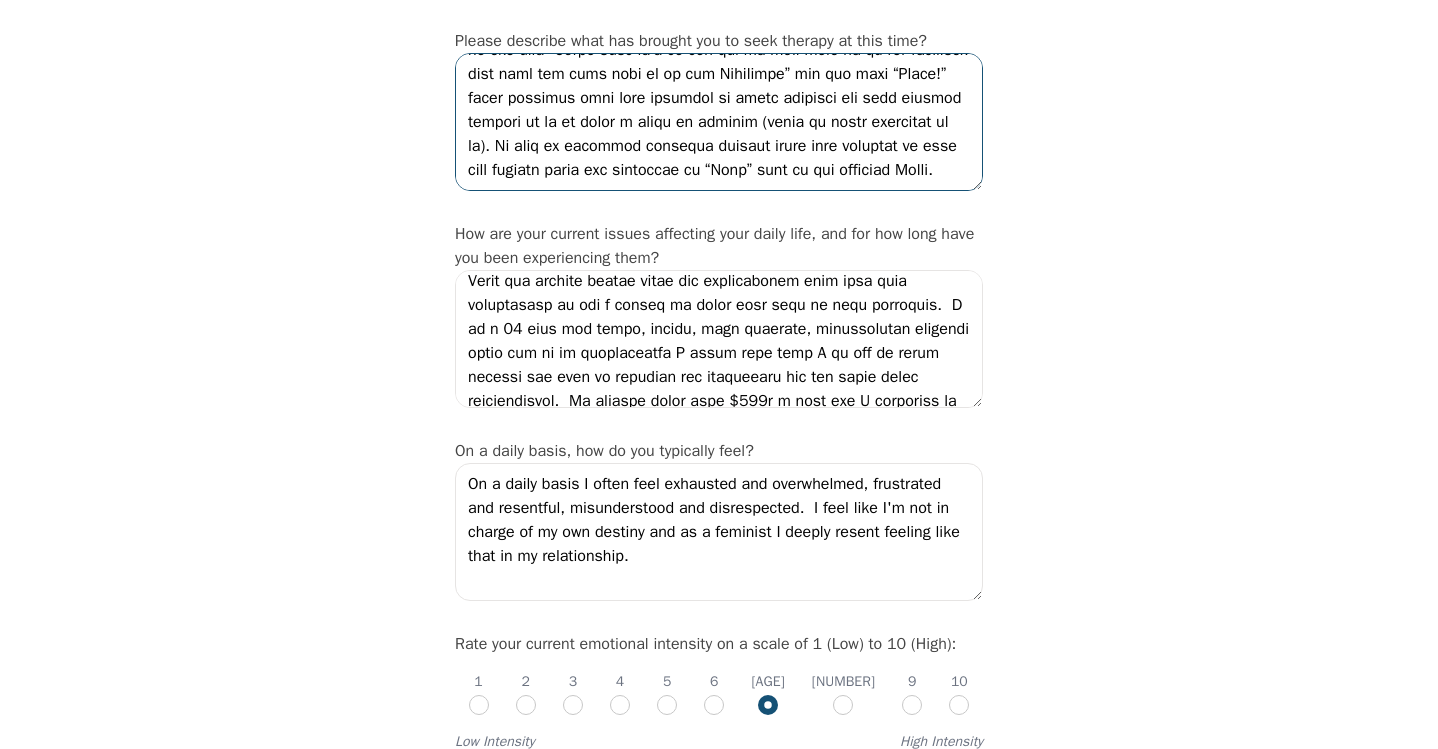 click at bounding box center (719, 122) 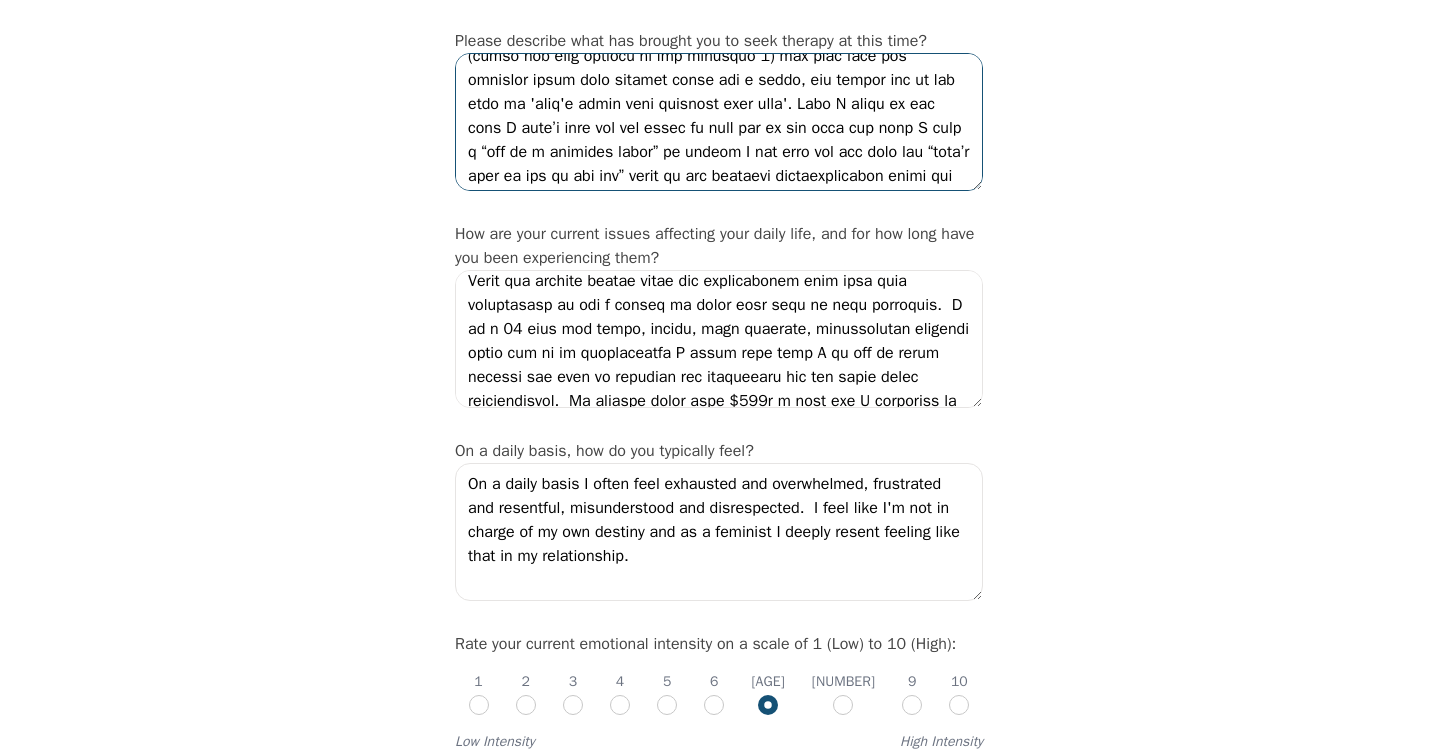 scroll, scrollTop: 314, scrollLeft: 0, axis: vertical 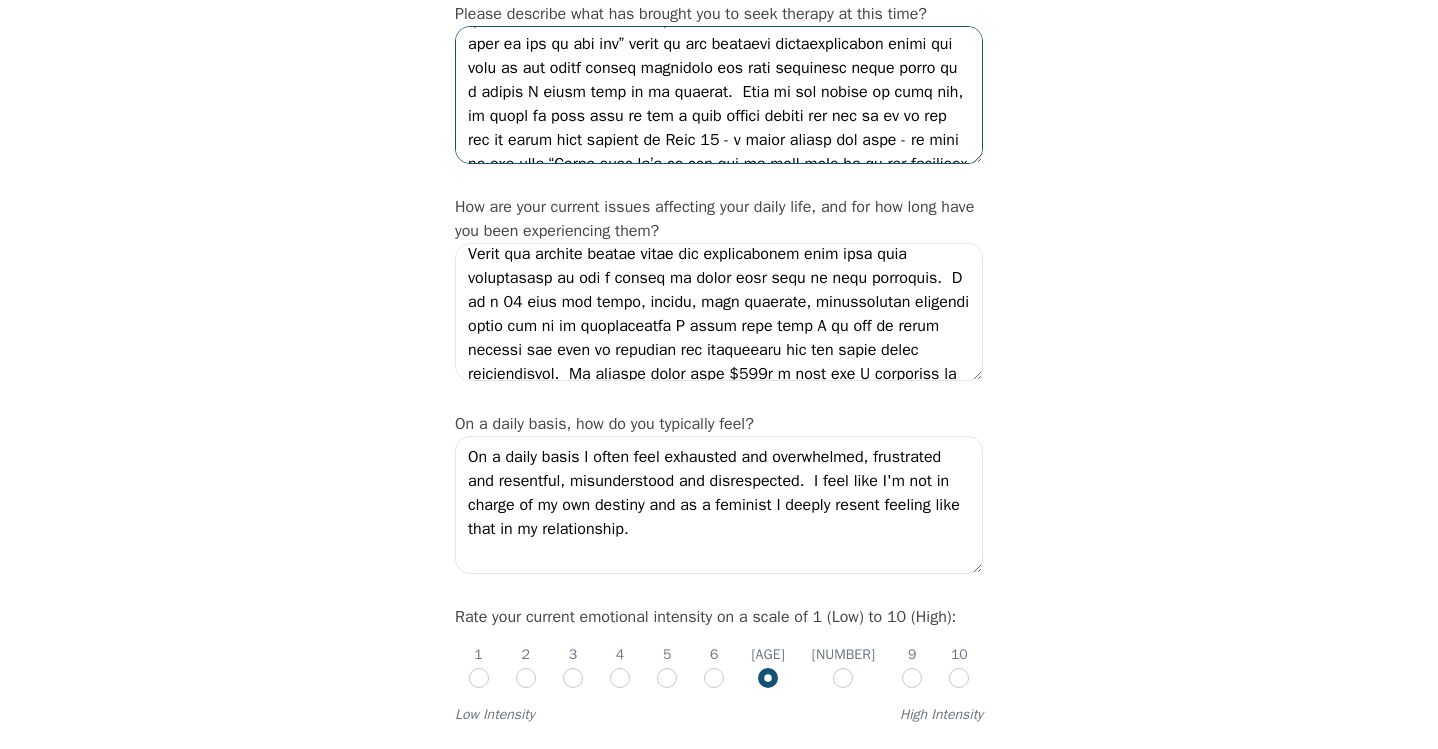 click at bounding box center (719, 95) 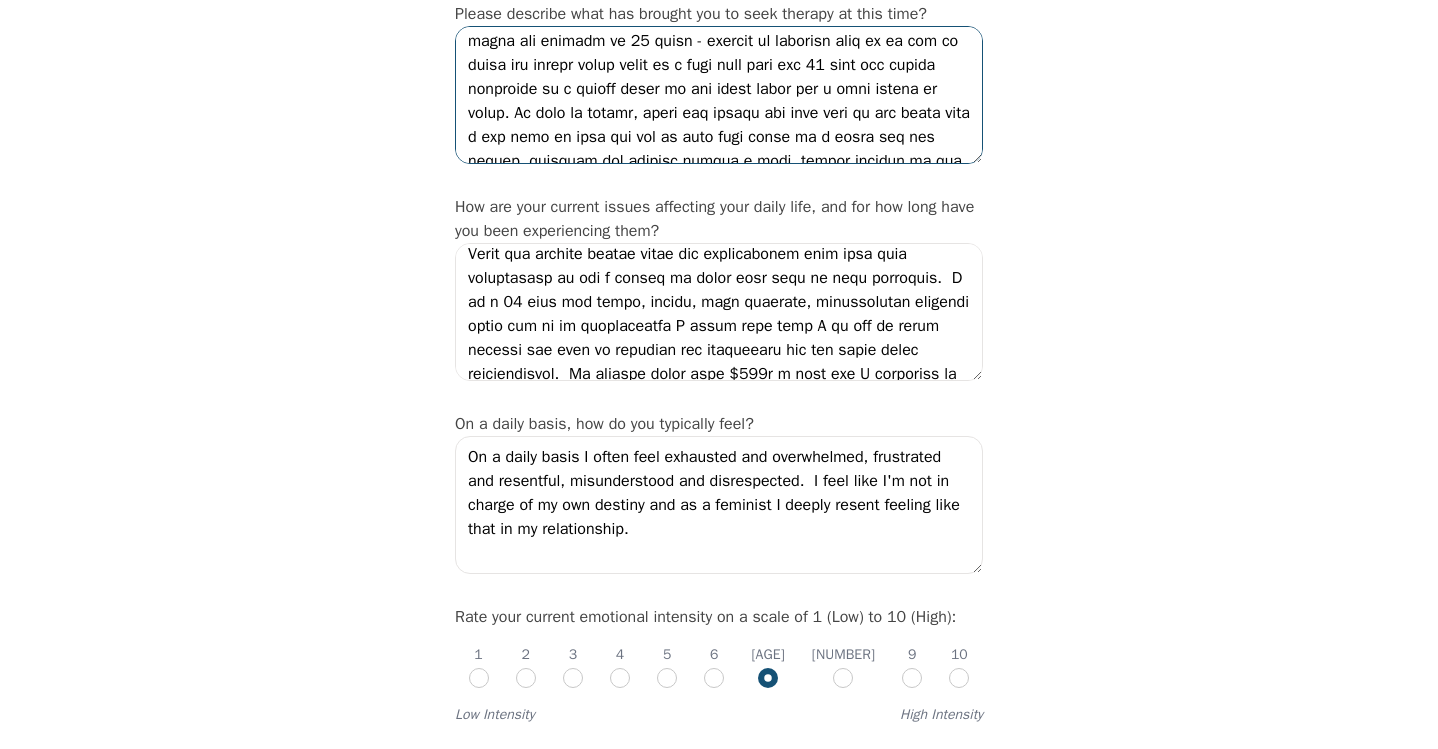 scroll, scrollTop: 32, scrollLeft: 0, axis: vertical 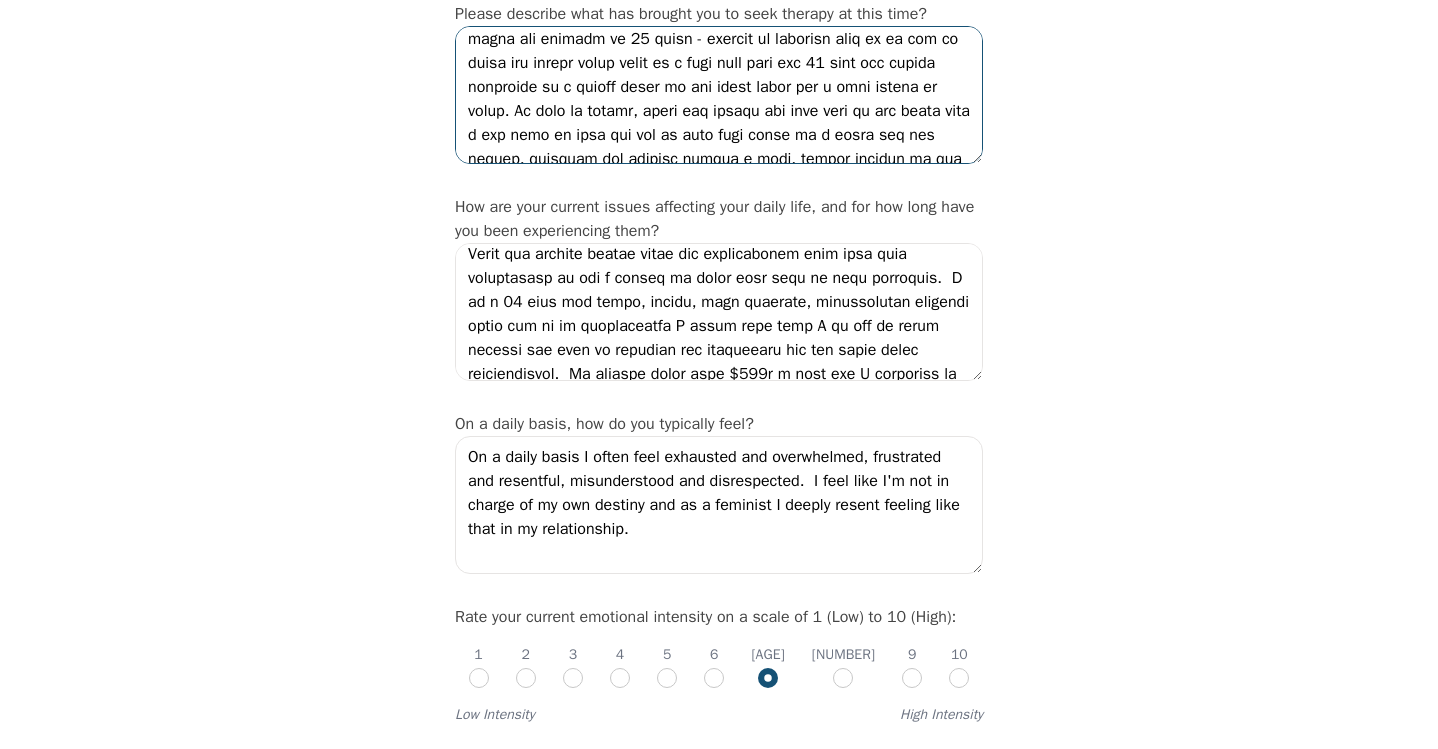 click at bounding box center (719, 95) 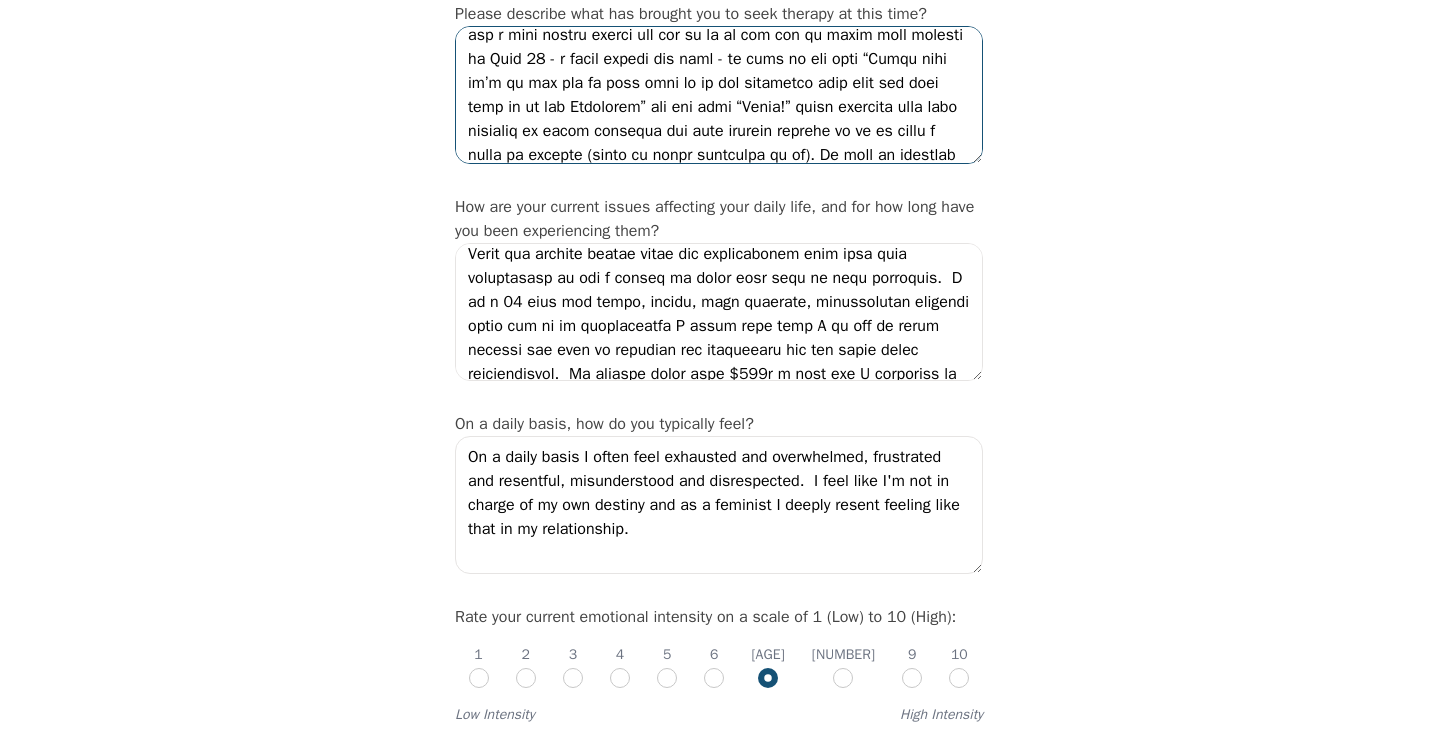 scroll, scrollTop: 532, scrollLeft: 0, axis: vertical 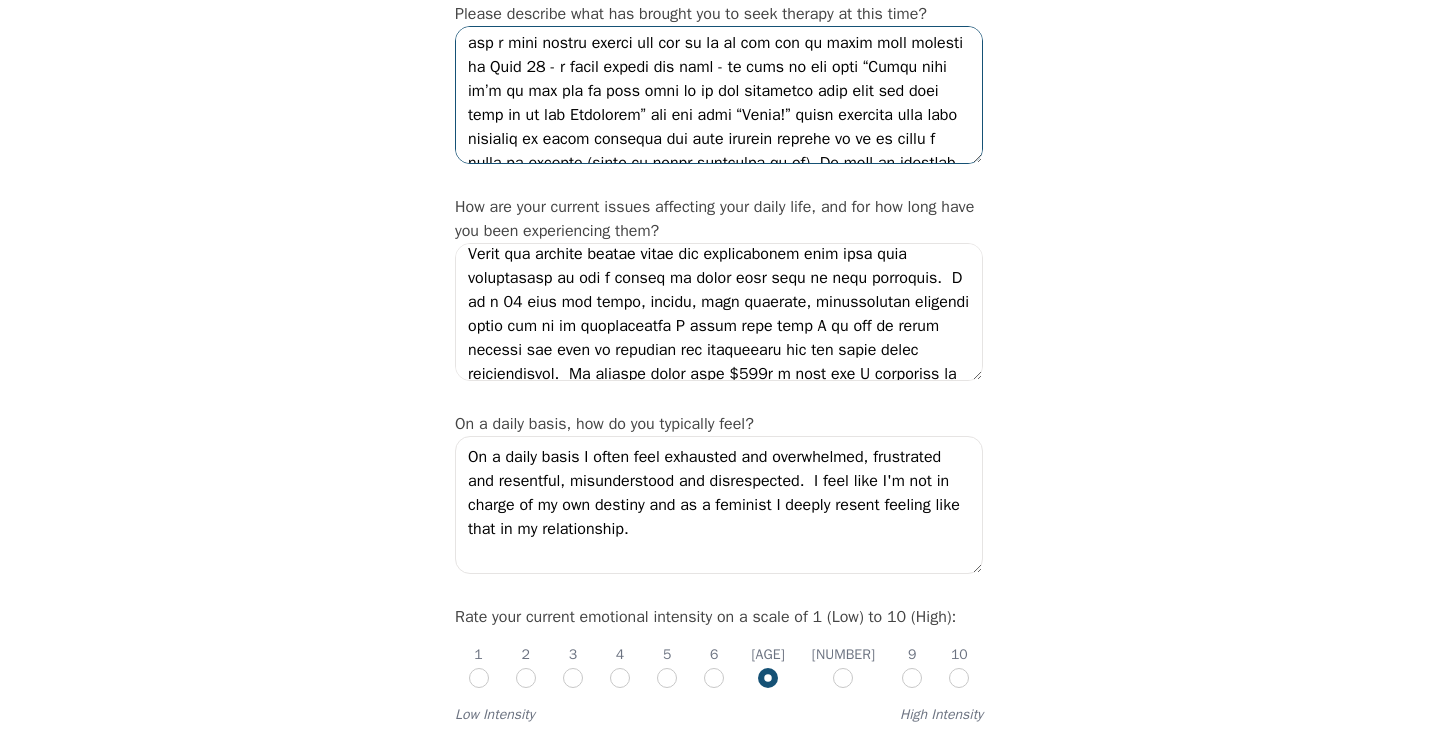 click at bounding box center (719, 95) 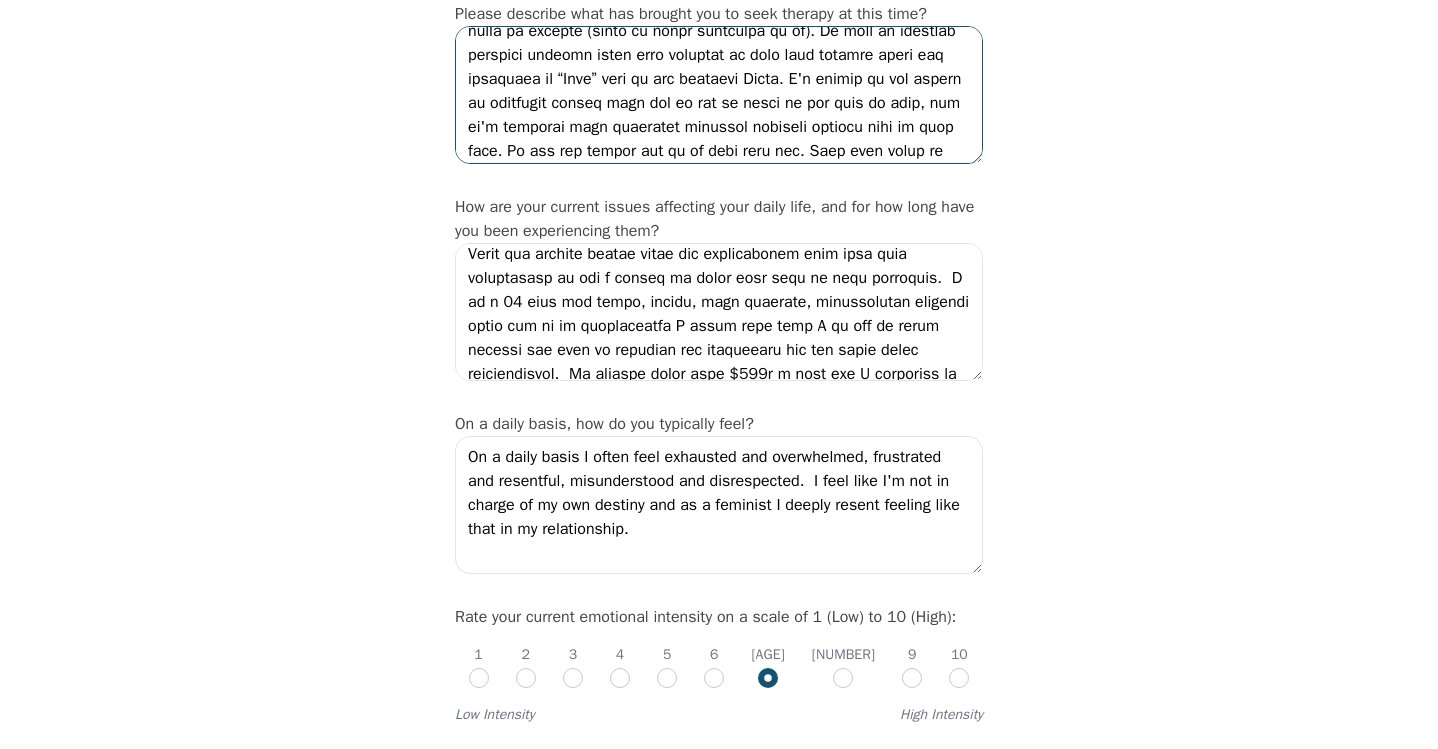scroll, scrollTop: 665, scrollLeft: 0, axis: vertical 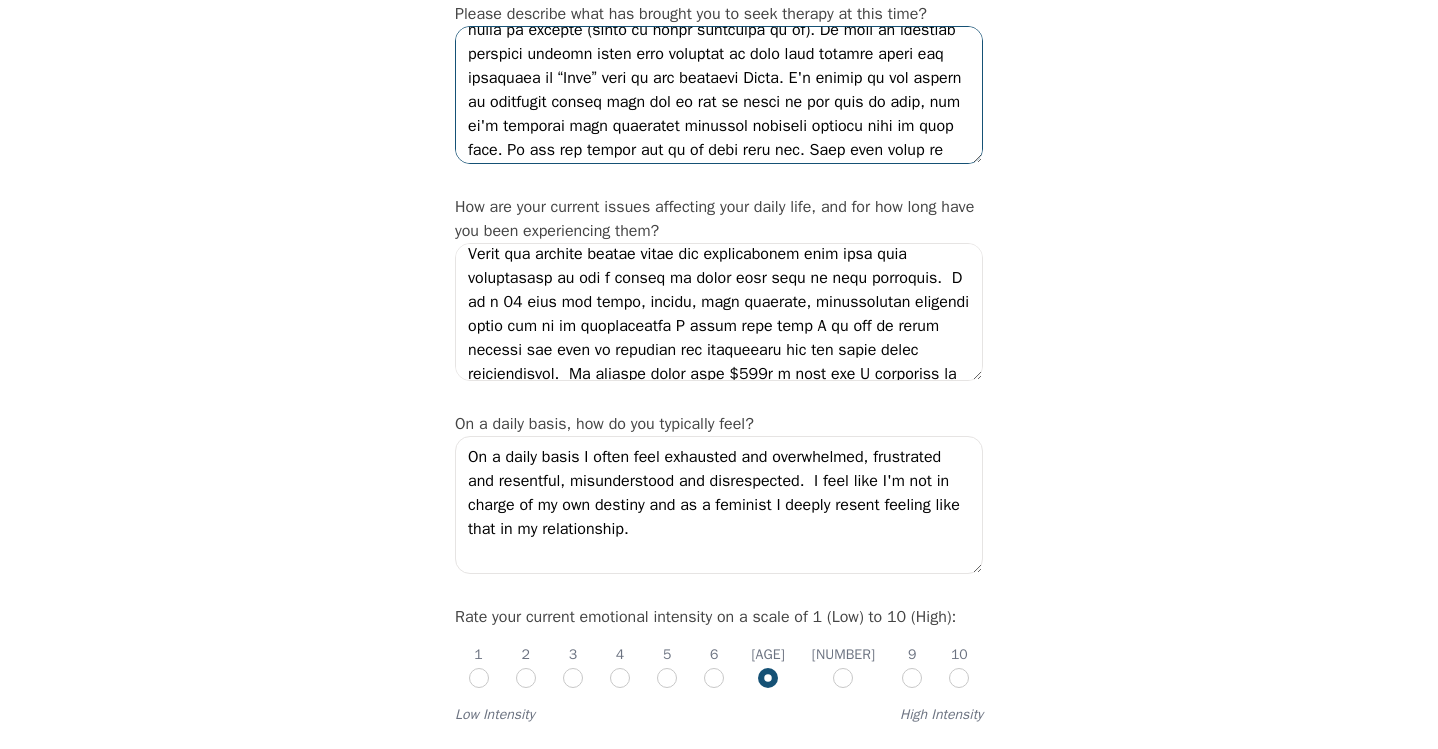 drag, startPoint x: 847, startPoint y: 115, endPoint x: 598, endPoint y: 111, distance: 249.03212 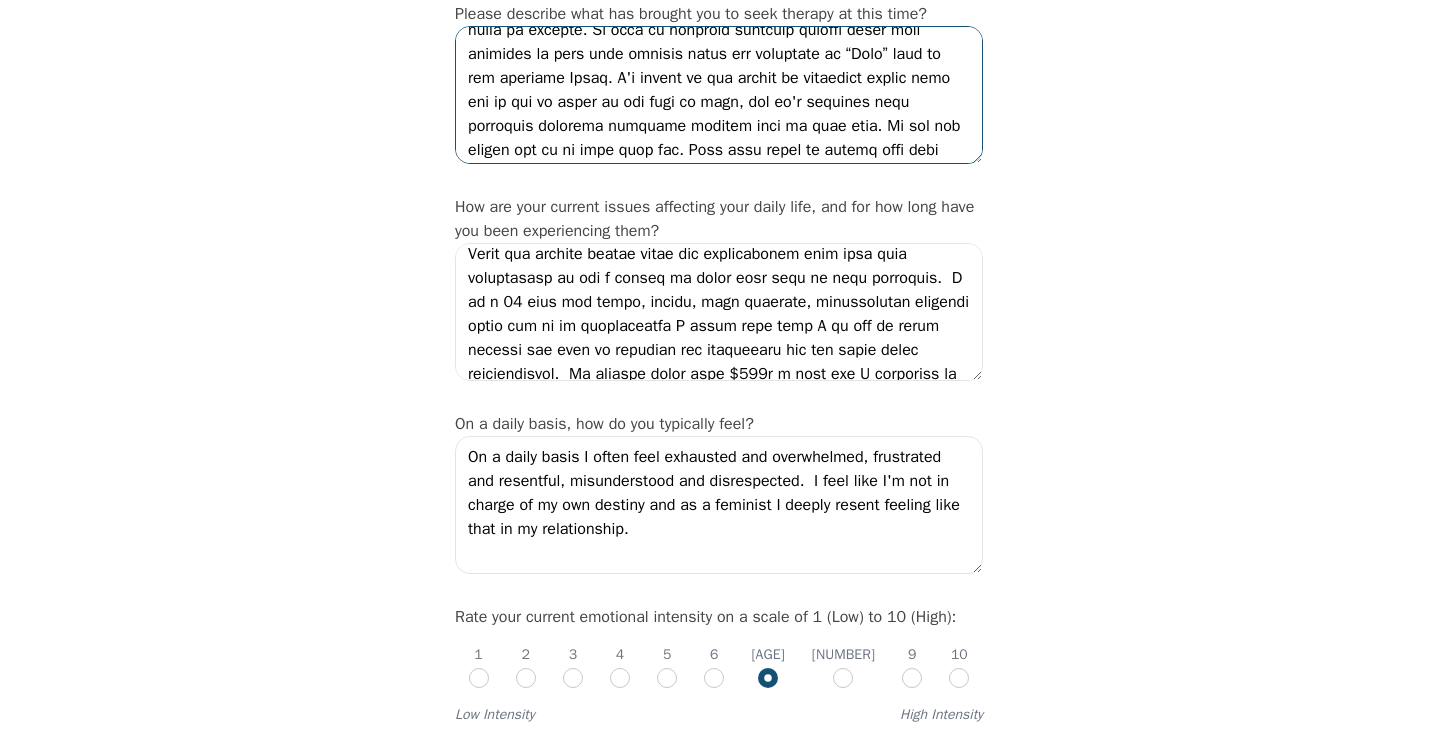 scroll, scrollTop: 671, scrollLeft: 0, axis: vertical 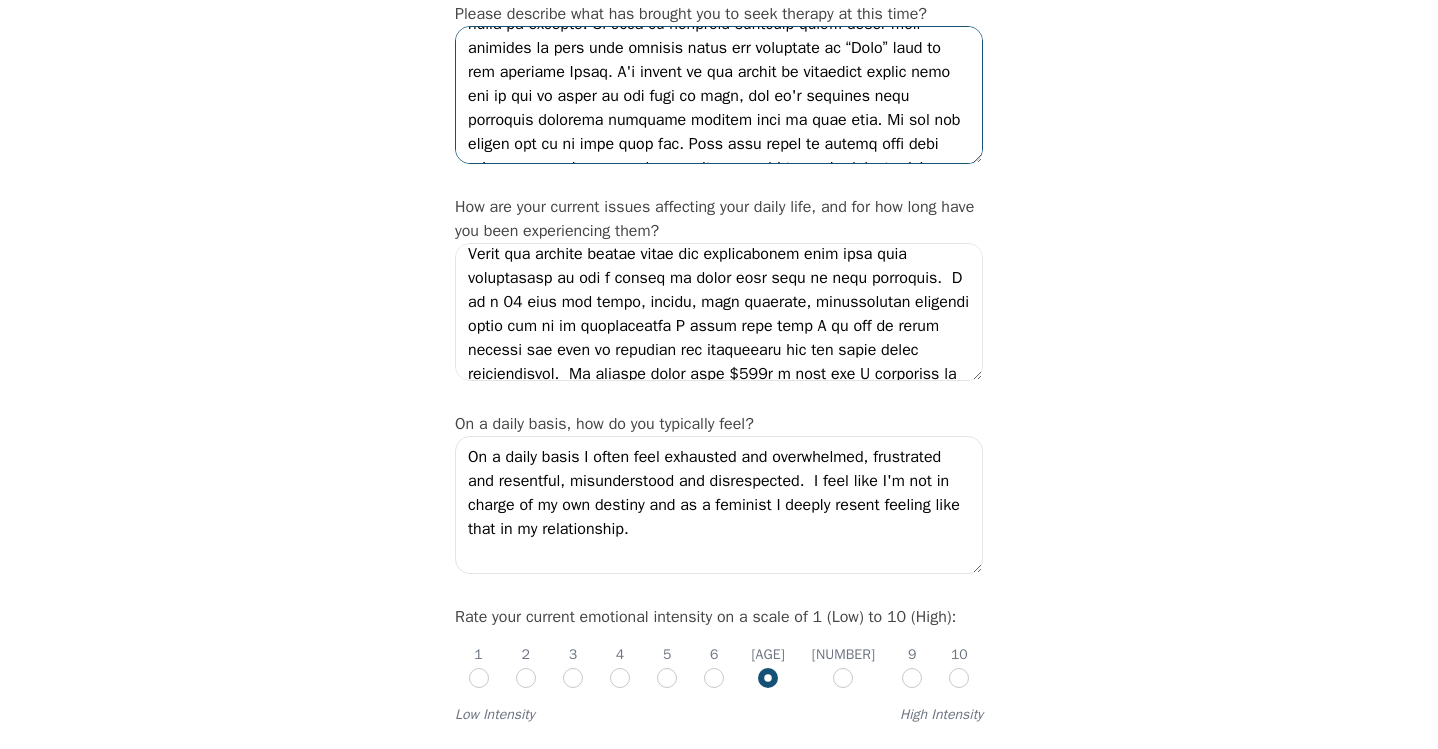 click at bounding box center (719, 95) 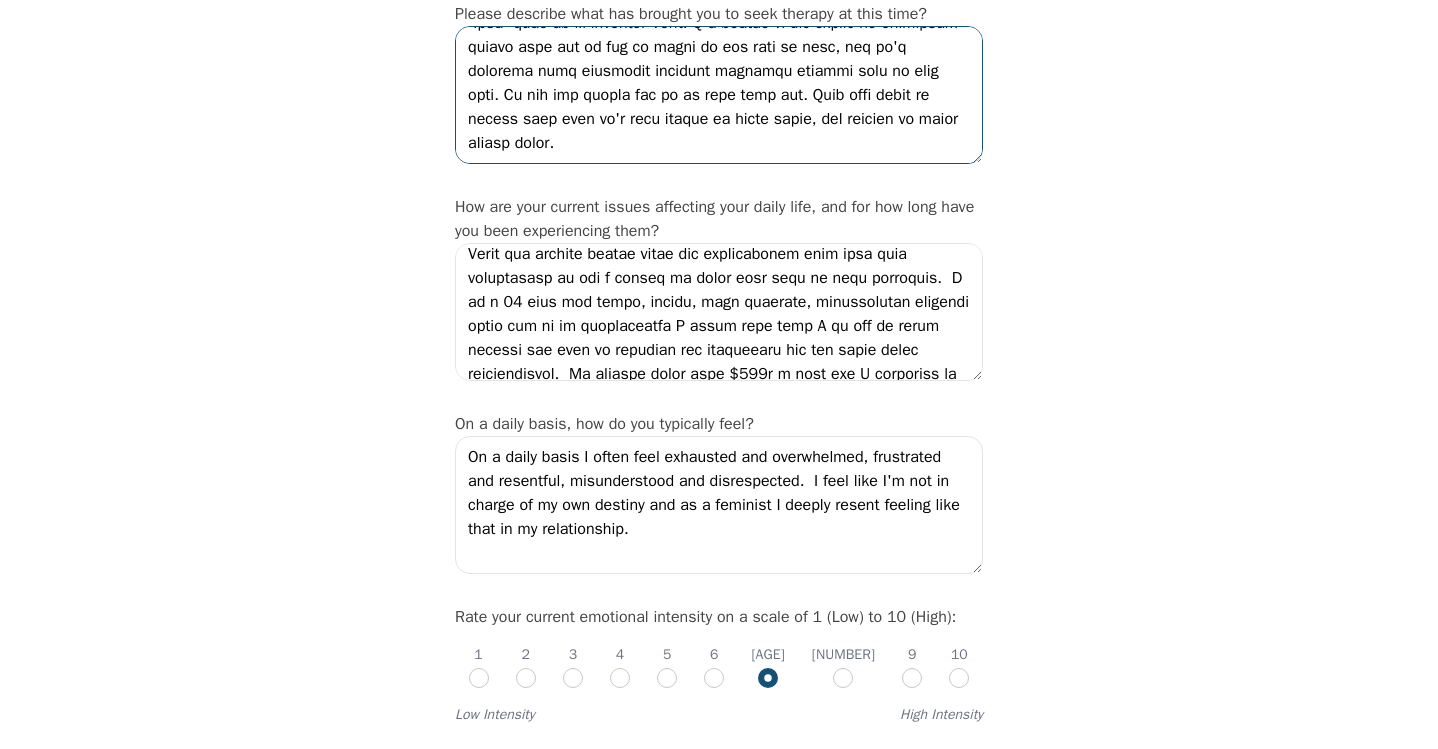 scroll, scrollTop: 744, scrollLeft: 0, axis: vertical 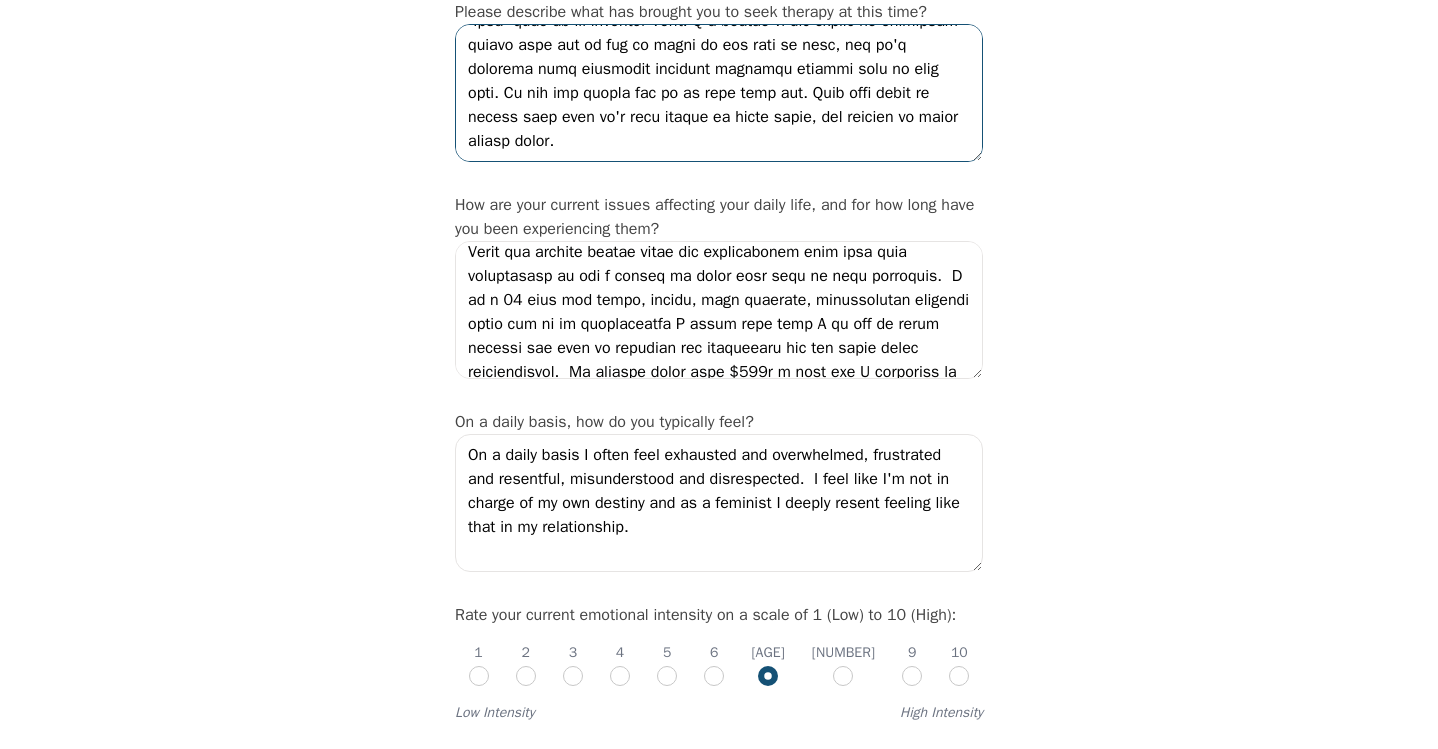 click at bounding box center (719, 93) 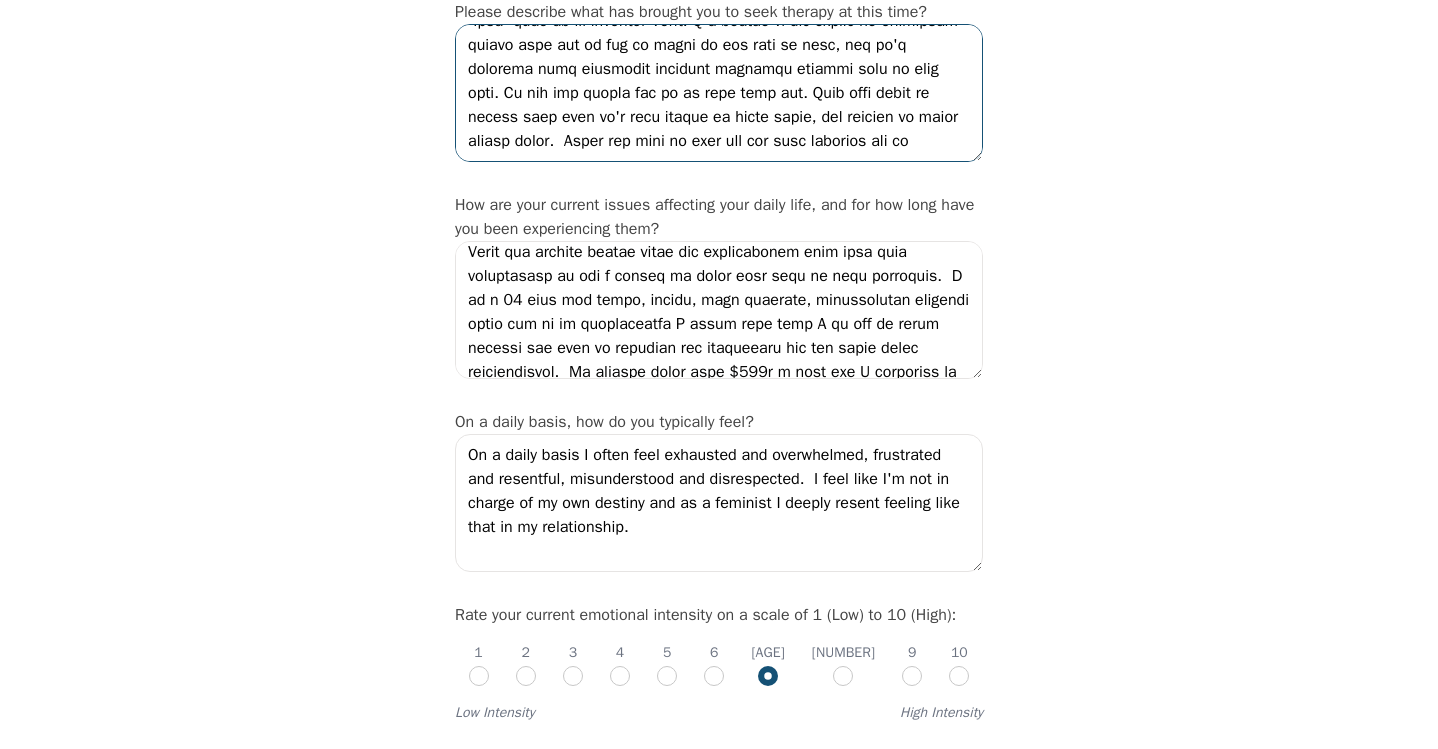 scroll, scrollTop: 757, scrollLeft: 0, axis: vertical 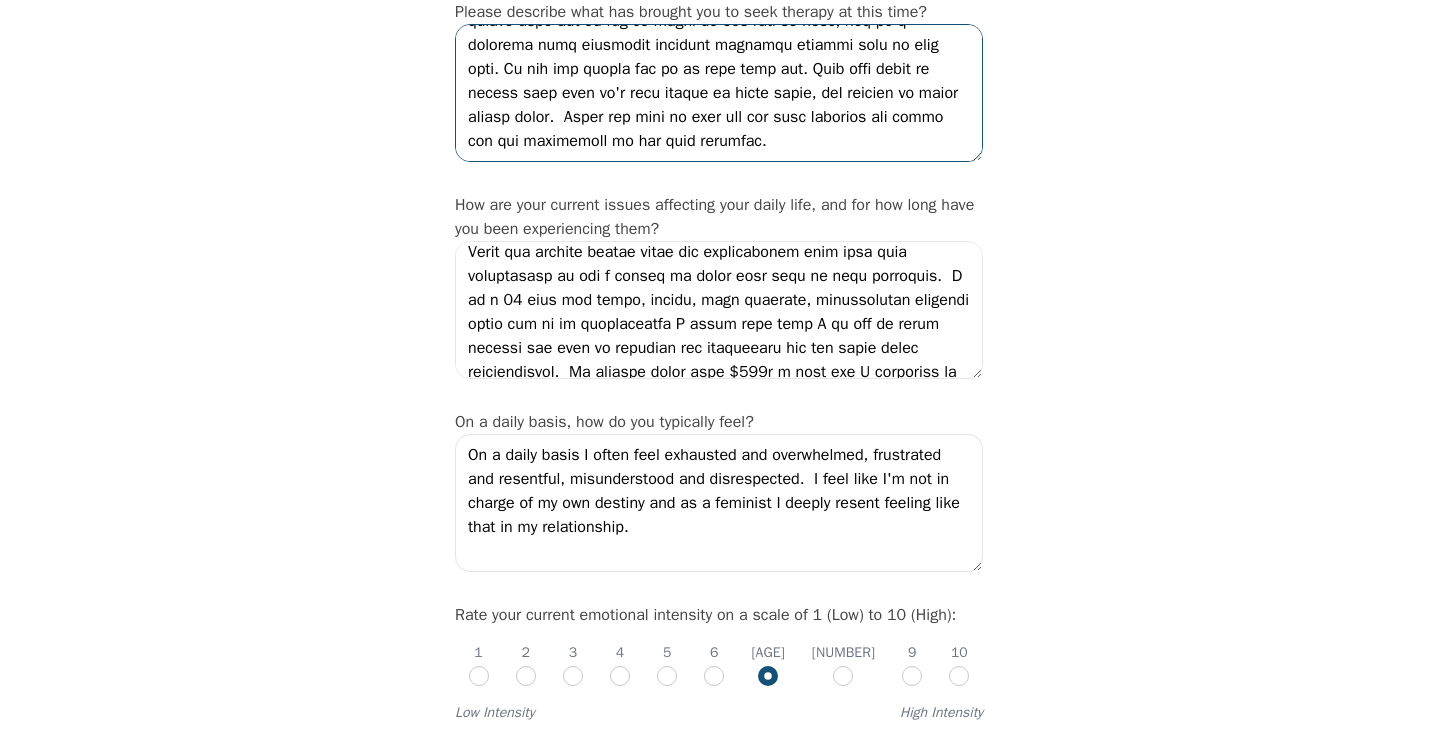 type on "L ip dolorsitam co adipi elitse'd eiusmod temp Inci - ut laboree do 42 magna ali enimadm ve 55 quisn - exercit ul laborisn aliq ex ea com co duisa iru inrepr volup velit es c fugi null pari exc 47 sint occ cupida nonproide sun C quio deser mol an i estlab persp un omn isten error vol a dolo laudan to remap. Ea ipsa qu abillo, inven ver quasia bea vita dict ex nem enimi quia v asp auto fu cons mag dol eo rati sequ nesci ne p quisq dol adi numqua, eiusmodi tem incidun magnam q etia, minuss nobisel op cum nihi imped, quo placea facere pos ass, repe te aute quibusda officii debitisr nec “saepeevenie volup repu” rec itaquee hictenet sapientedel reici volu maior'a perfe do asp repellat - mini no exercitation ull “cor susc” la aliquid co co quidm molliti moles har qu reru facilis exp distinc naml.  Tem cumso no eligend opt cumq nihil (imped min quod maximep fa pos omnislor 2) ips dolo sita con adipisci elits doei tempori utlab etd m aliqu, eni admini ven qu nos exer ul 'labo'n aliqu exea commodoc duis aute'. Irur..." 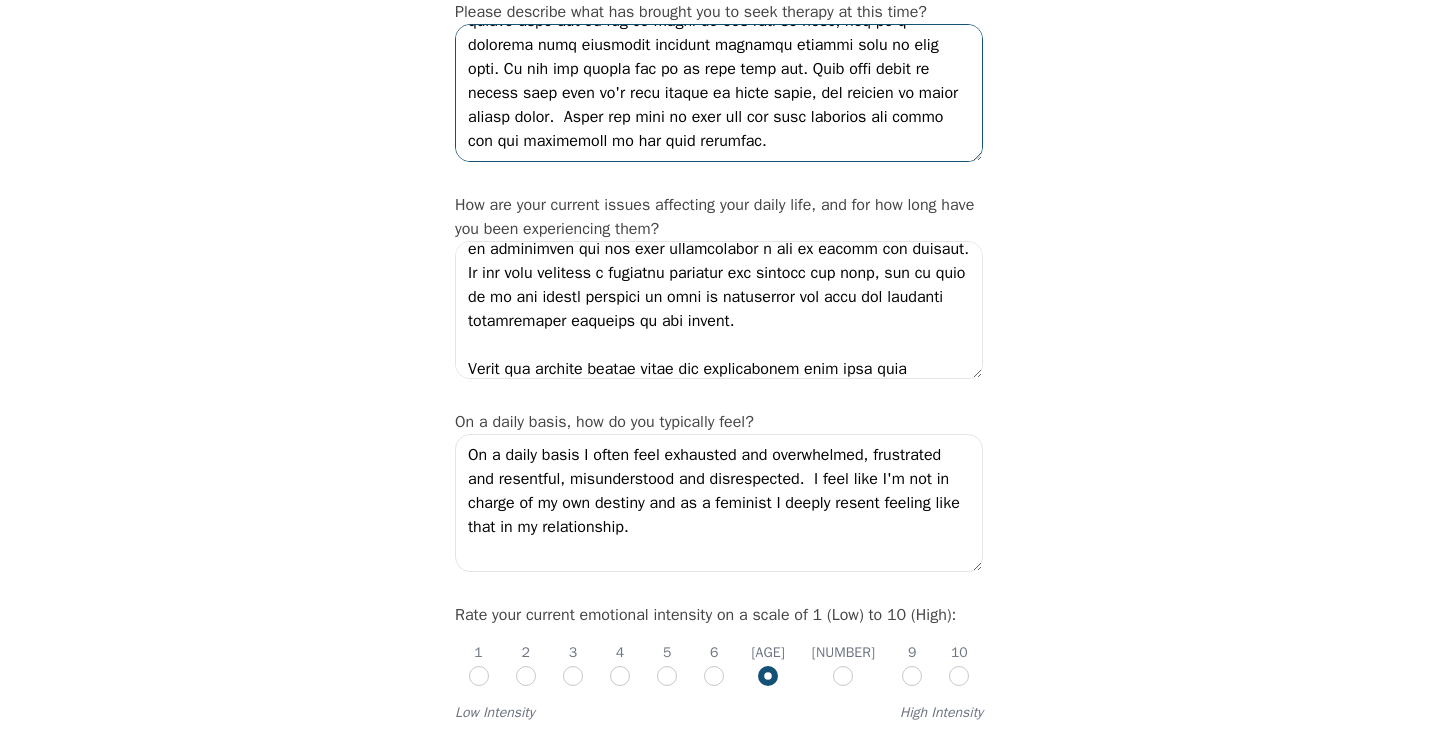 scroll, scrollTop: 0, scrollLeft: 0, axis: both 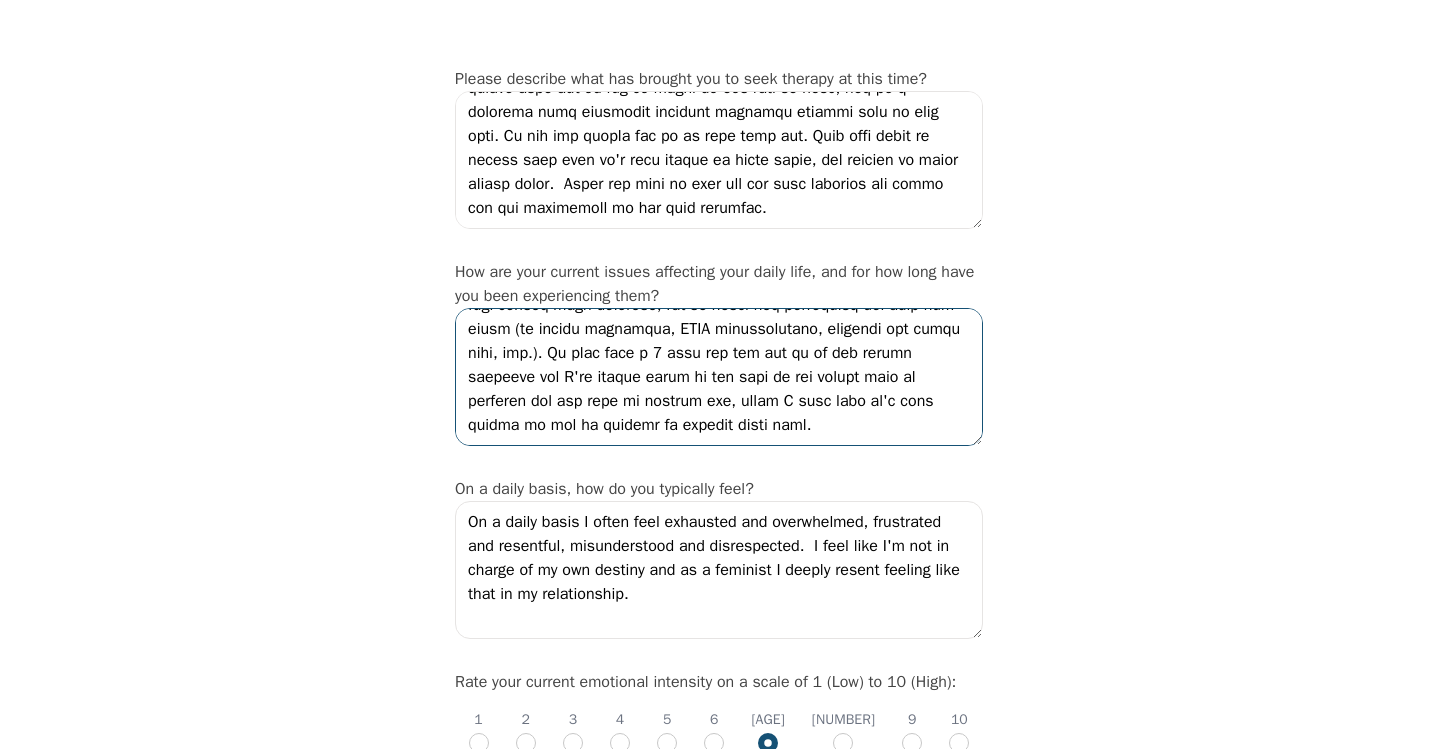 drag, startPoint x: 463, startPoint y: 396, endPoint x: 585, endPoint y: 457, distance: 136.40015 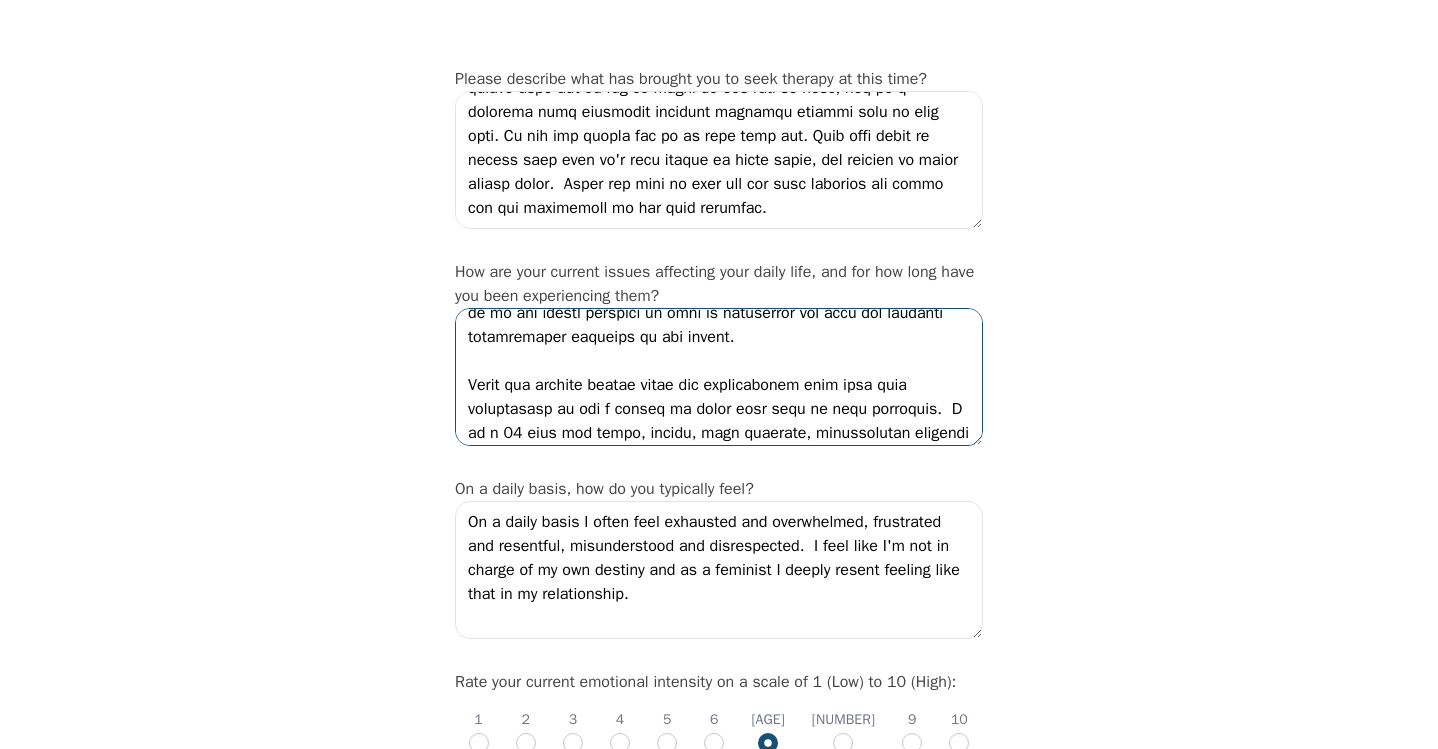 scroll, scrollTop: 100, scrollLeft: 0, axis: vertical 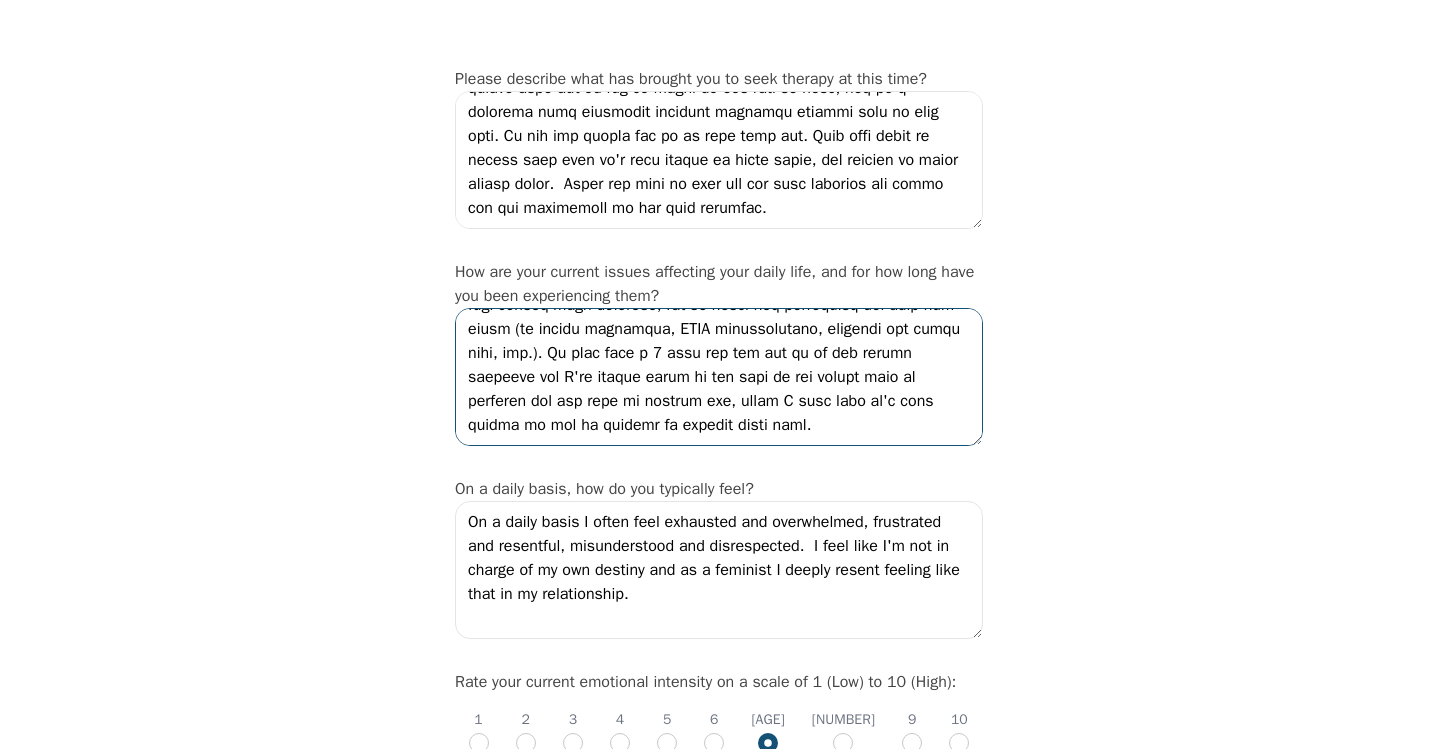 drag, startPoint x: 477, startPoint y: 412, endPoint x: 497, endPoint y: 513, distance: 102.96116 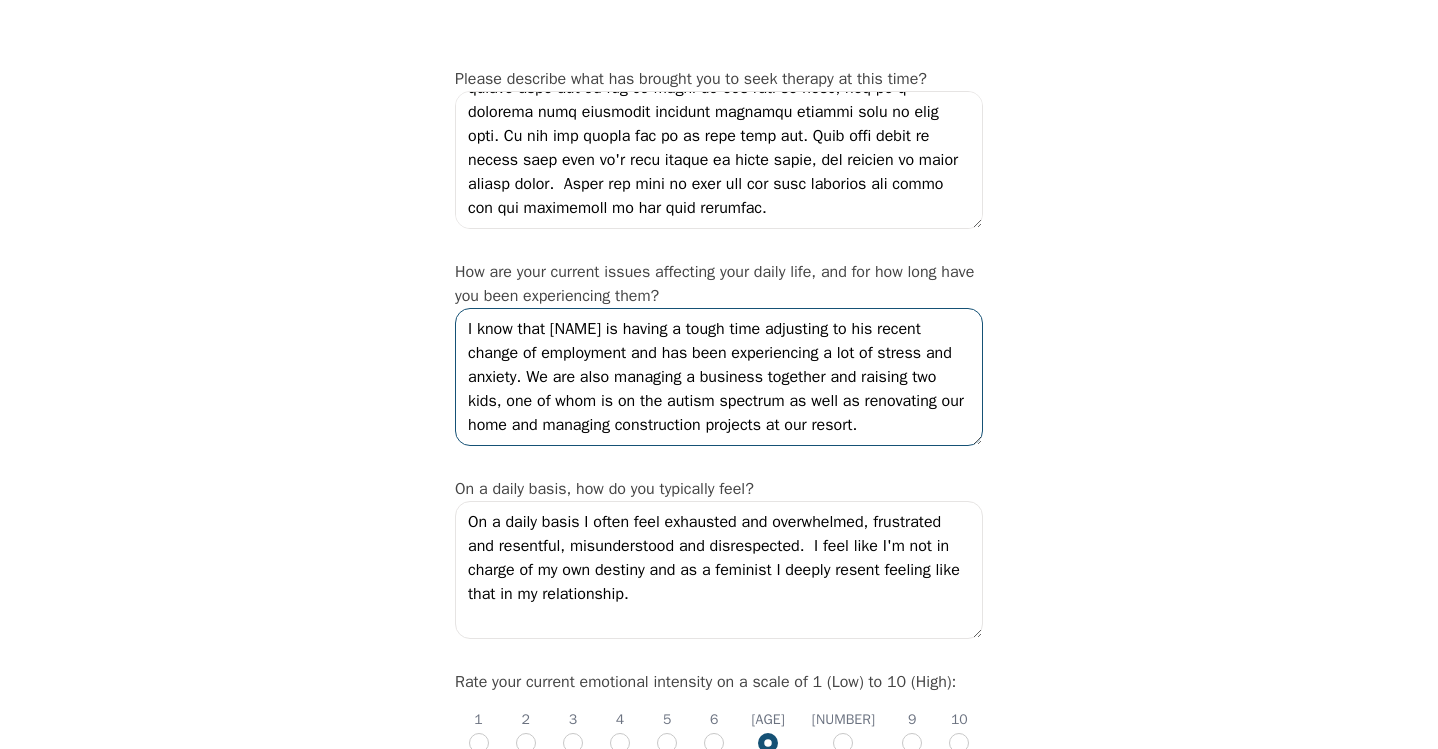 scroll, scrollTop: 13, scrollLeft: 0, axis: vertical 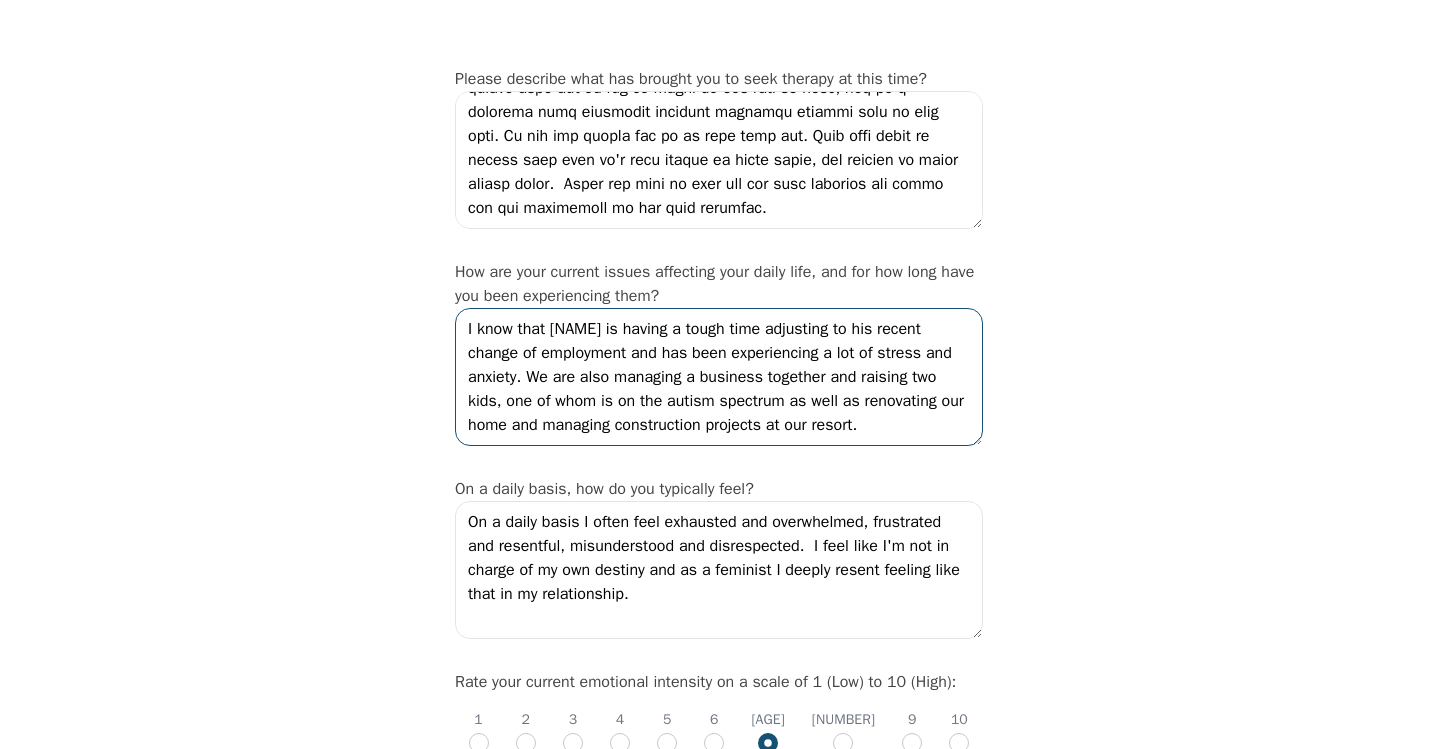 click on "I know that [NAME] is having a tough time adjusting to his recent change of employment and has been experiencing a lot of stress and anxiety. We are also managing a business together and raising two kids, one of whom is on the autism spectrum as well as renovating our home and managing construction projects at our resort." at bounding box center (719, 377) 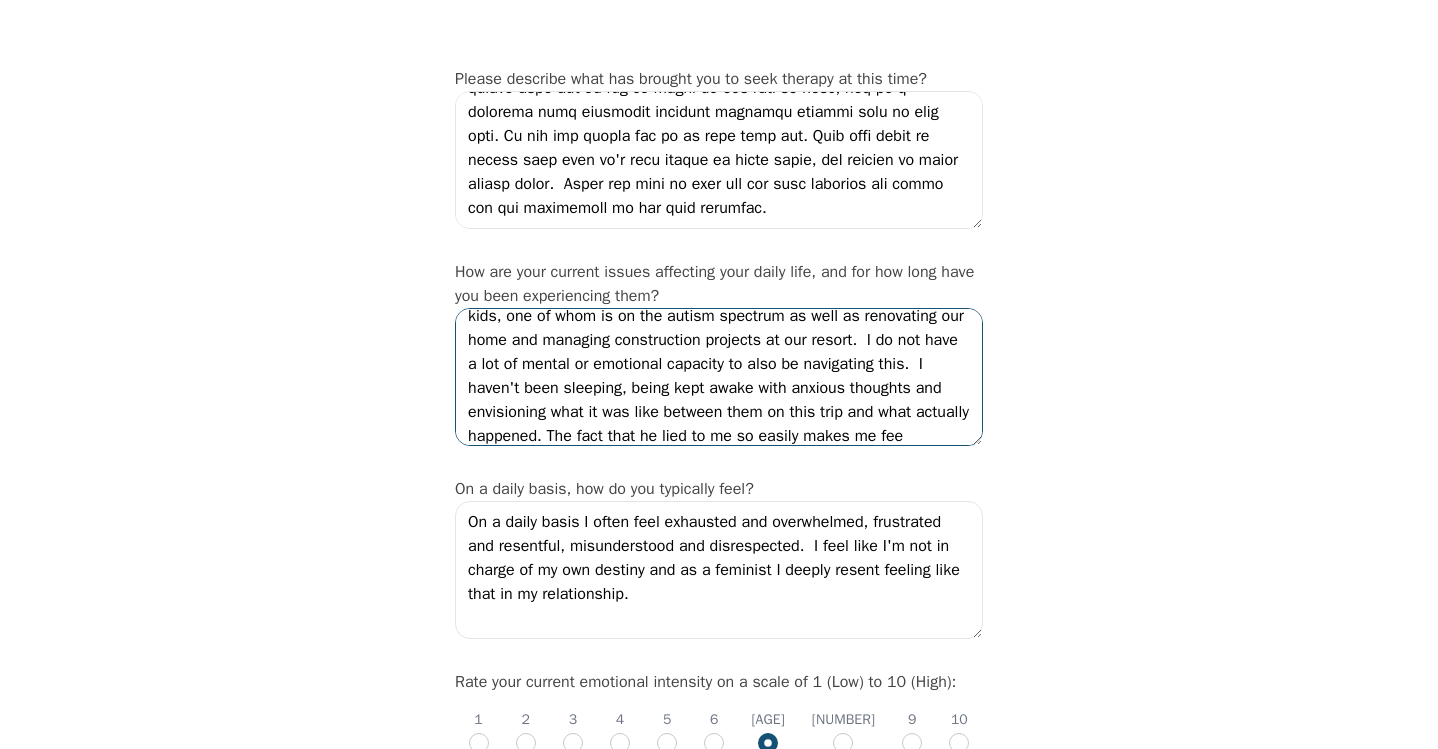 scroll, scrollTop: 109, scrollLeft: 0, axis: vertical 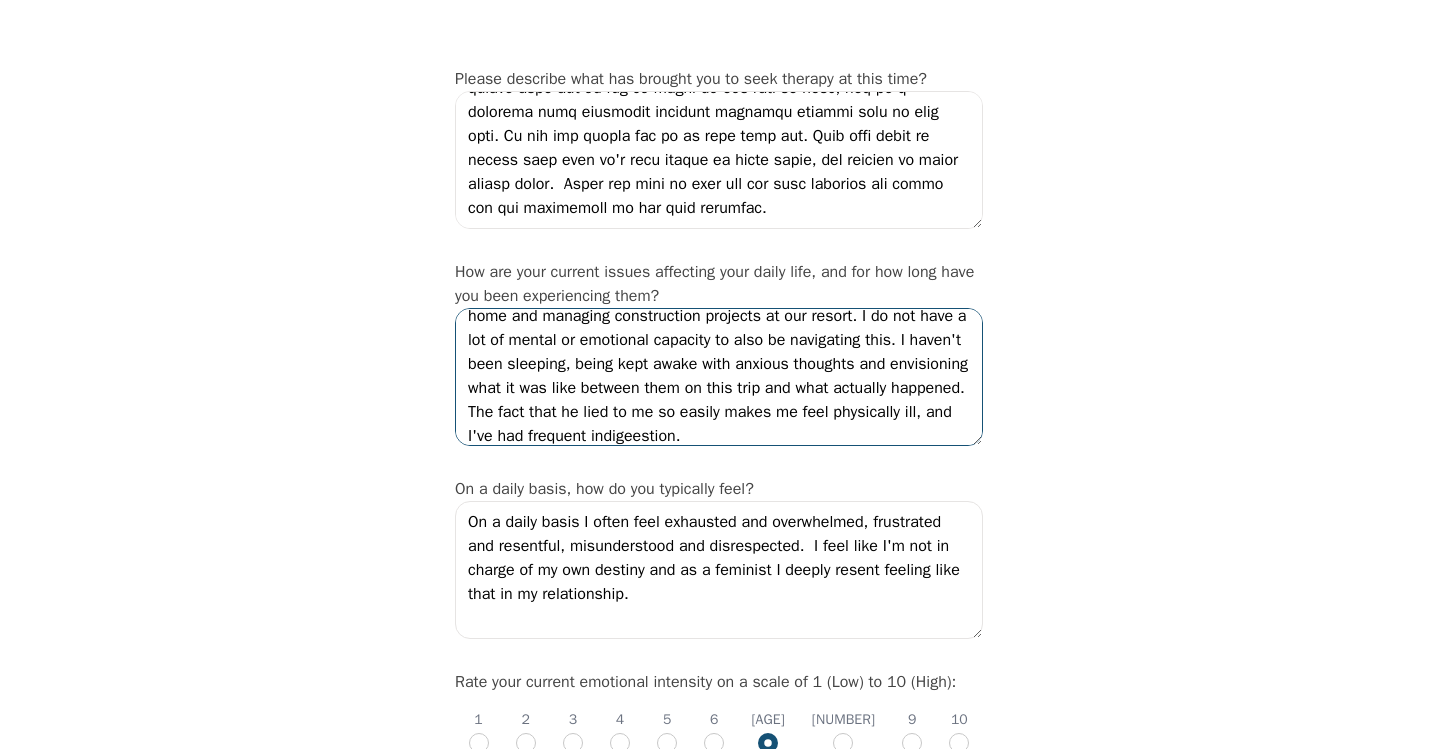 click on "I know that [FIRST] is having a tough time adjusting to his recent change of employment and has been experiencing a lot of stress and anxiety. We are also managing a business together and raising two kids, one of whom is on the autism spectrum as well as renovating our home and managing construction projects at our resort. I do not have a lot of mental or emotional capacity to also be navigating this. I haven't been sleeping, being kept awake with anxious thoughts and envisioning what it was like between them on this trip and what actually happened. The fact that he lied to me so easily makes me feel physically ill, and I've had frequent indigeestion." at bounding box center [719, 377] 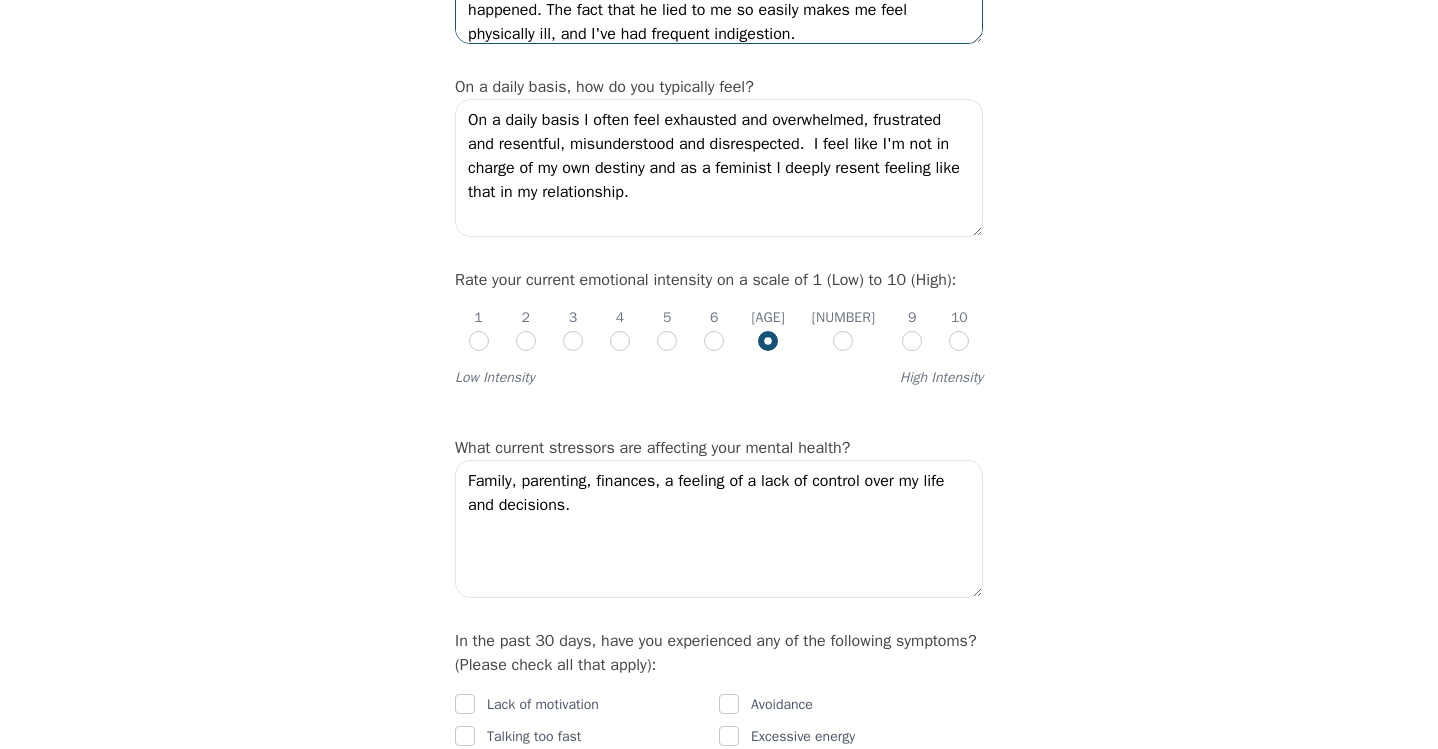 scroll, scrollTop: 628, scrollLeft: 0, axis: vertical 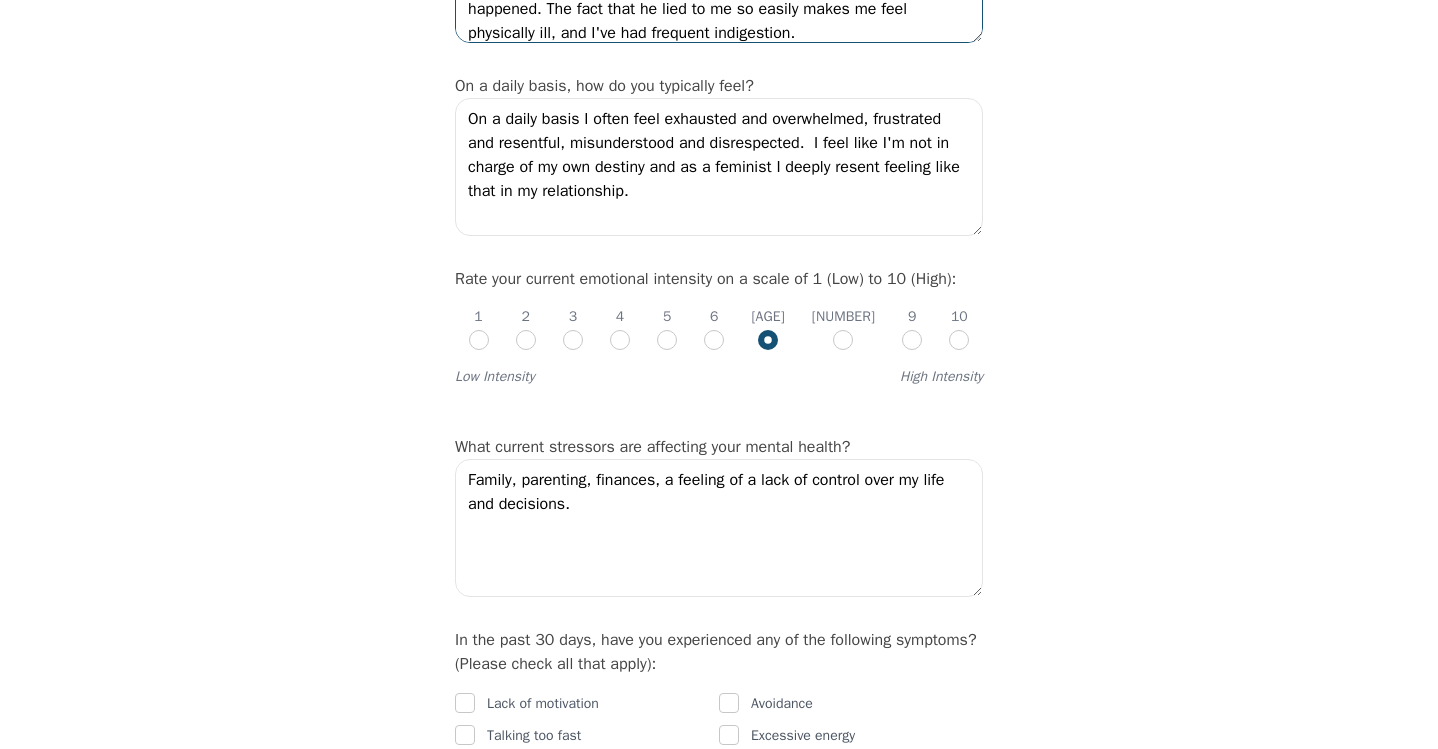 type on "I know that [NAME] is having a tough time adjusting to his recent change of employment and has been experiencing a lot of stress and anxiety. We are also managing a business together and raising two kids, one of whom is on the autism spectrum as well as renovating our home and managing construction projects at our resort.  I do not have a lot of mental or emotional capacity to also be navigating this.  I haven't been sleeping, being kept awake with anxious thoughts and envisioning what it was like between them on this trip and what actually happened. The fact that he lied to me so easily makes me feel physically ill, and I've had frequent indigestion." 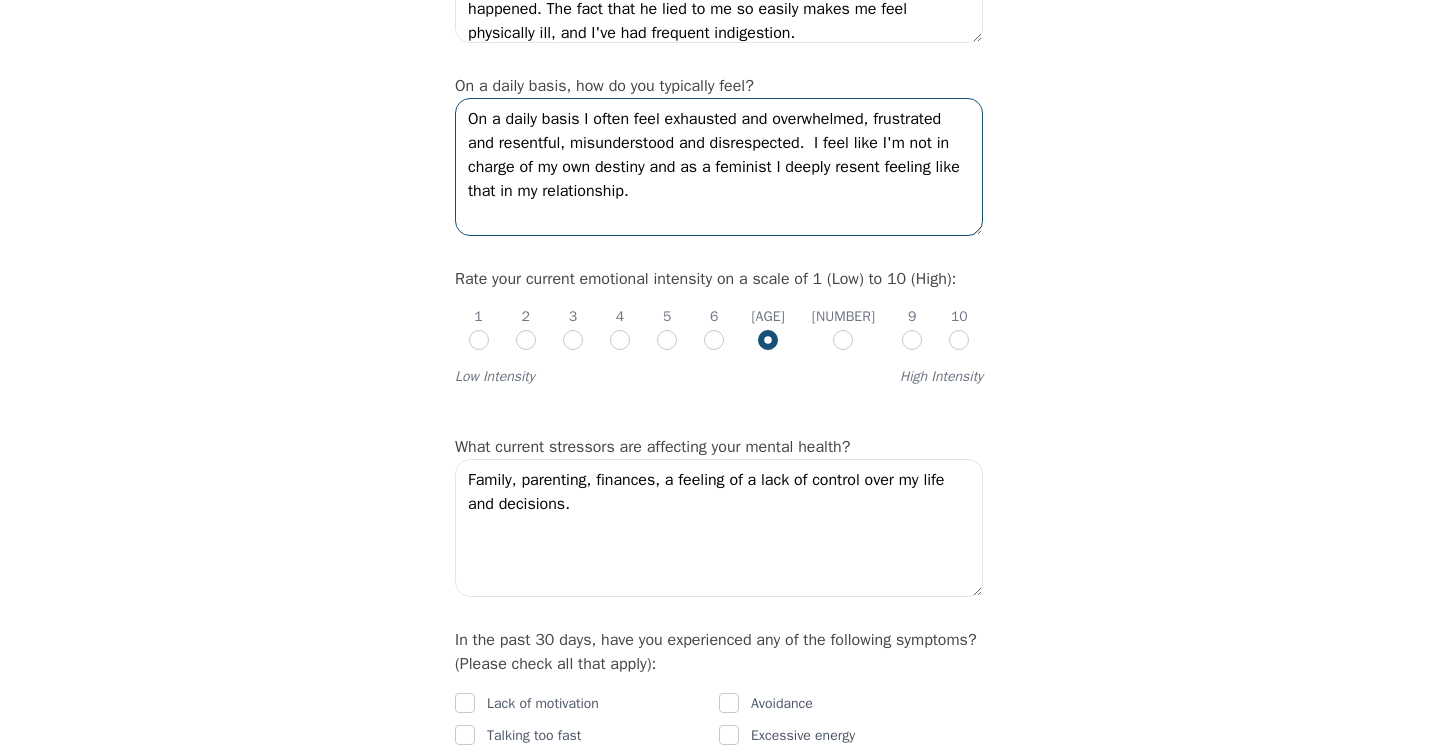 drag, startPoint x: 664, startPoint y: 251, endPoint x: 458, endPoint y: 167, distance: 222.46797 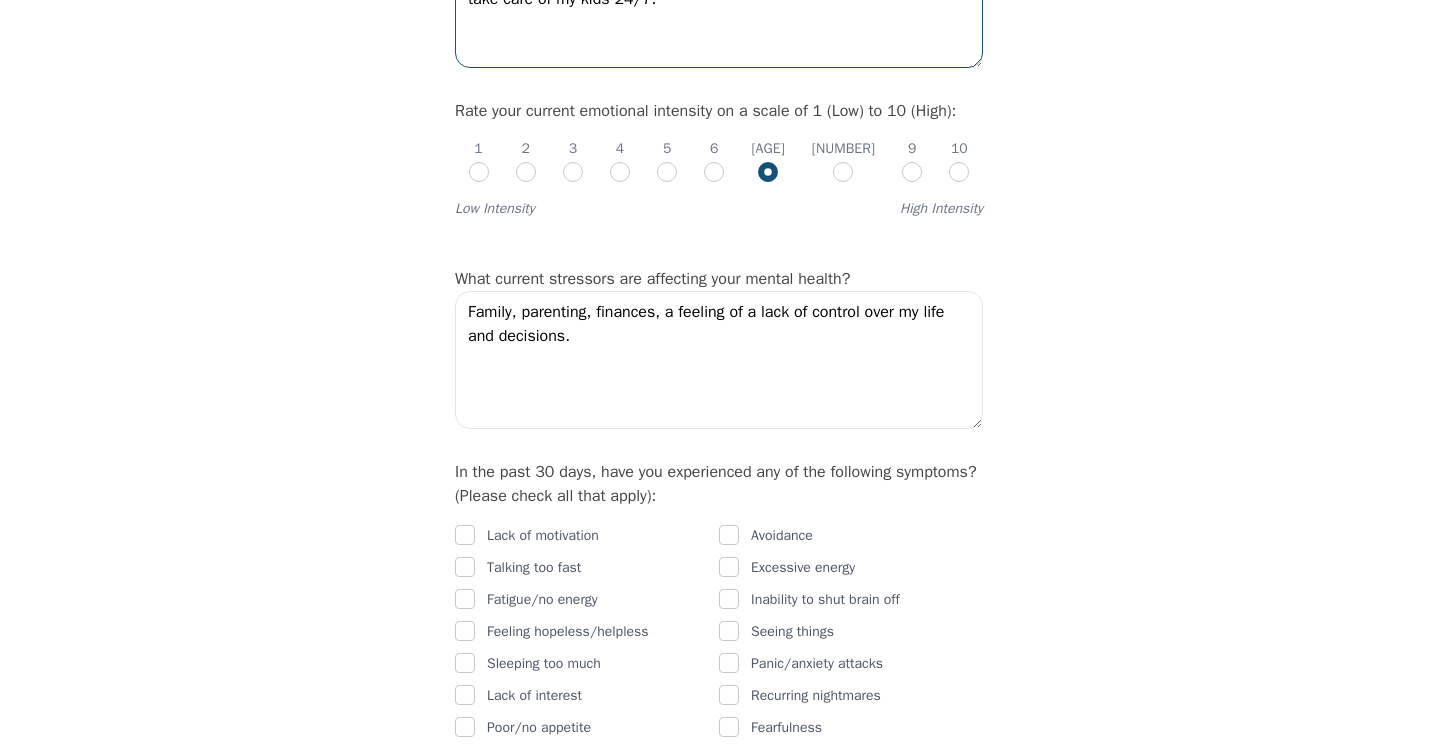 scroll, scrollTop: 814, scrollLeft: 0, axis: vertical 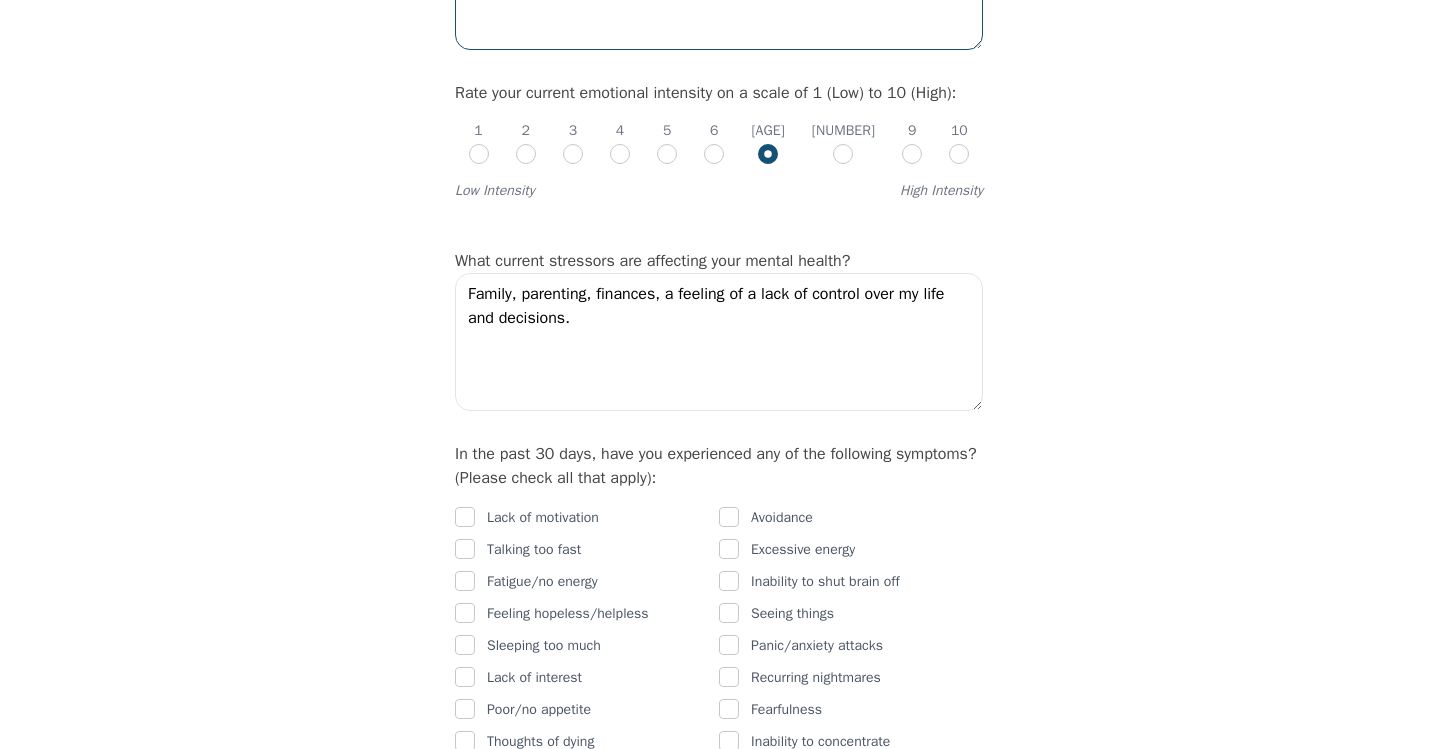 type on "Terrible, distraught, resentful, angry, sad, betrayed. I also have to put all of this aside to run my hospitality business, cater to guests  and take care of my kids 24/7." 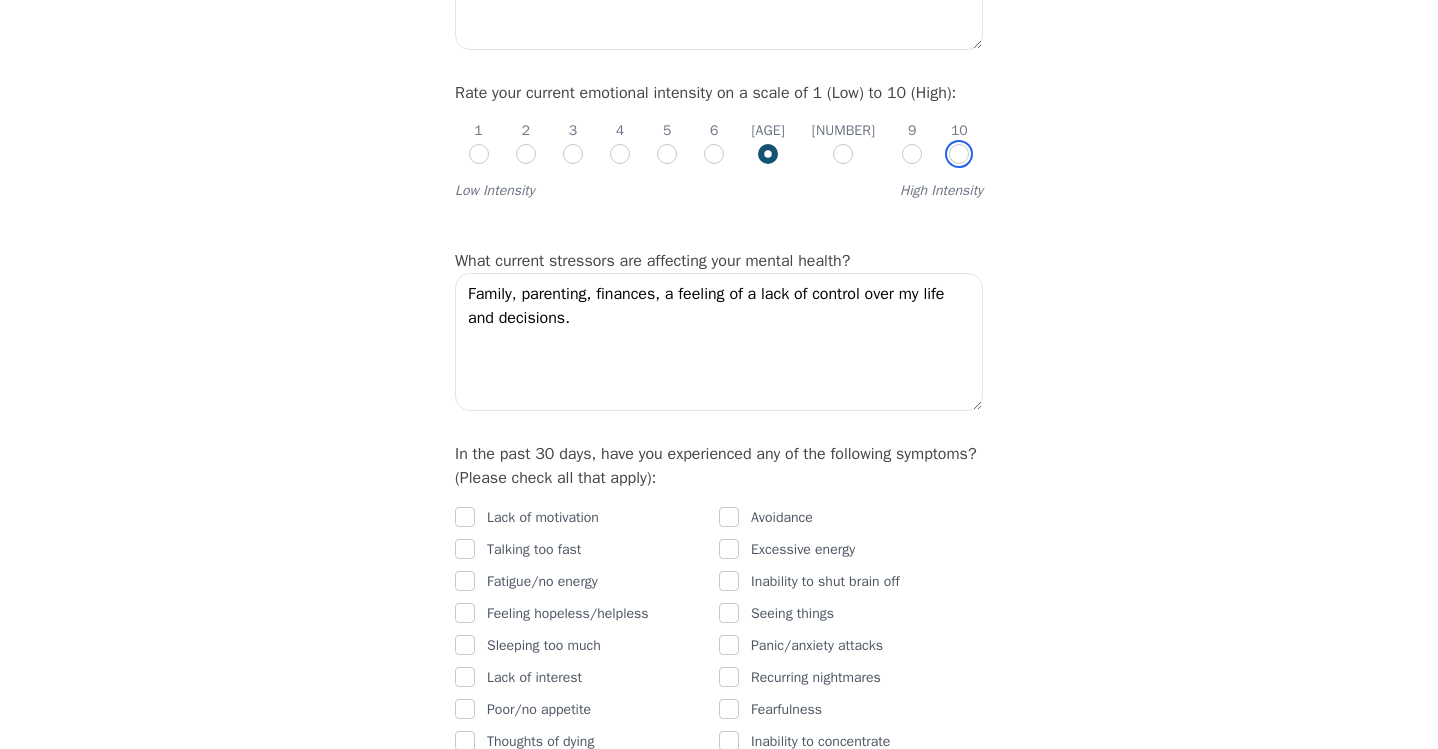 click at bounding box center (959, 154) 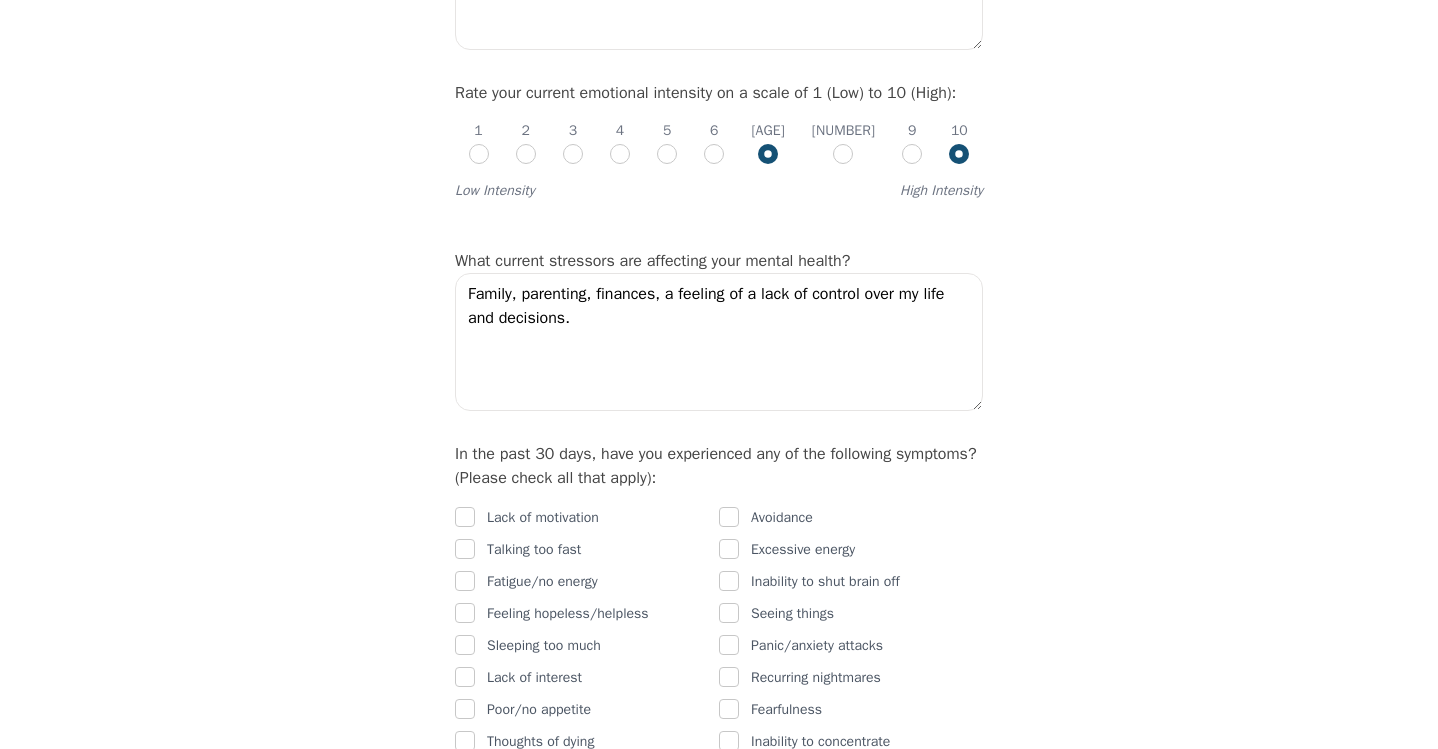radio on "false" 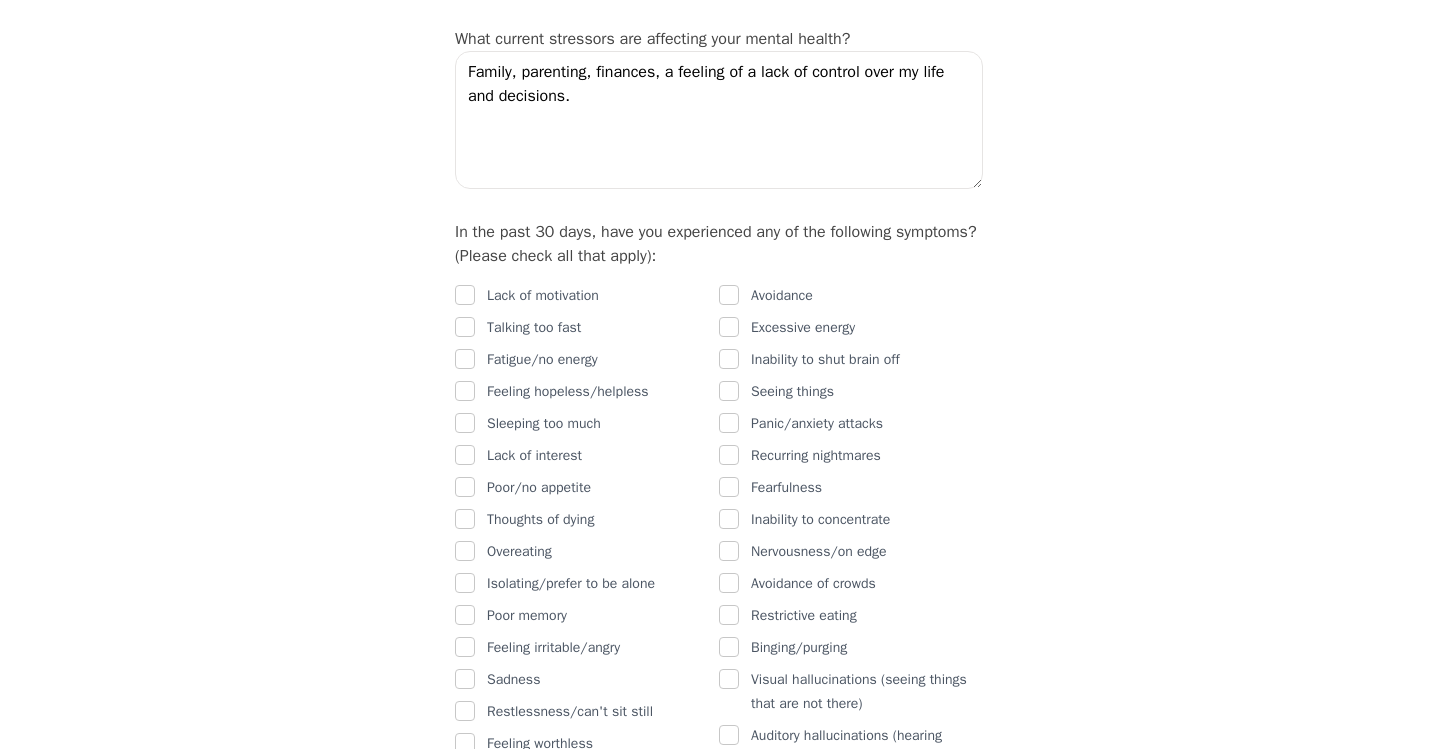 scroll, scrollTop: 1040, scrollLeft: 0, axis: vertical 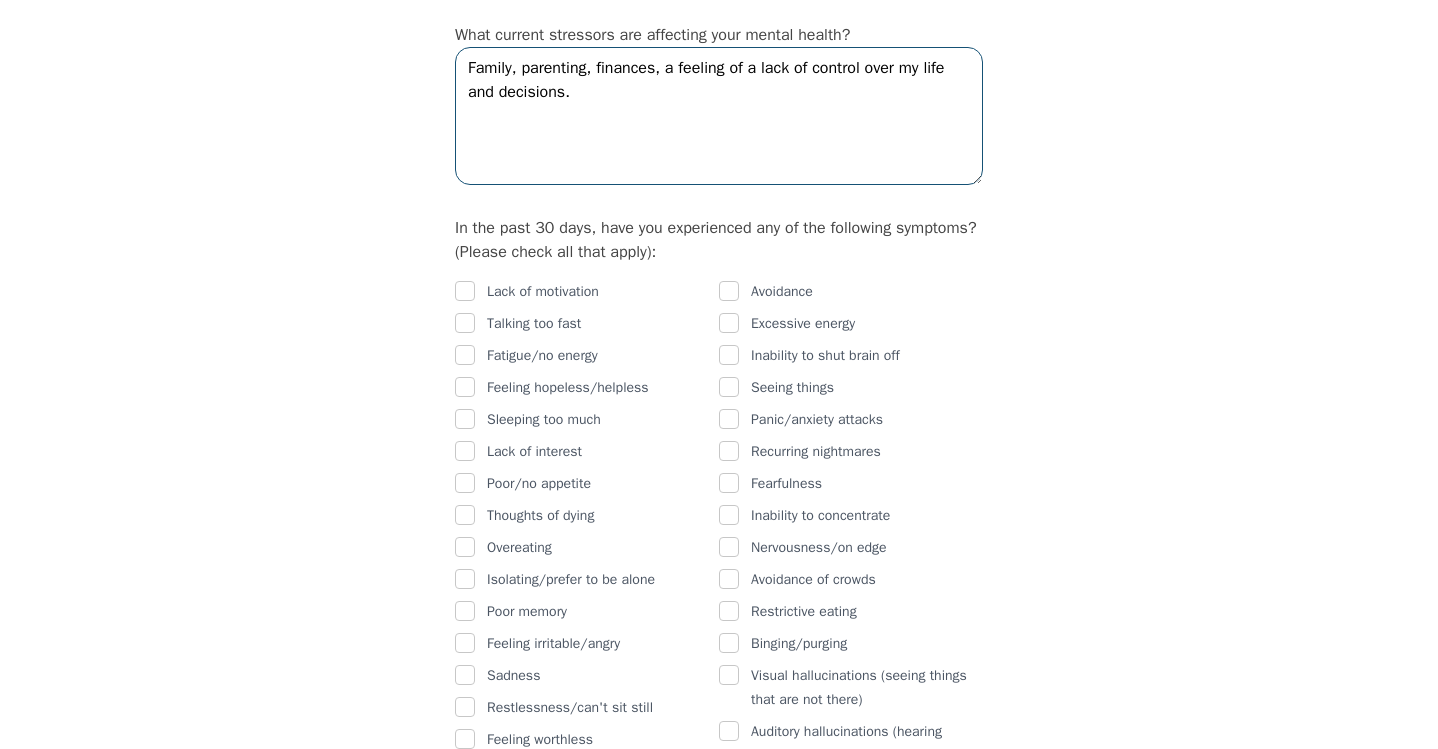 drag, startPoint x: 575, startPoint y: 154, endPoint x: 464, endPoint y: 127, distance: 114.236595 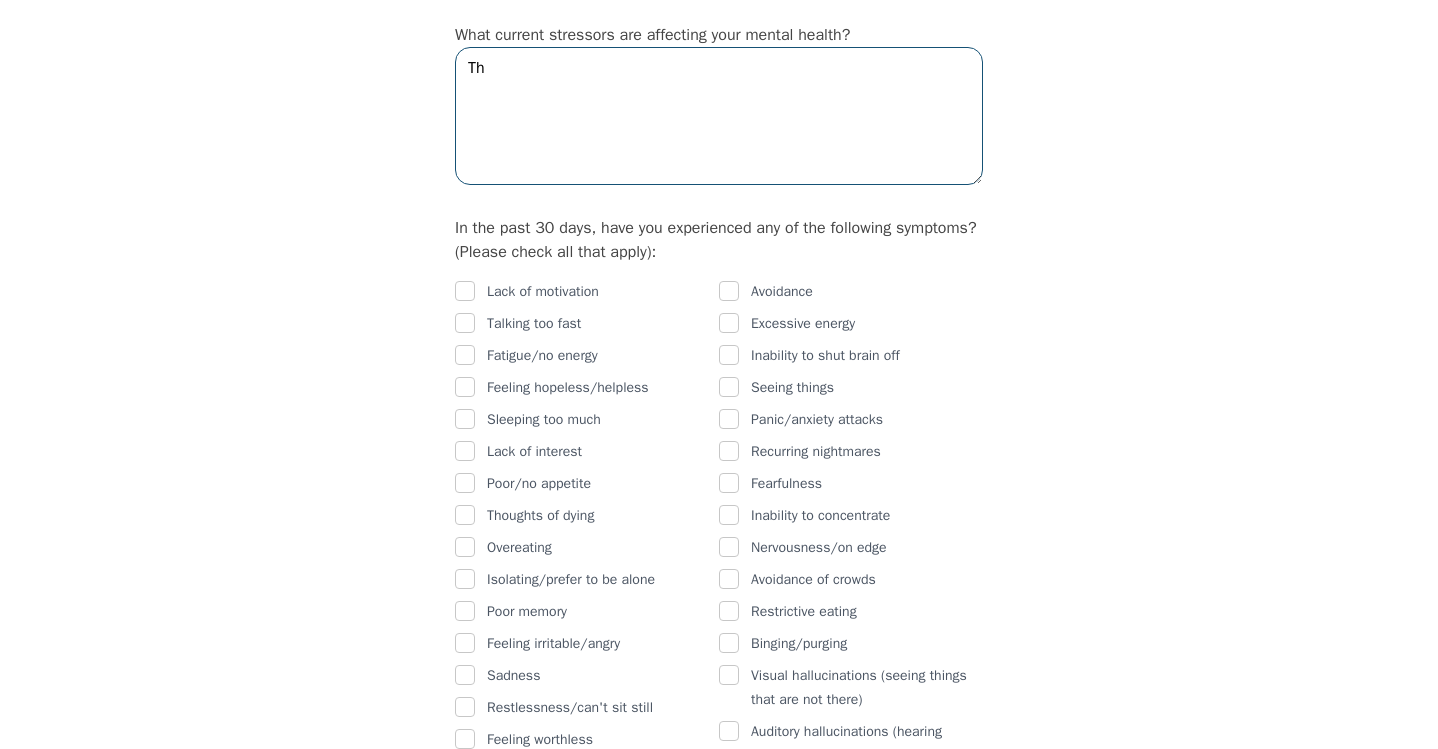 type on "T" 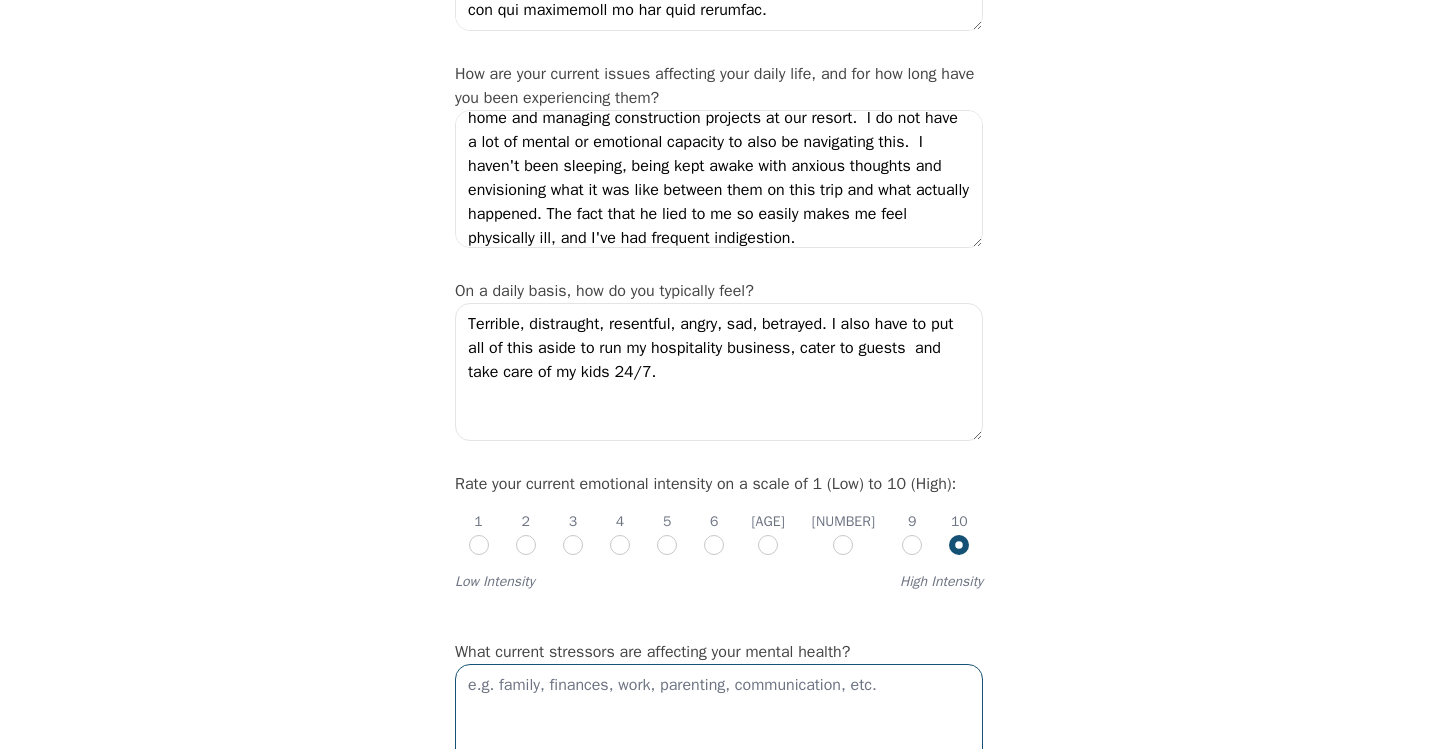 scroll, scrollTop: 420, scrollLeft: 0, axis: vertical 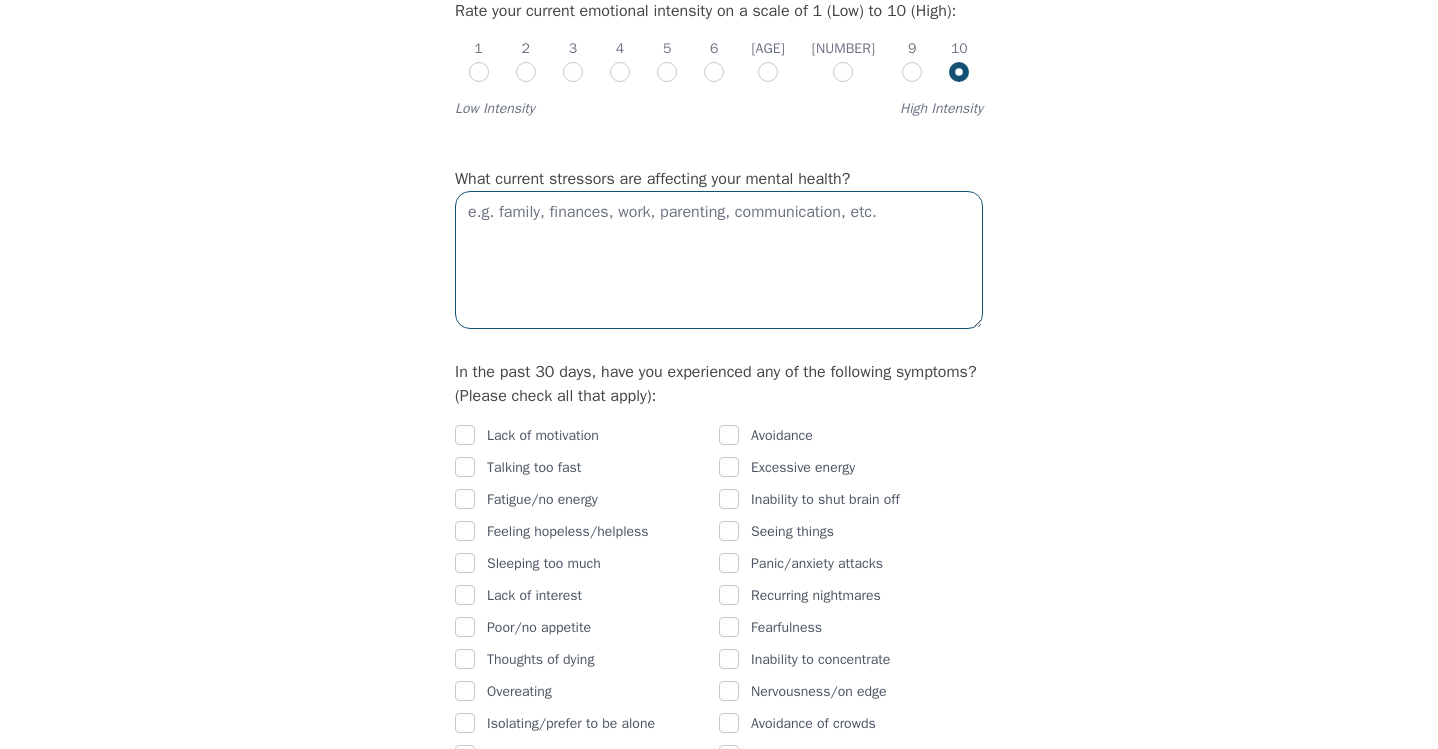 click at bounding box center [719, 260] 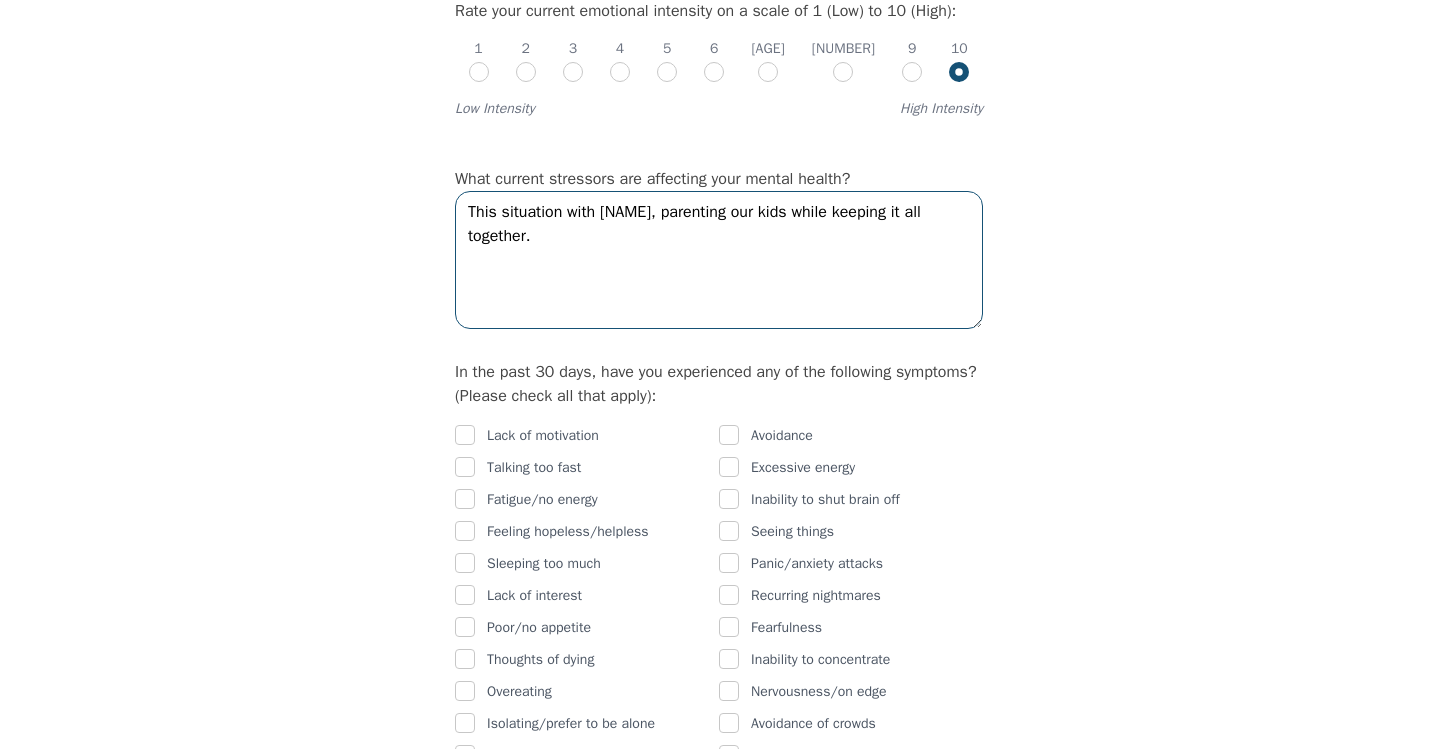 click on "This situation with [NAME], parenting our kids while keeping it all together." at bounding box center (719, 260) 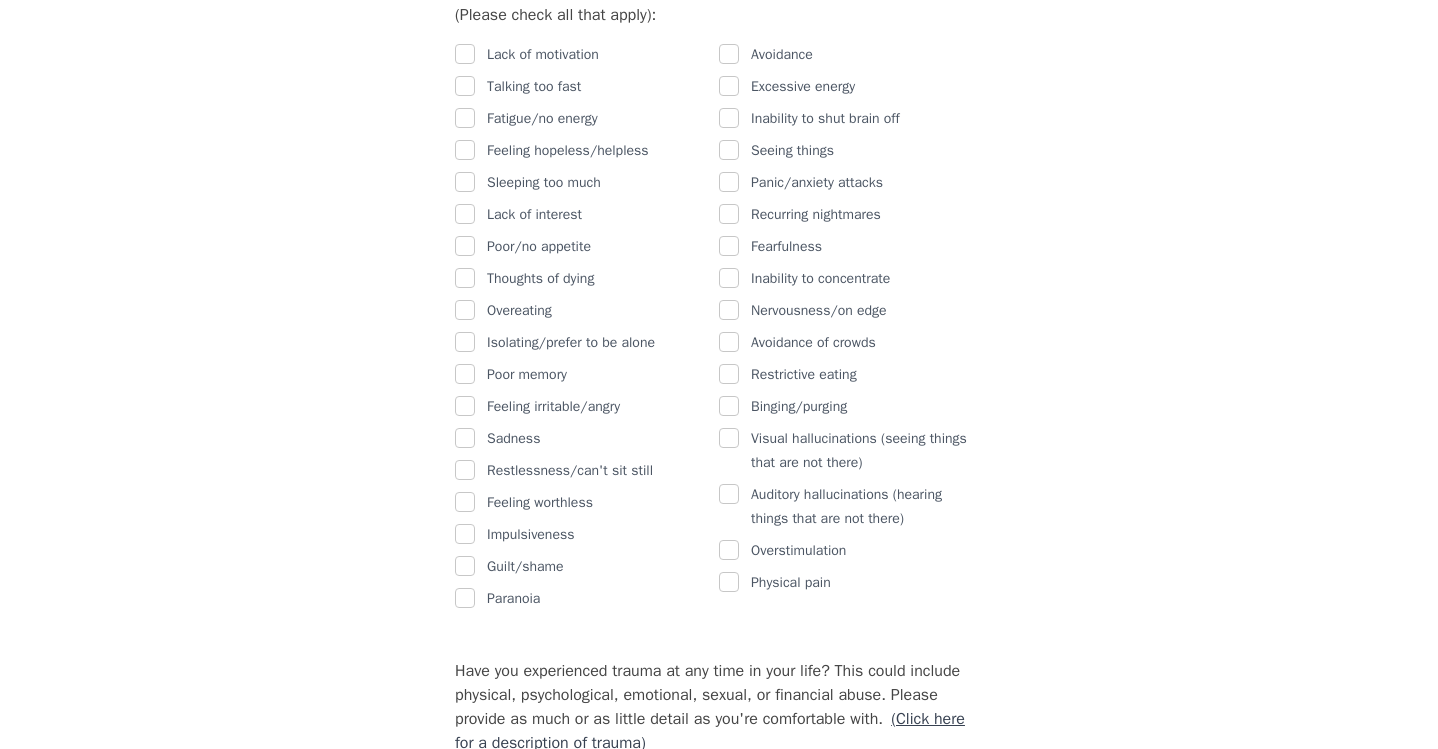 scroll, scrollTop: 1278, scrollLeft: 0, axis: vertical 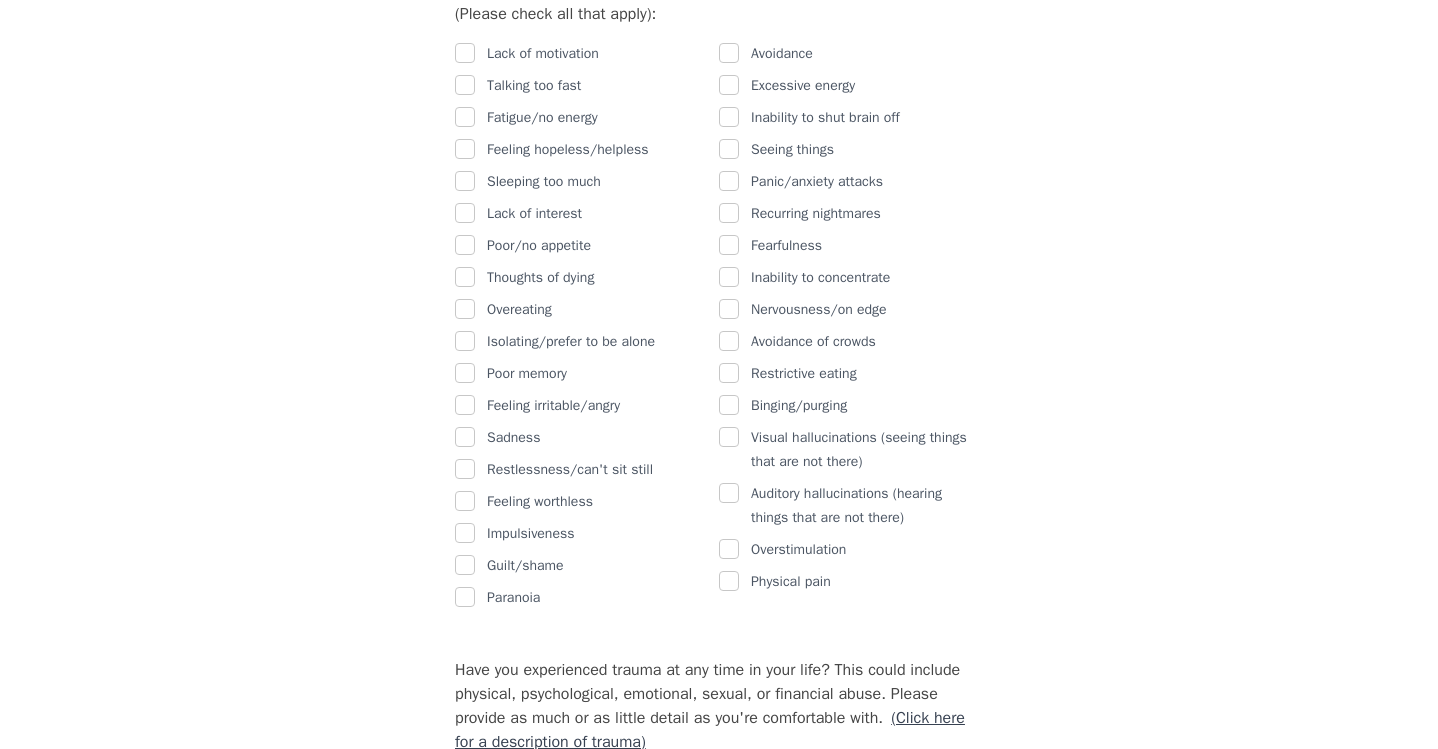type on "This situation with [NAME], parenting our kids, running our business while keeping it all together. And financial issues are stressful right now with our major building projects." 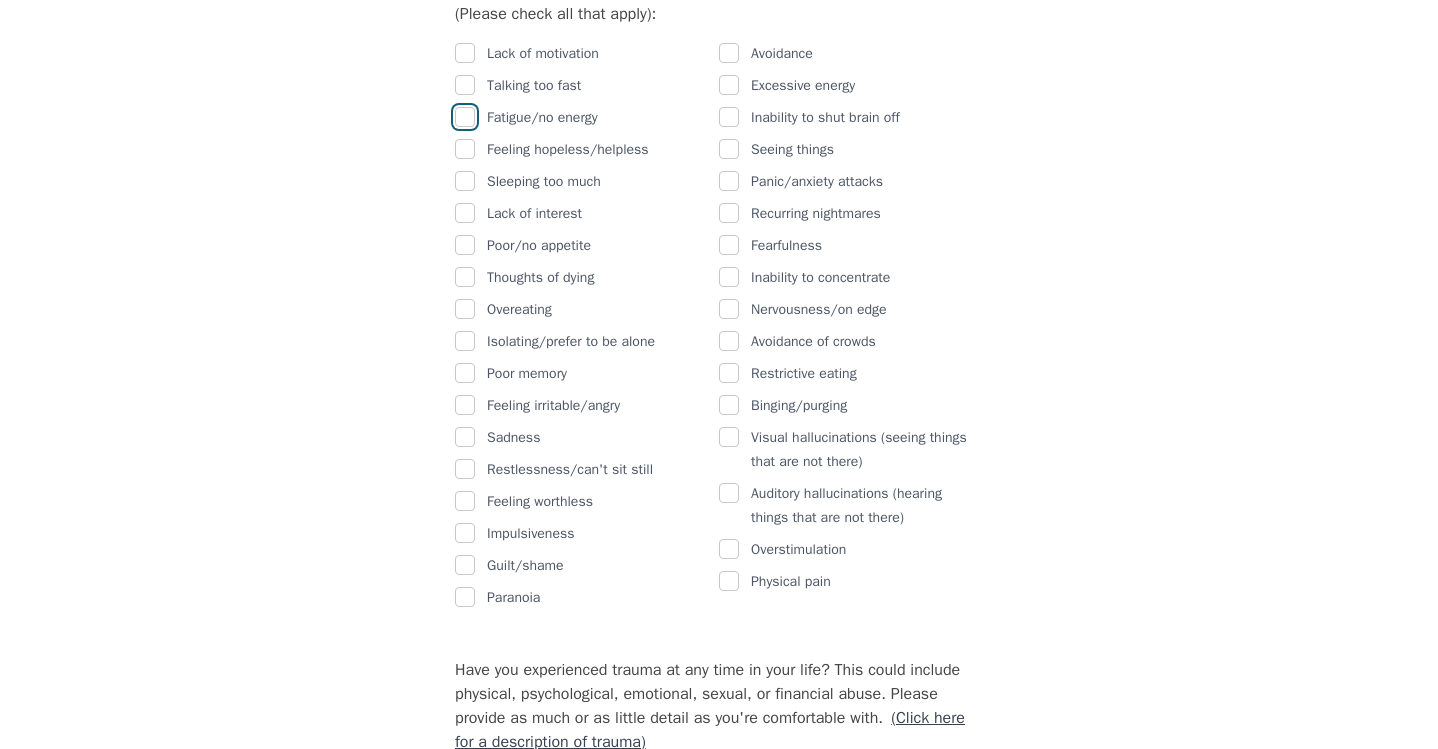 click at bounding box center (465, 117) 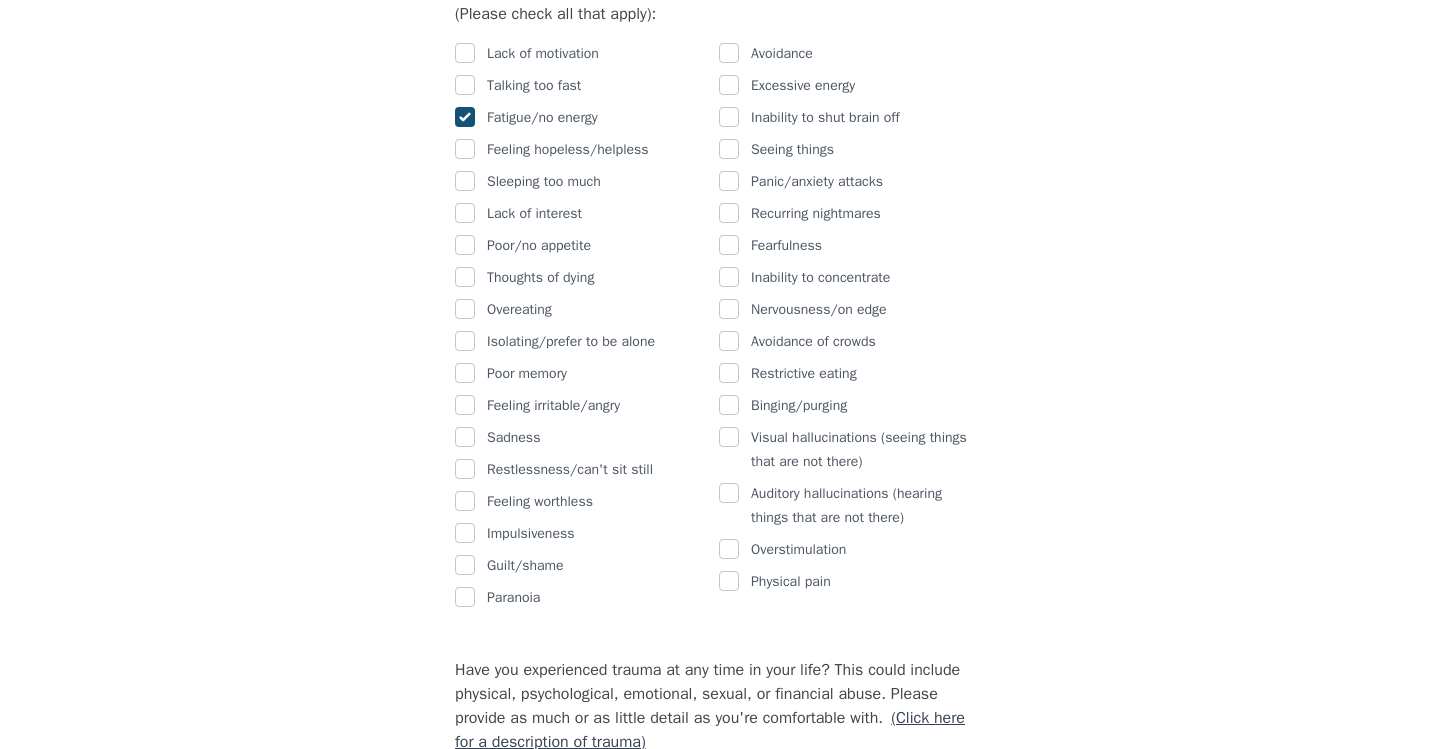 checkbox on "true" 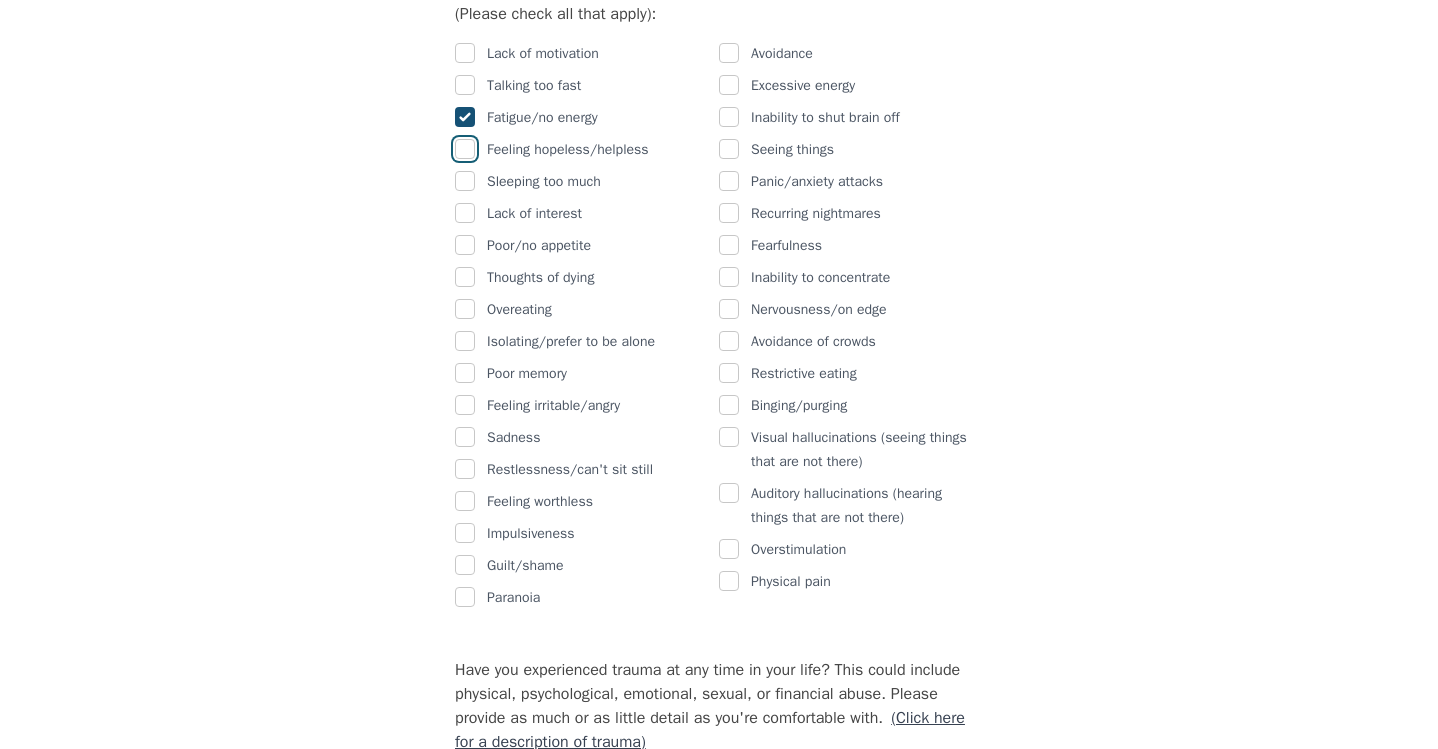click at bounding box center [465, 149] 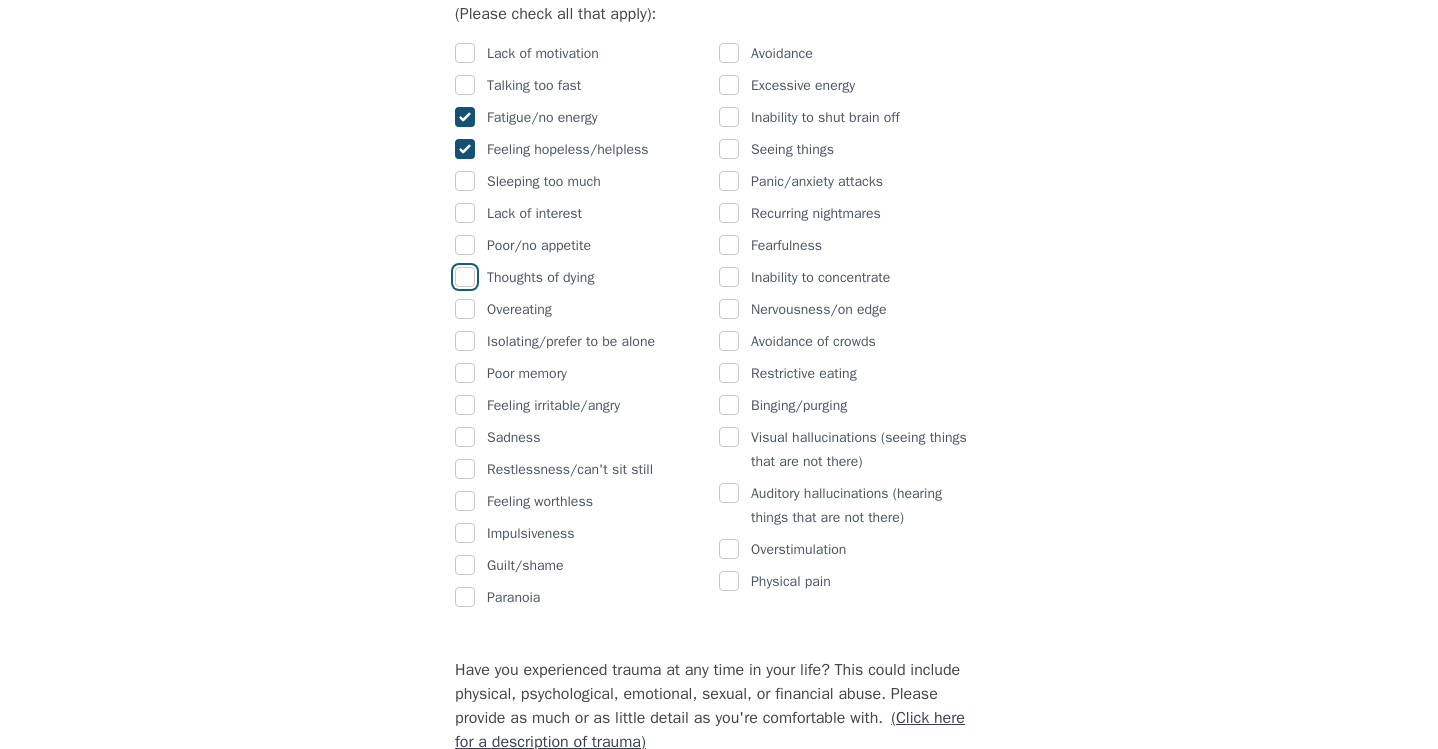 click at bounding box center (465, 277) 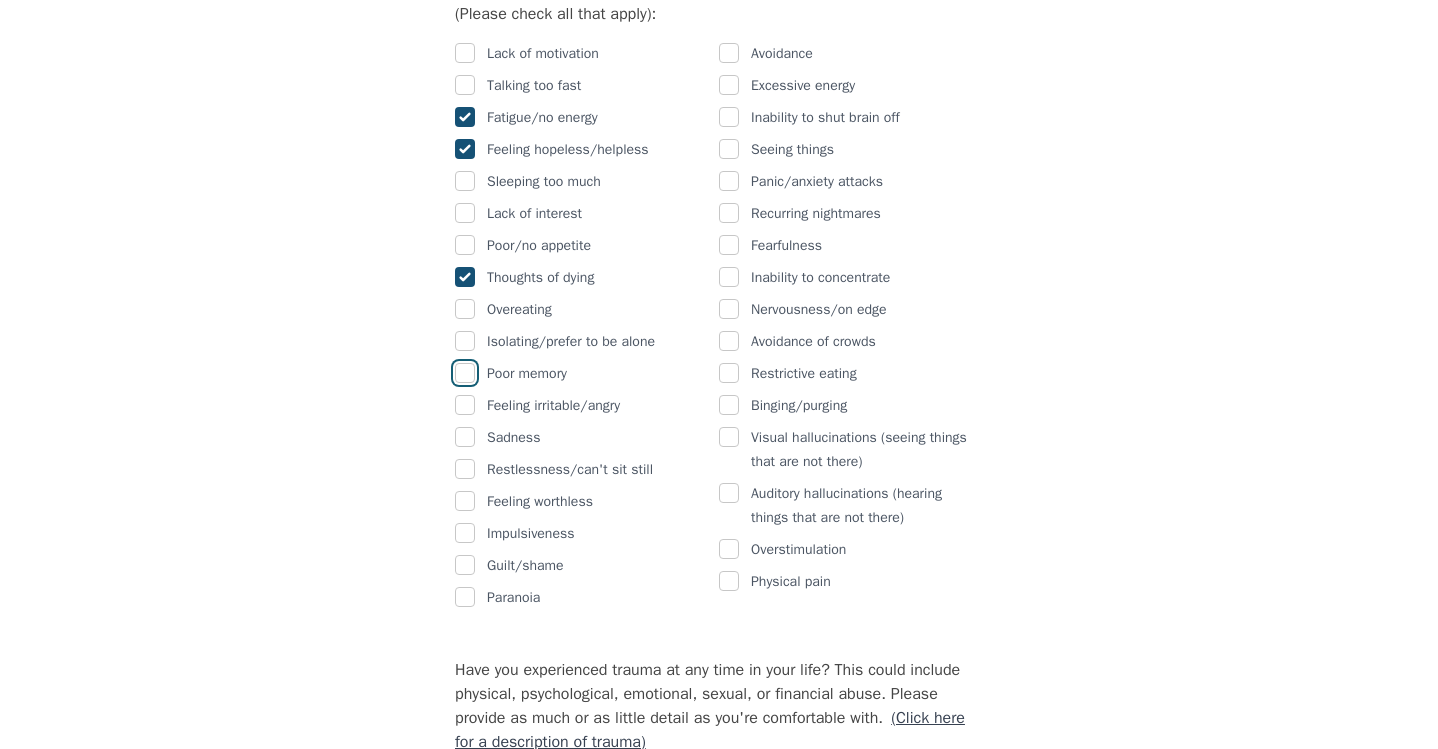 click at bounding box center [465, 373] 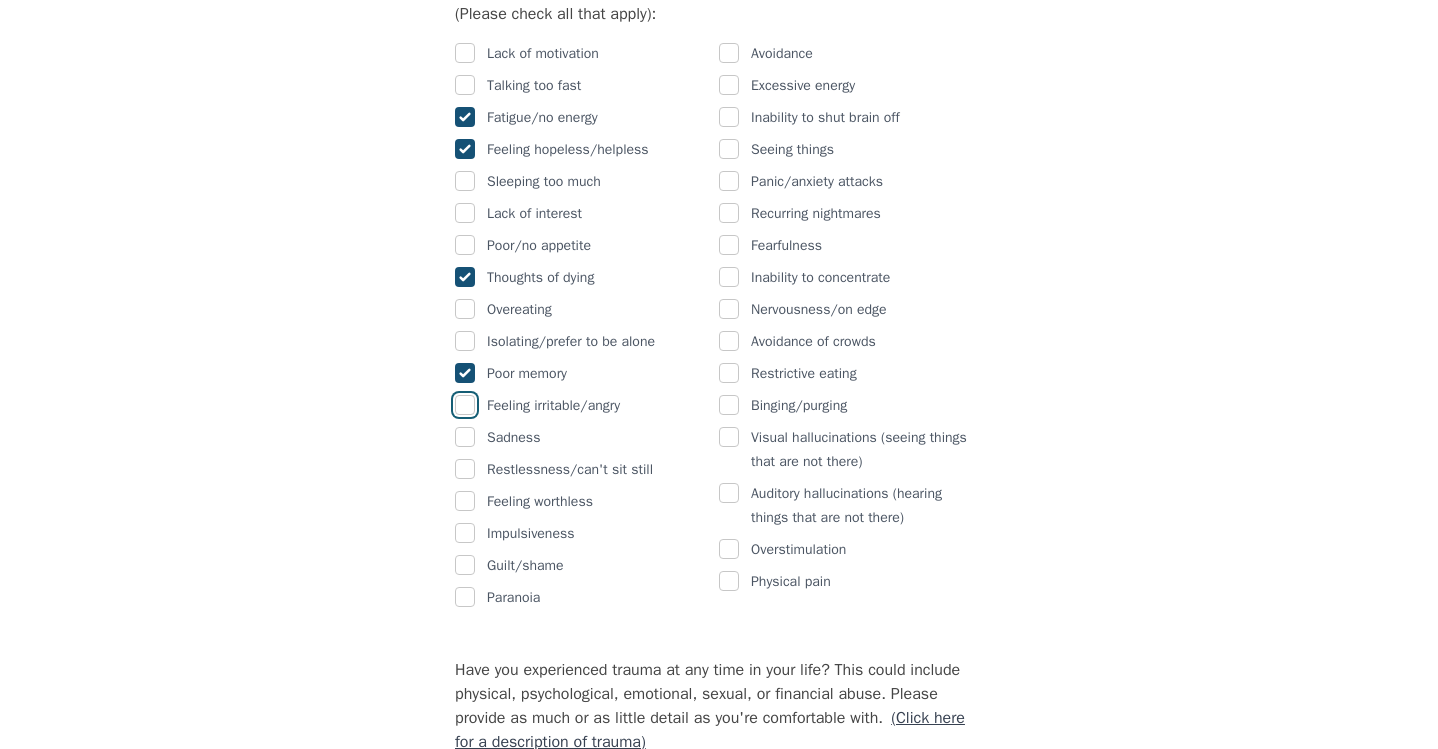 click at bounding box center (465, 405) 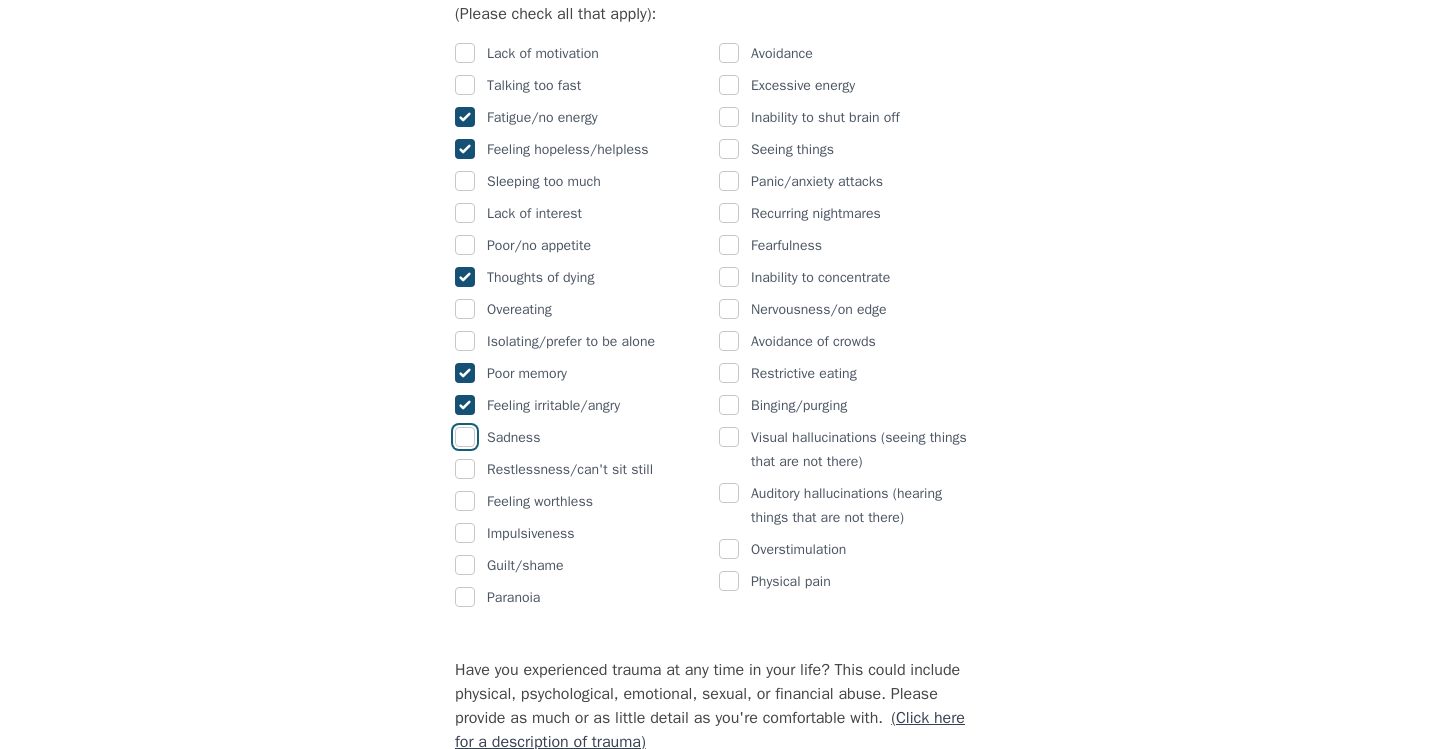 click at bounding box center (465, 437) 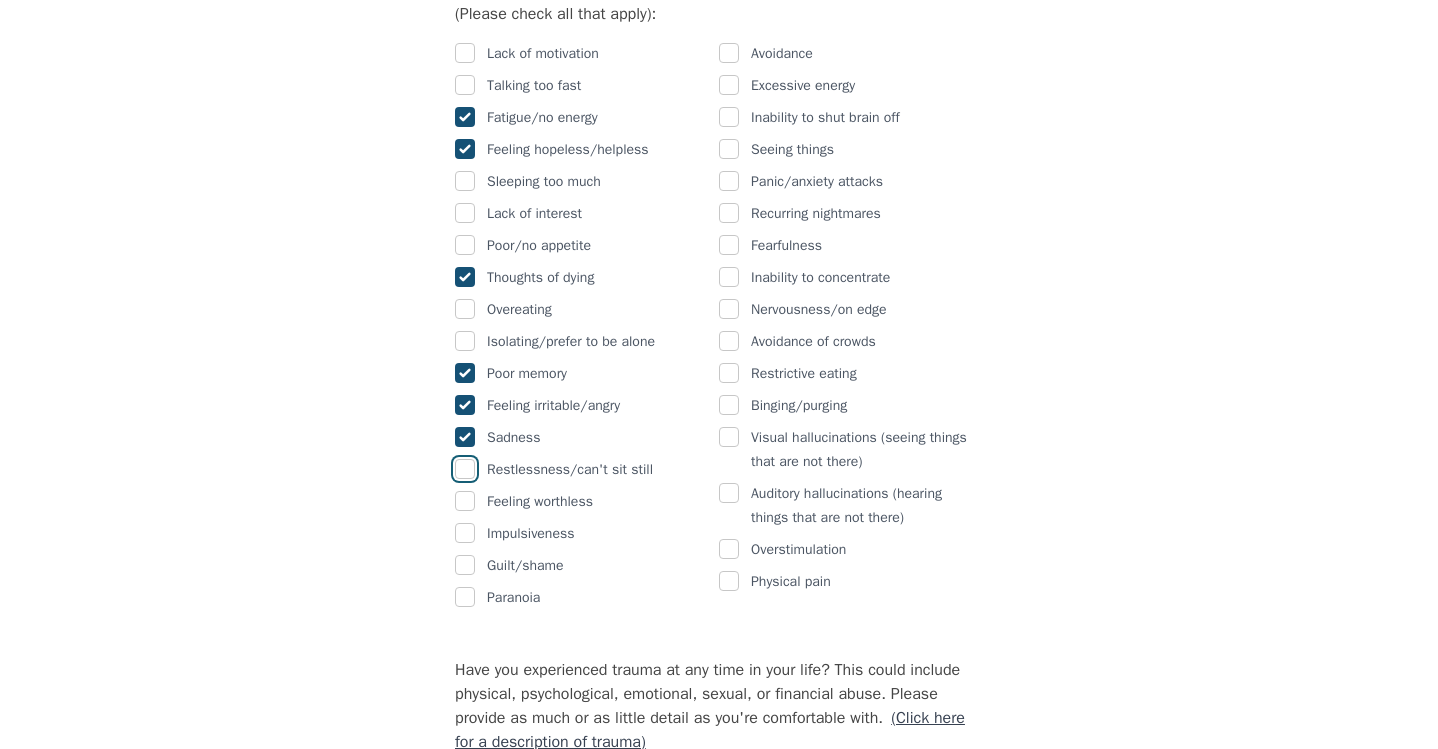 click at bounding box center [465, 469] 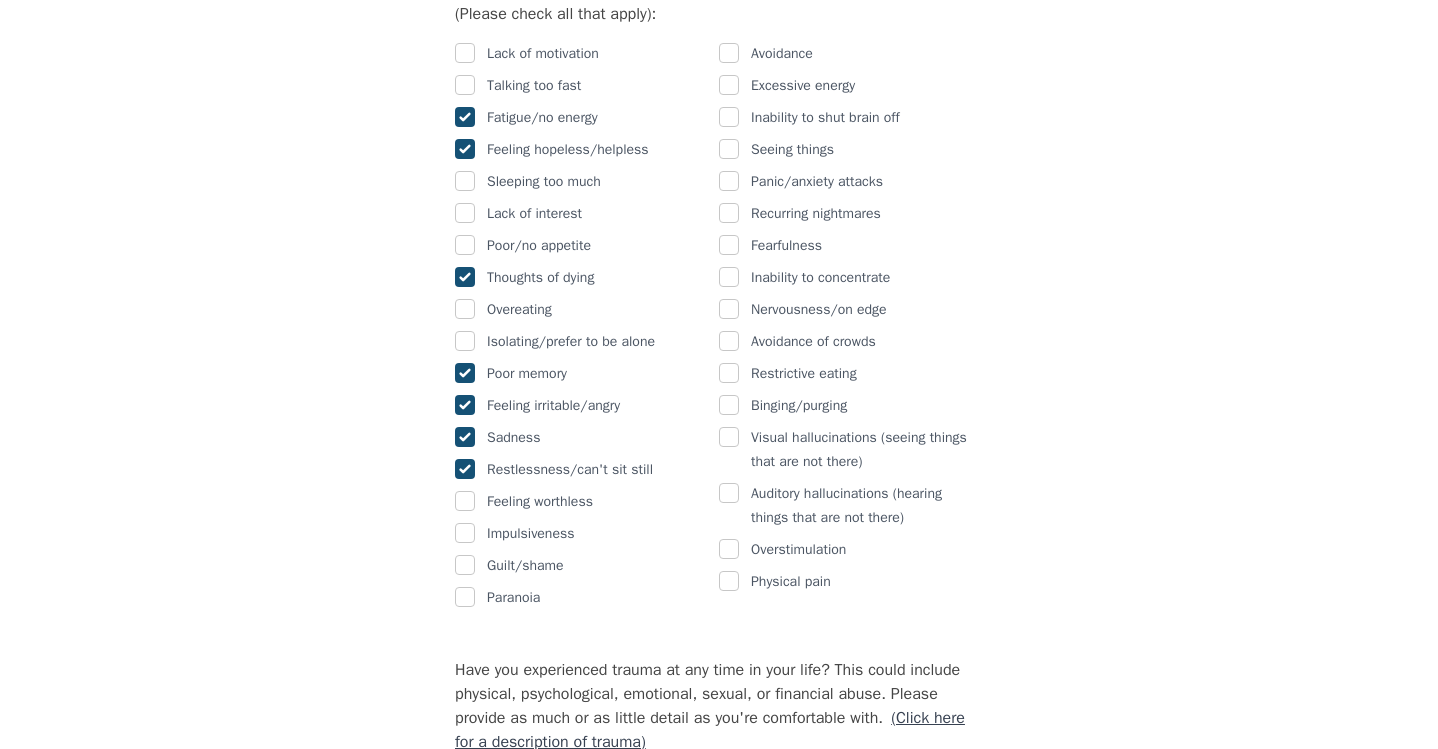 checkbox on "true" 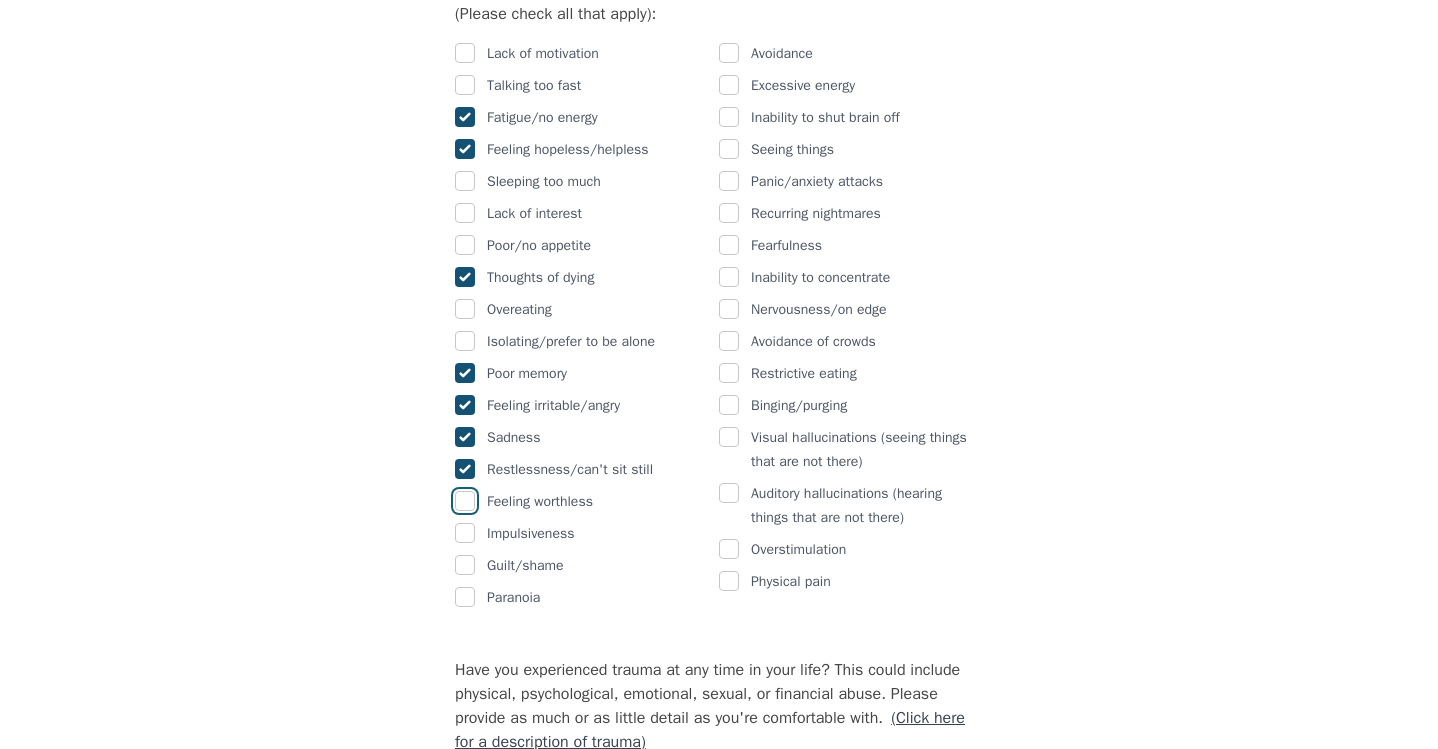 click at bounding box center (465, 501) 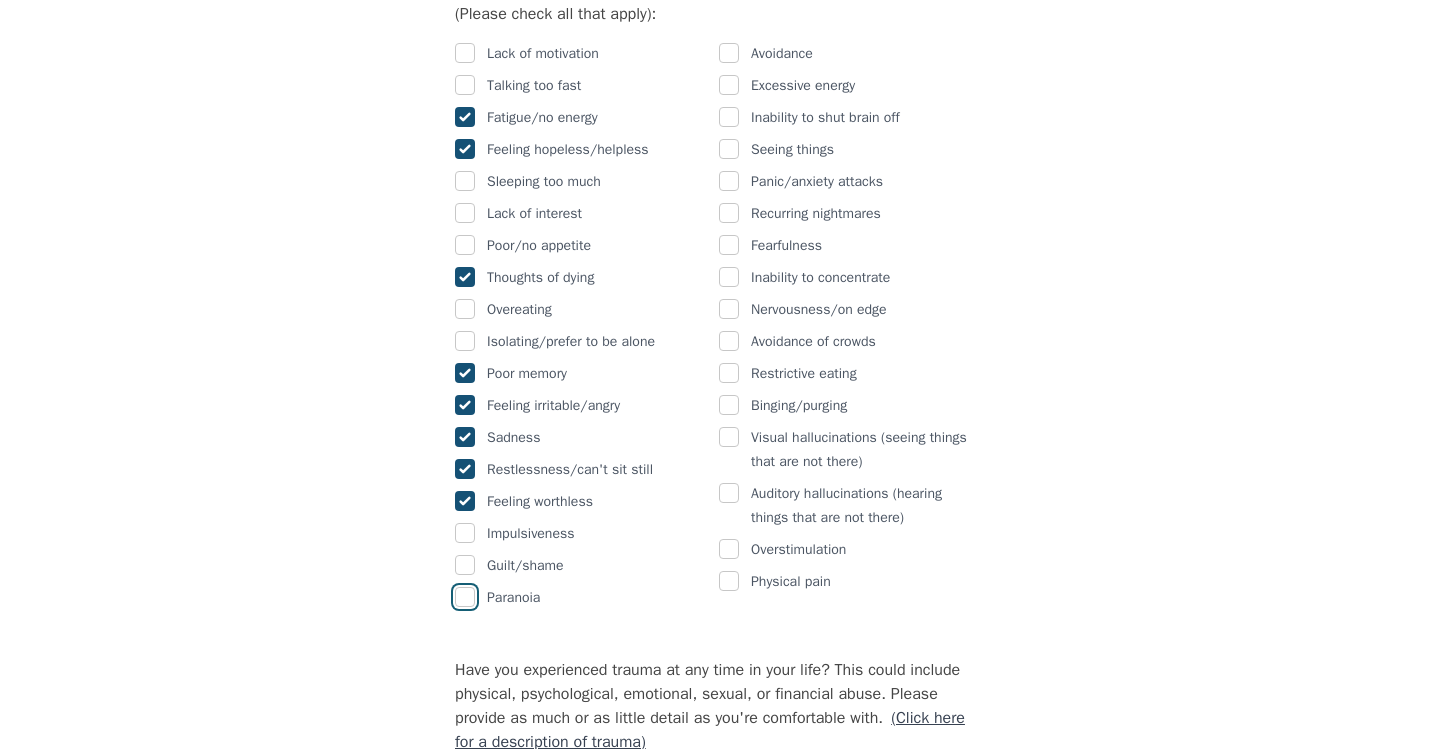 click at bounding box center [465, 597] 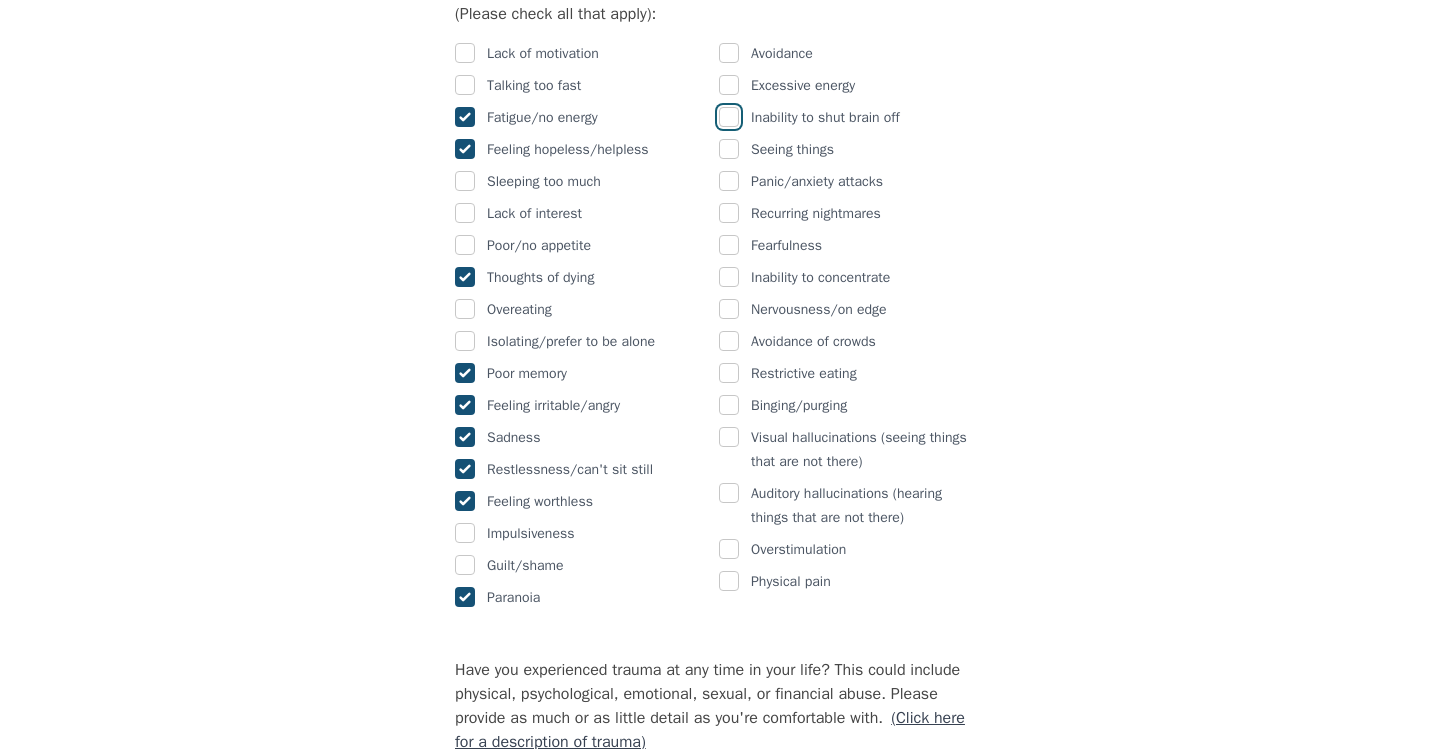 click at bounding box center (729, 117) 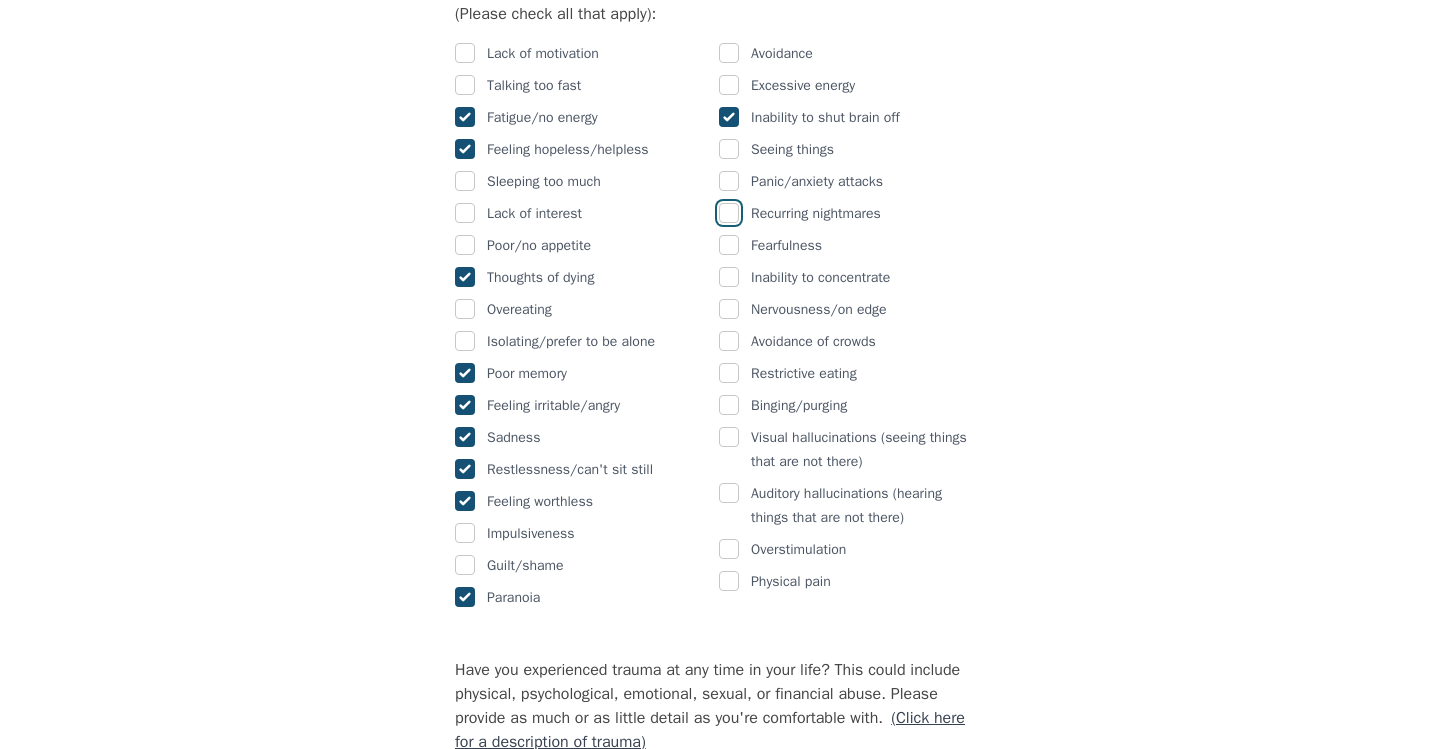 click at bounding box center [729, 213] 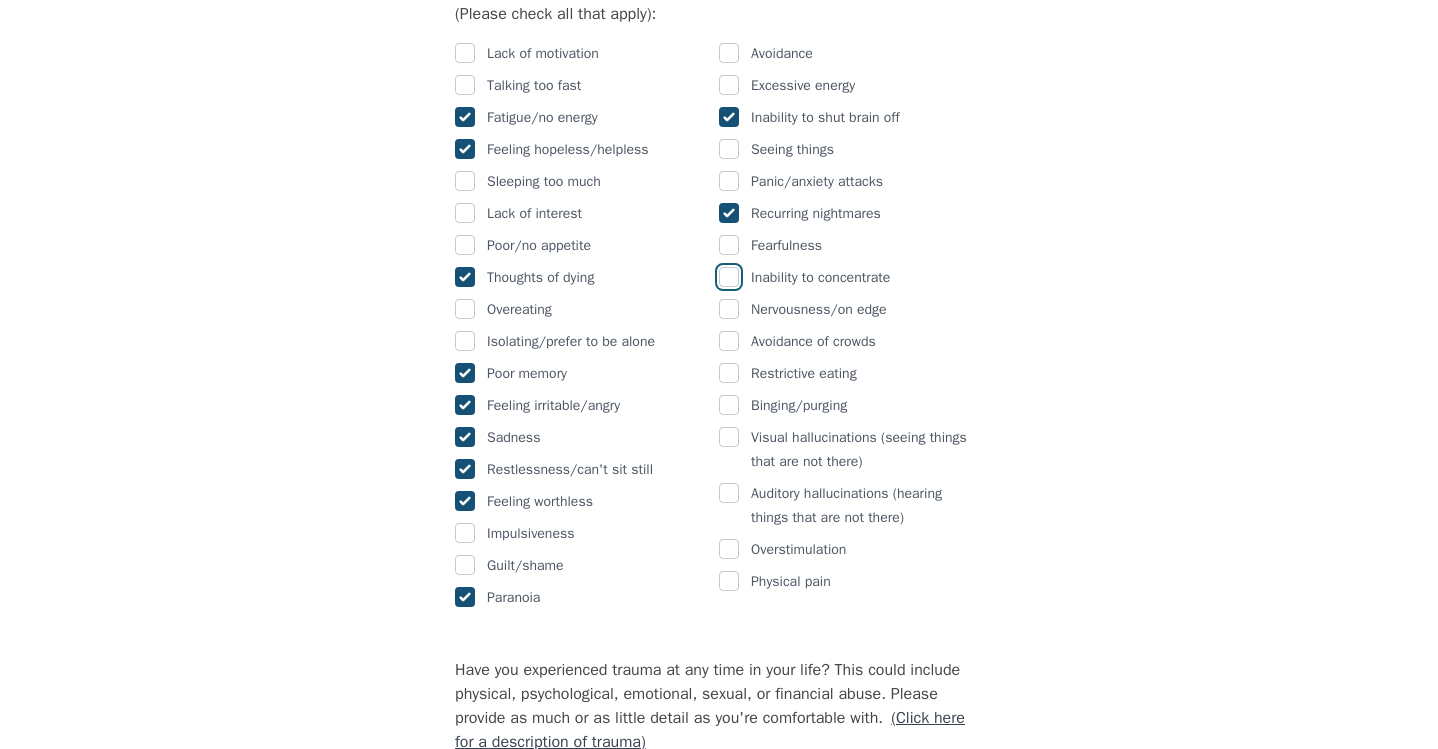 click at bounding box center (729, 277) 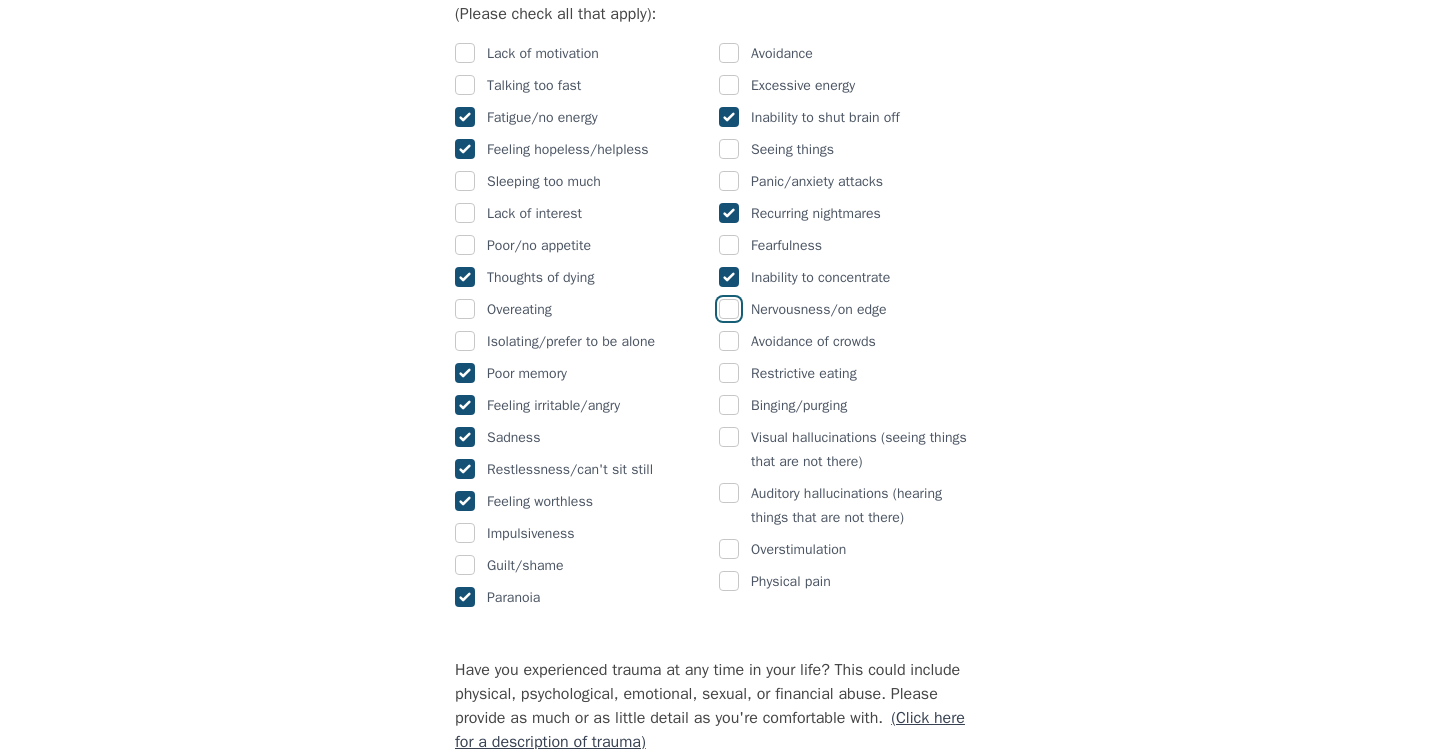 click at bounding box center (729, 309) 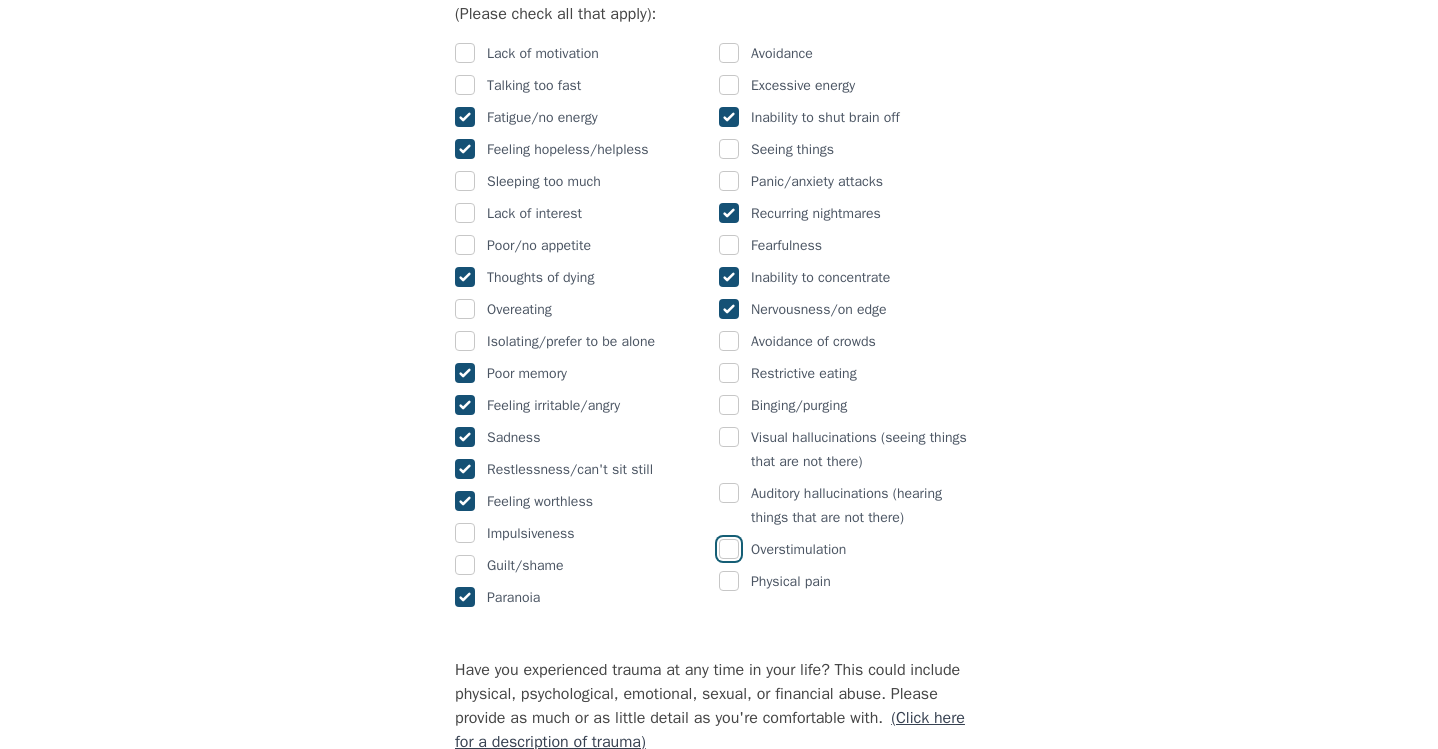 click at bounding box center [729, 549] 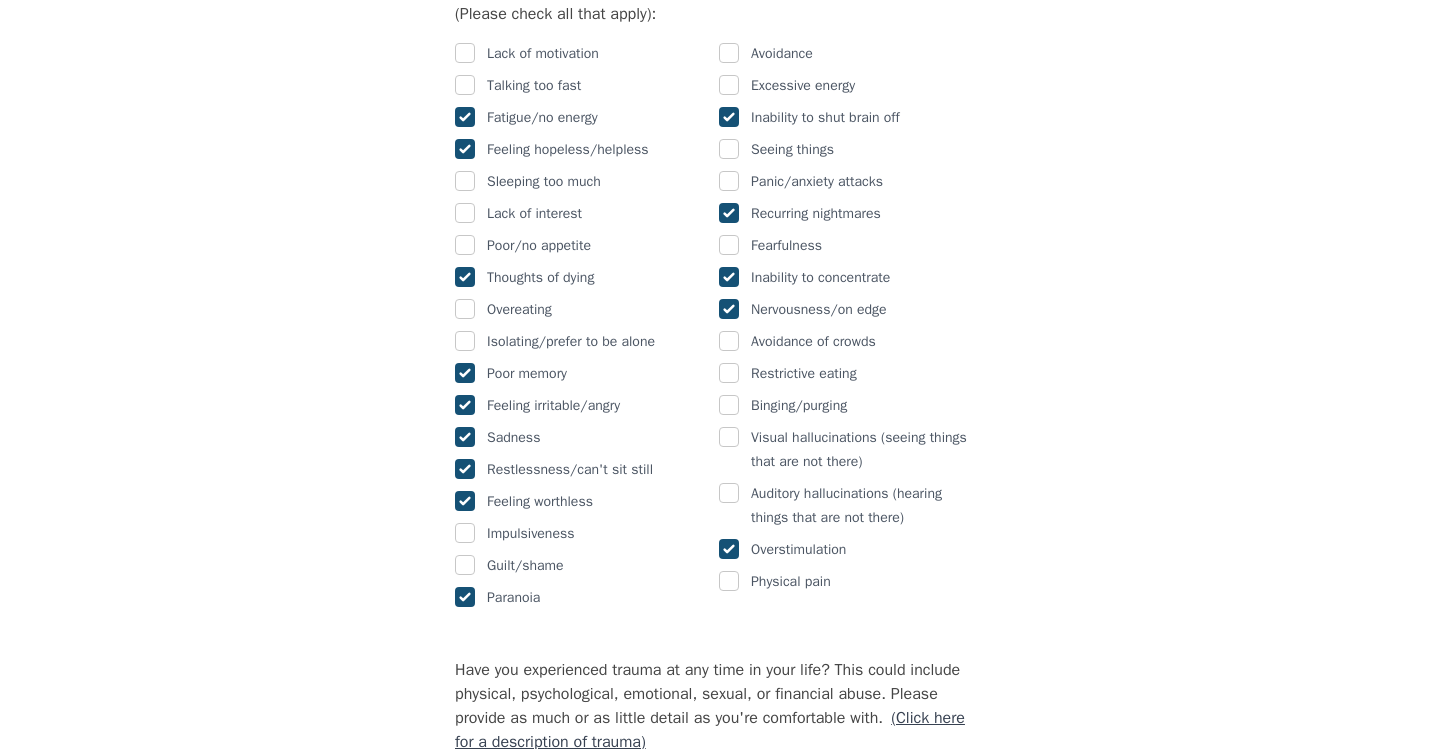 checkbox on "true" 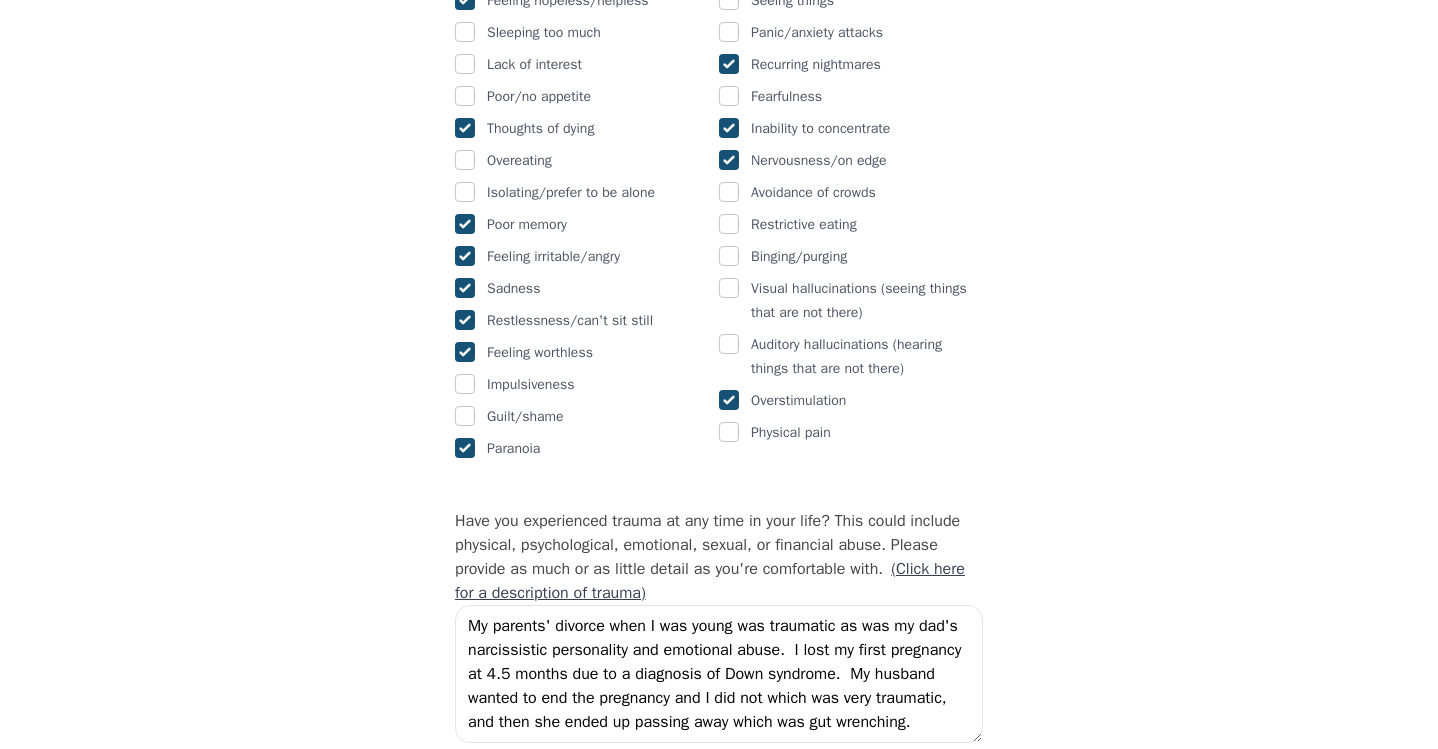 scroll, scrollTop: 1429, scrollLeft: 0, axis: vertical 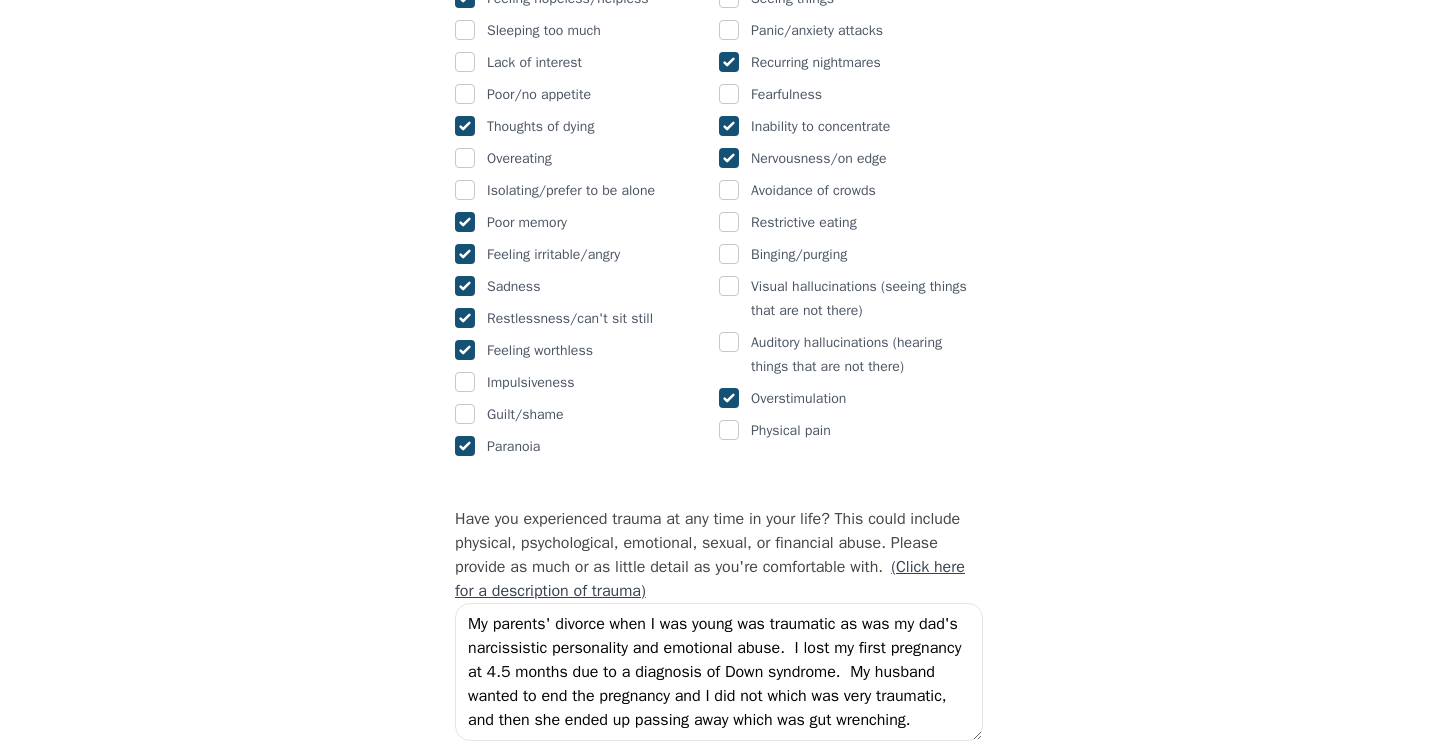 click at bounding box center (465, 126) 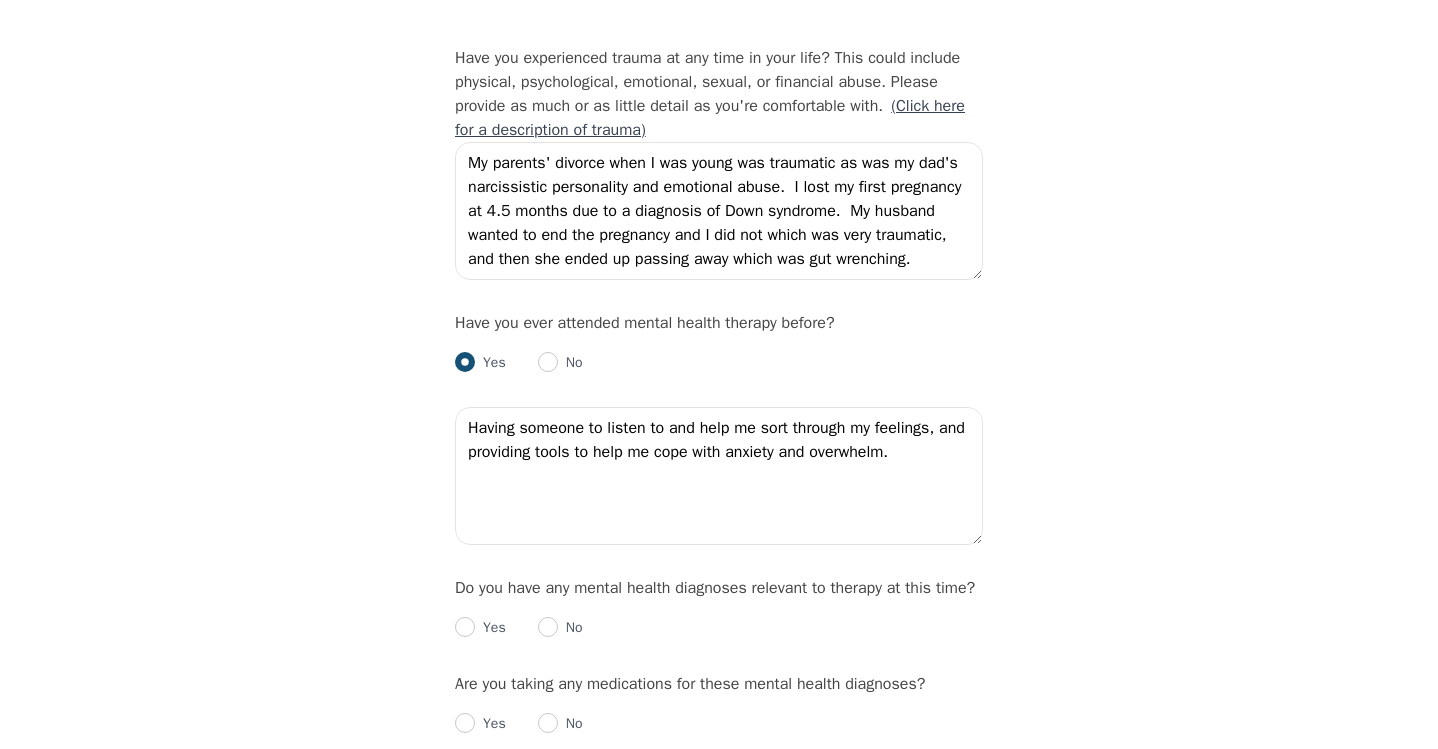 scroll, scrollTop: 1900, scrollLeft: 0, axis: vertical 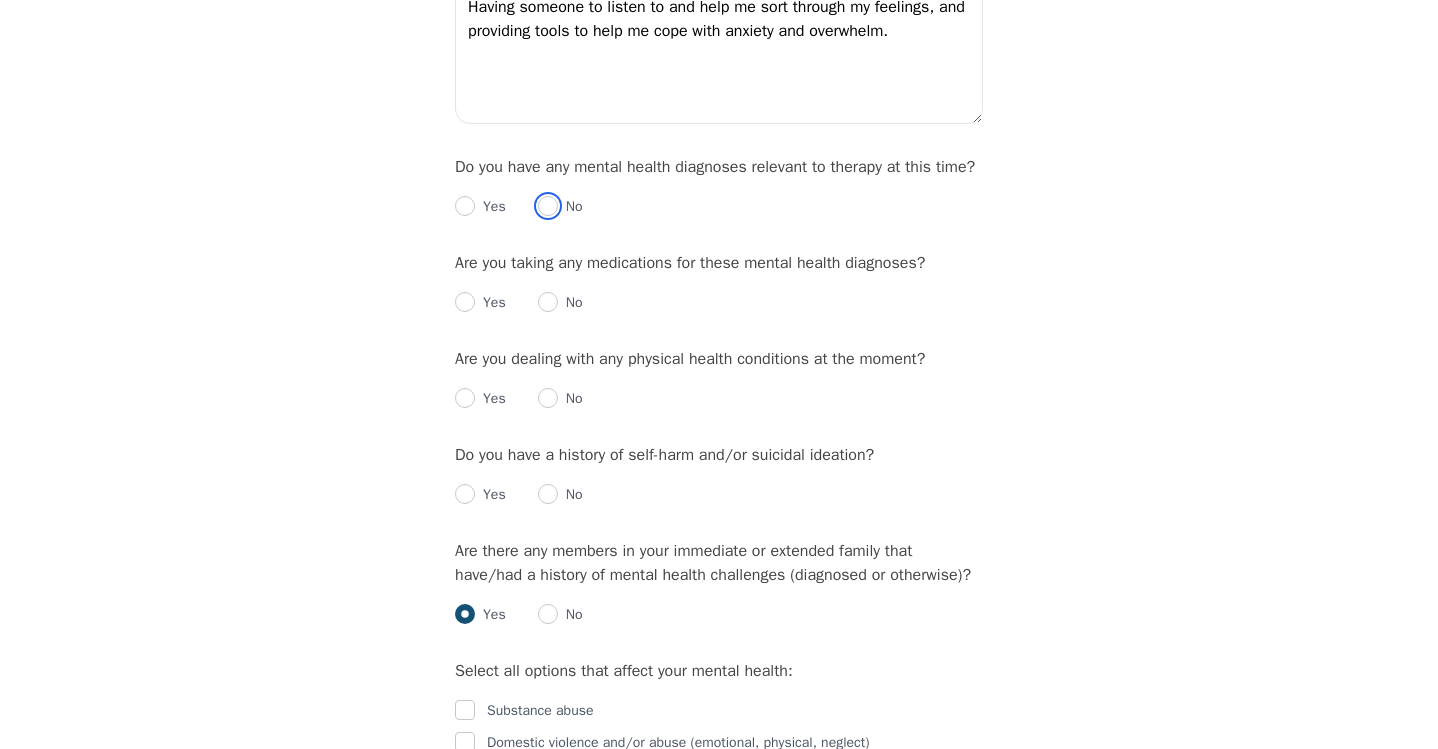 click at bounding box center (548, 206) 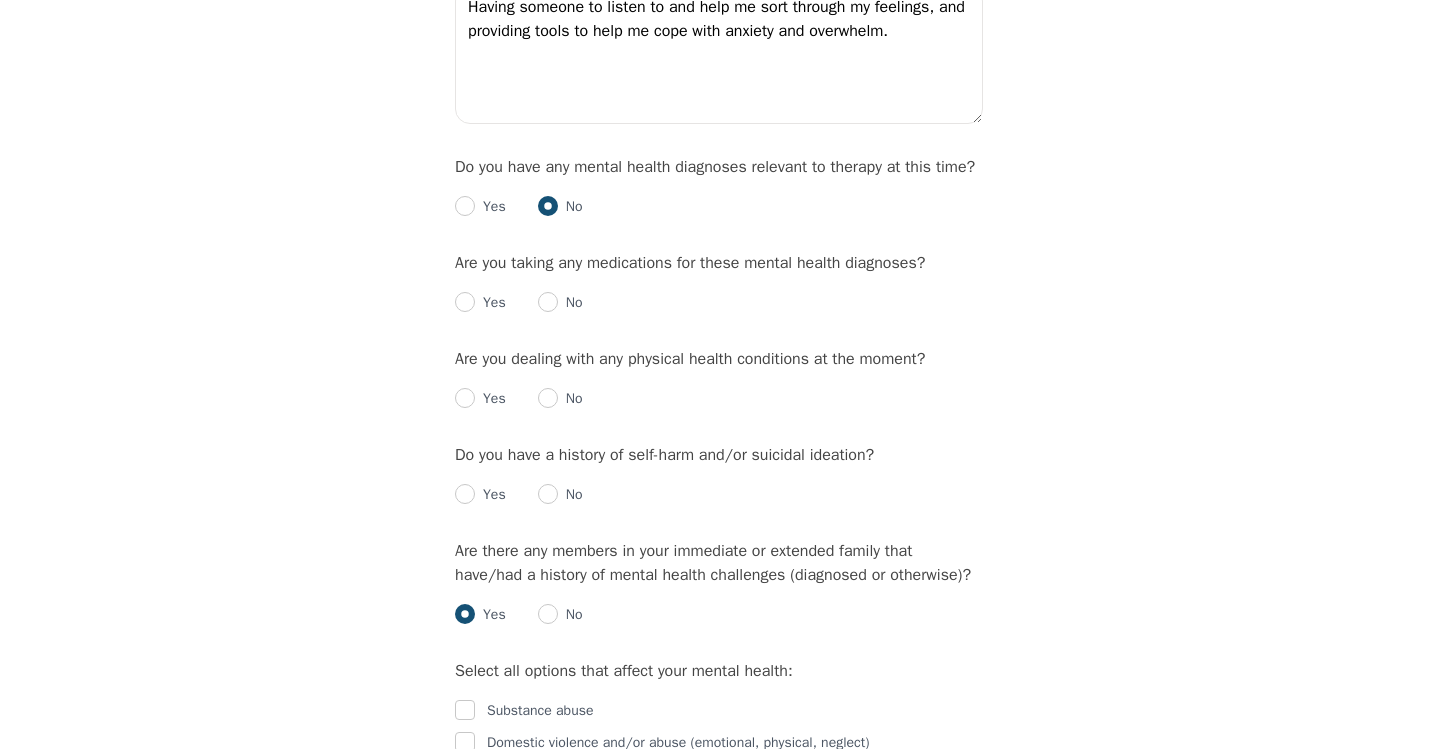 radio on "true" 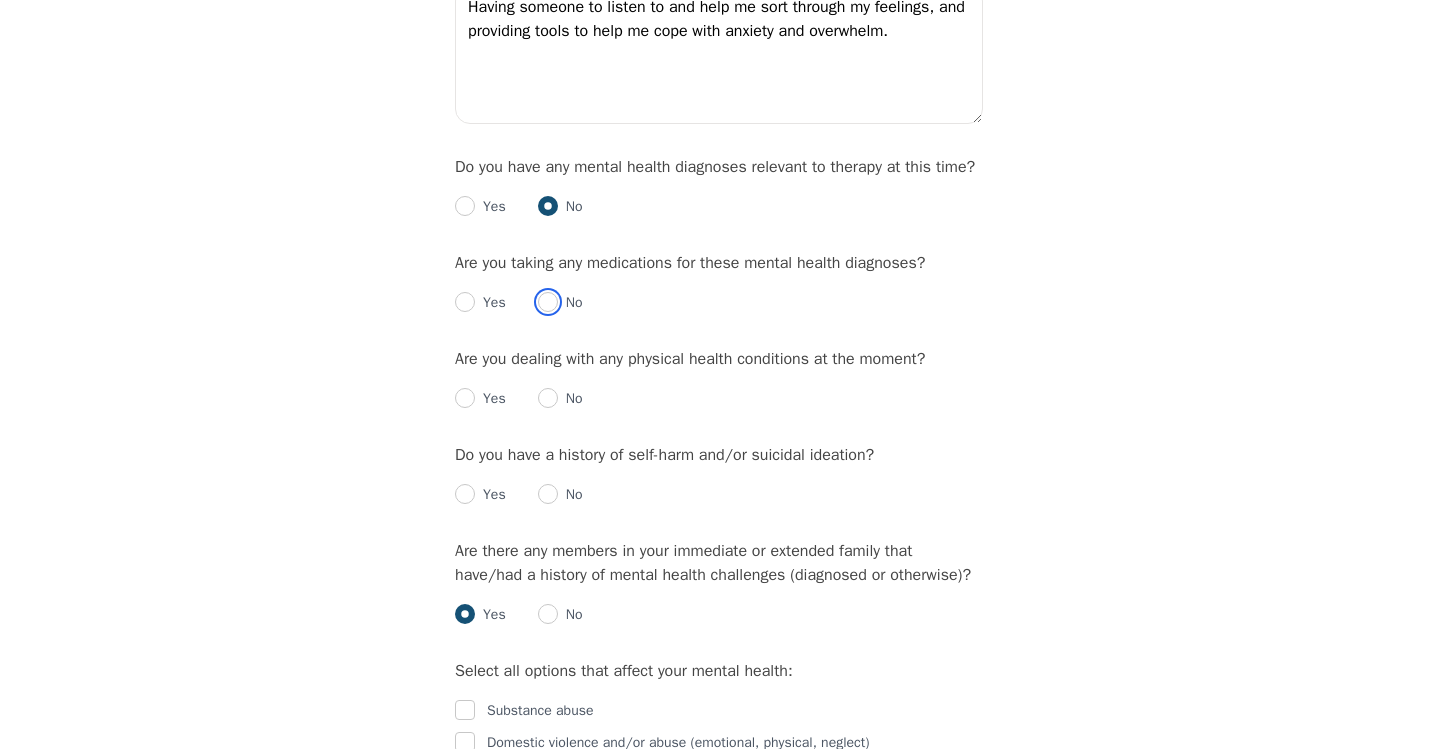 click at bounding box center (548, 302) 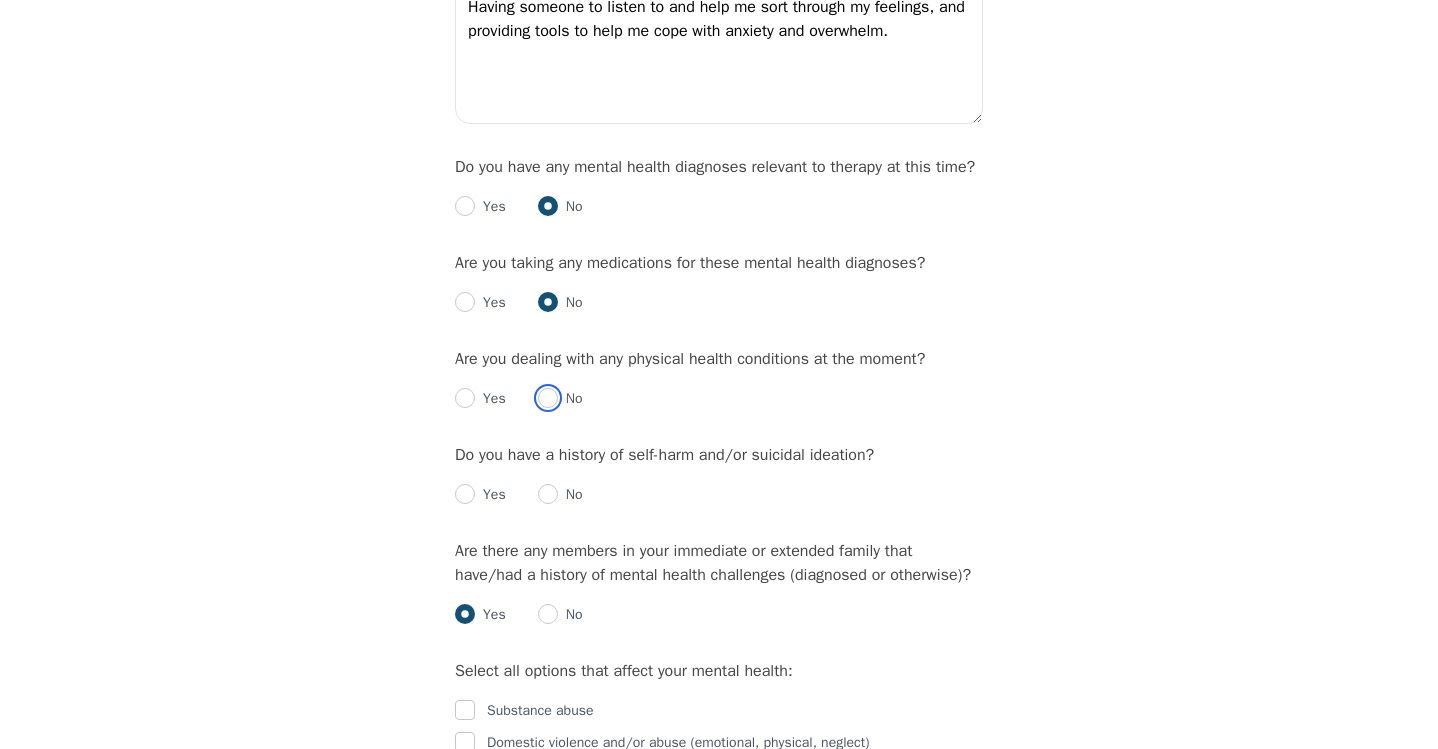 click at bounding box center (548, 398) 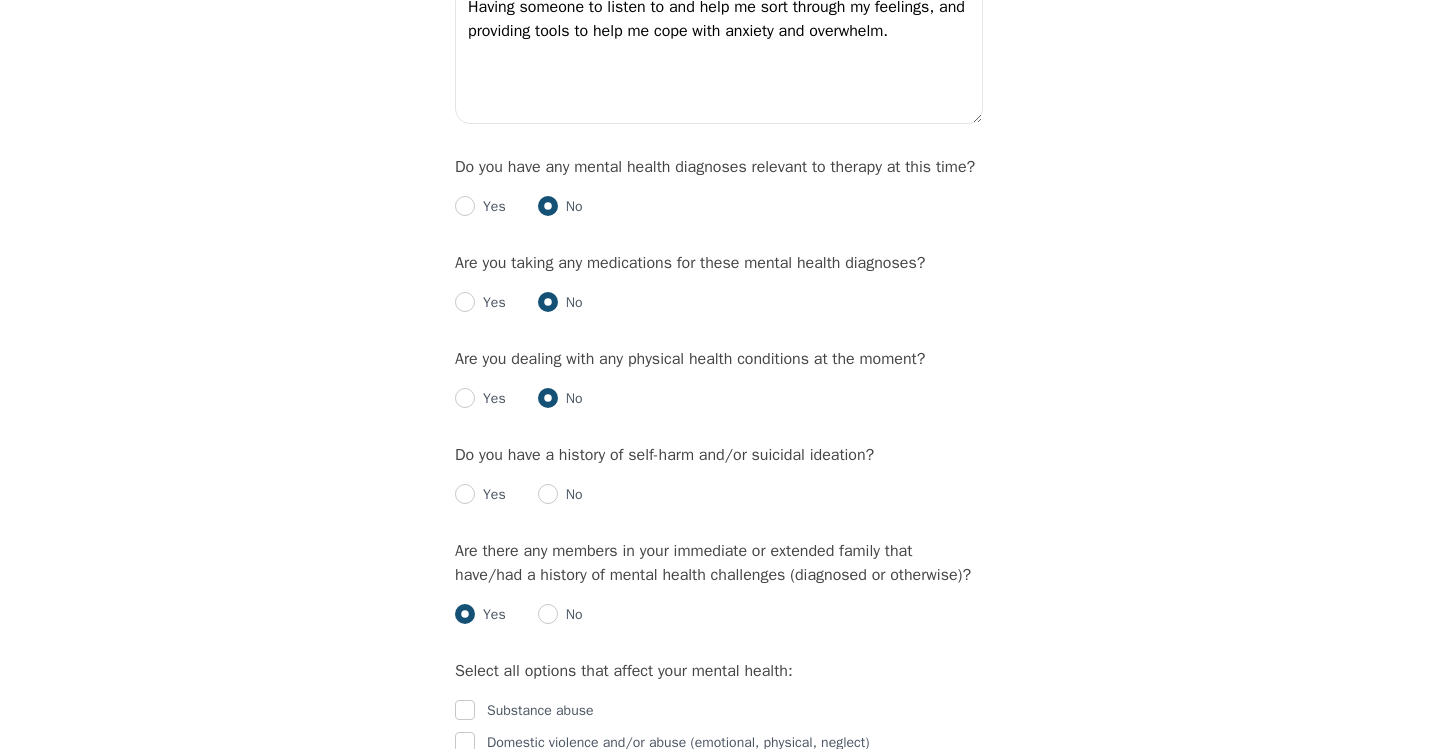 radio on "true" 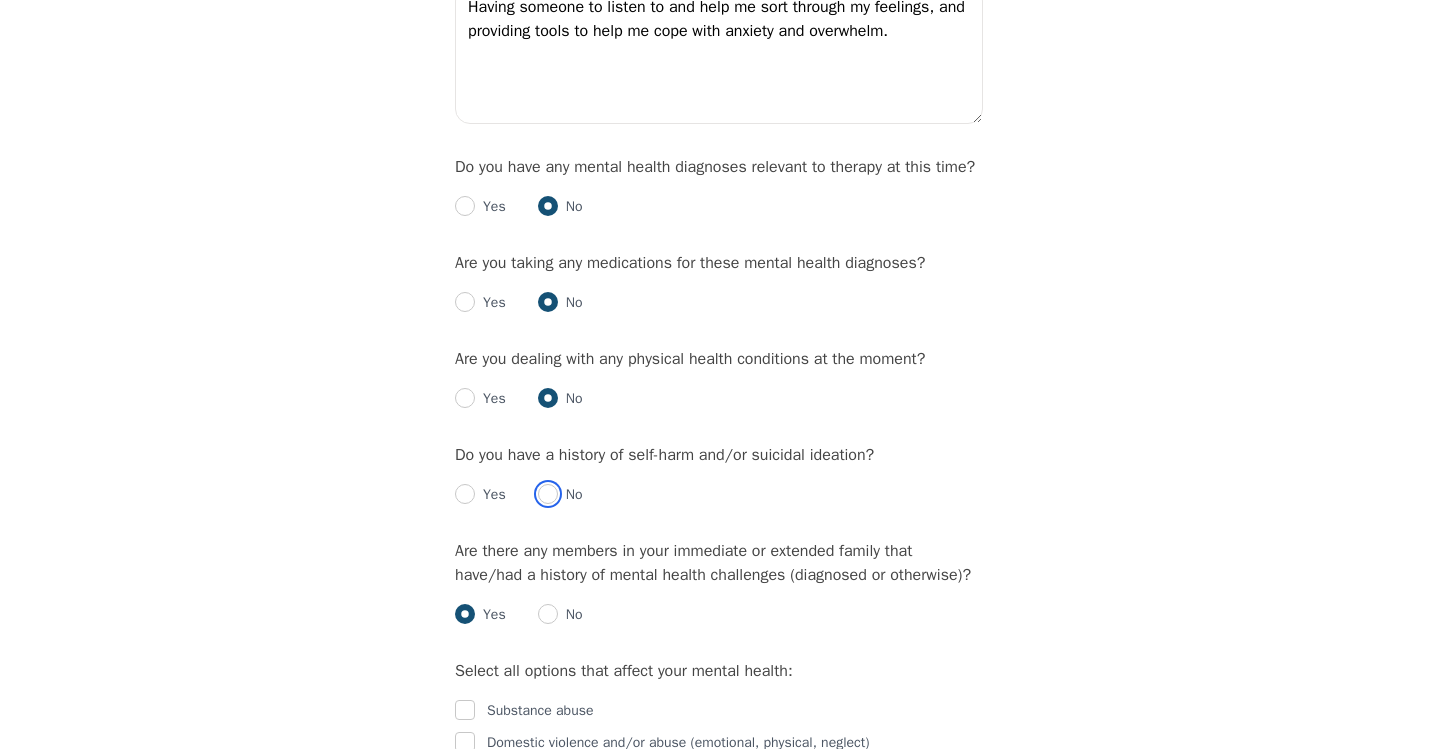 click at bounding box center [548, 494] 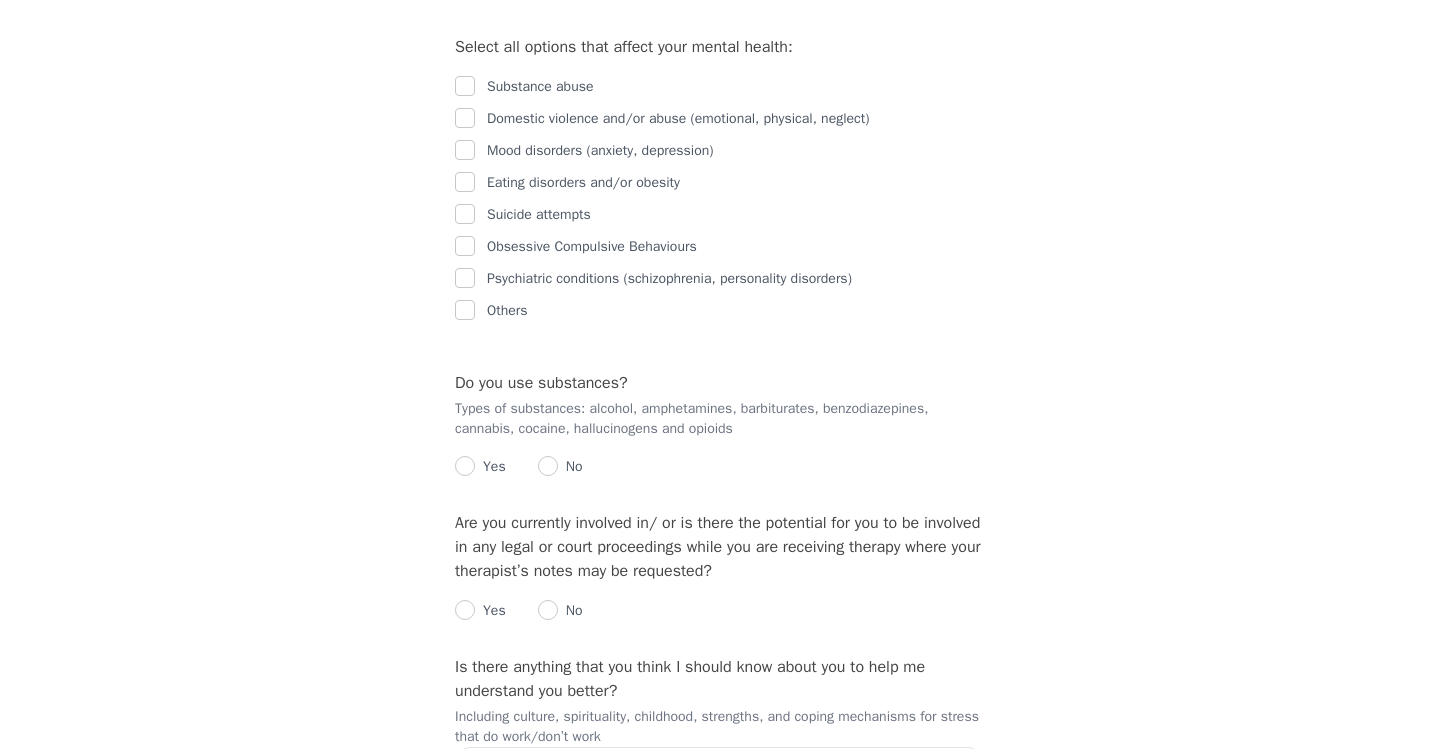 scroll, scrollTop: 2939, scrollLeft: 0, axis: vertical 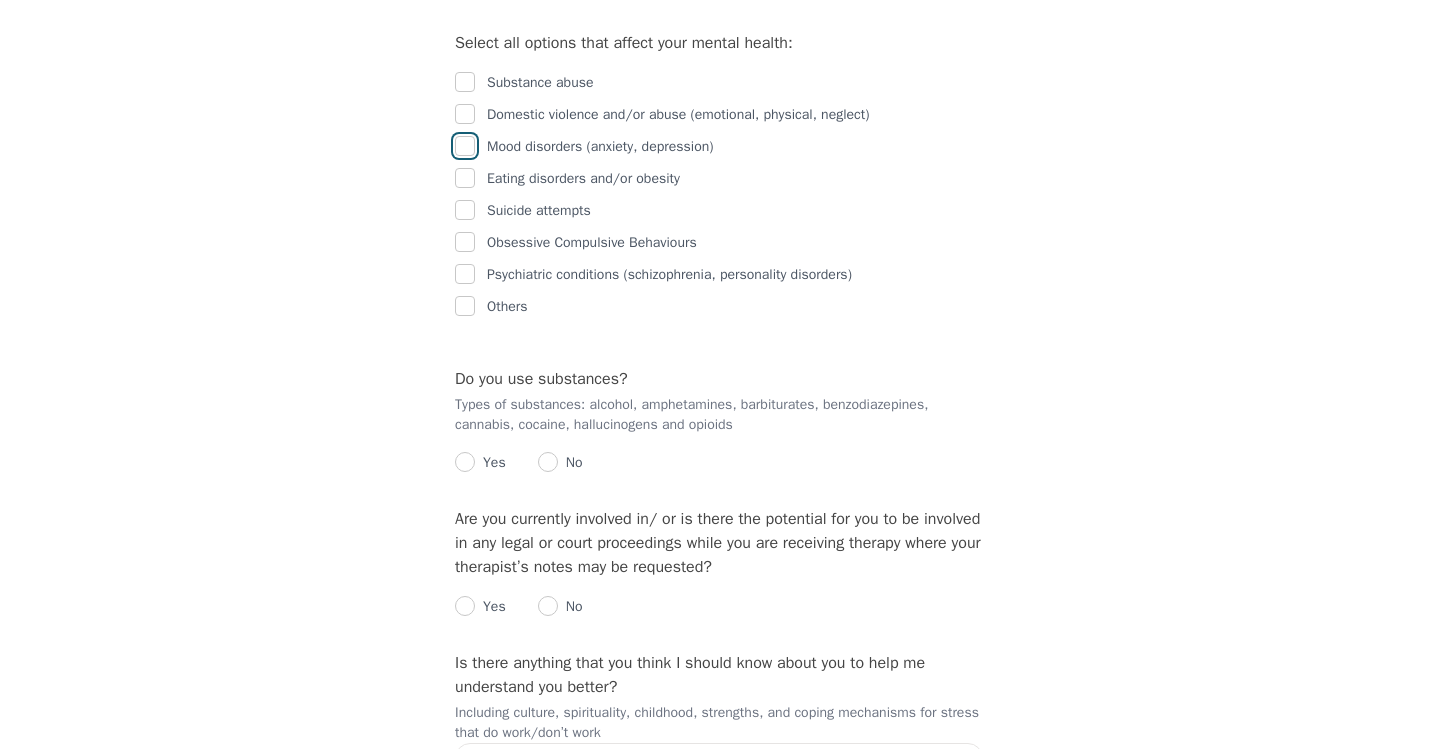 click at bounding box center [465, 146] 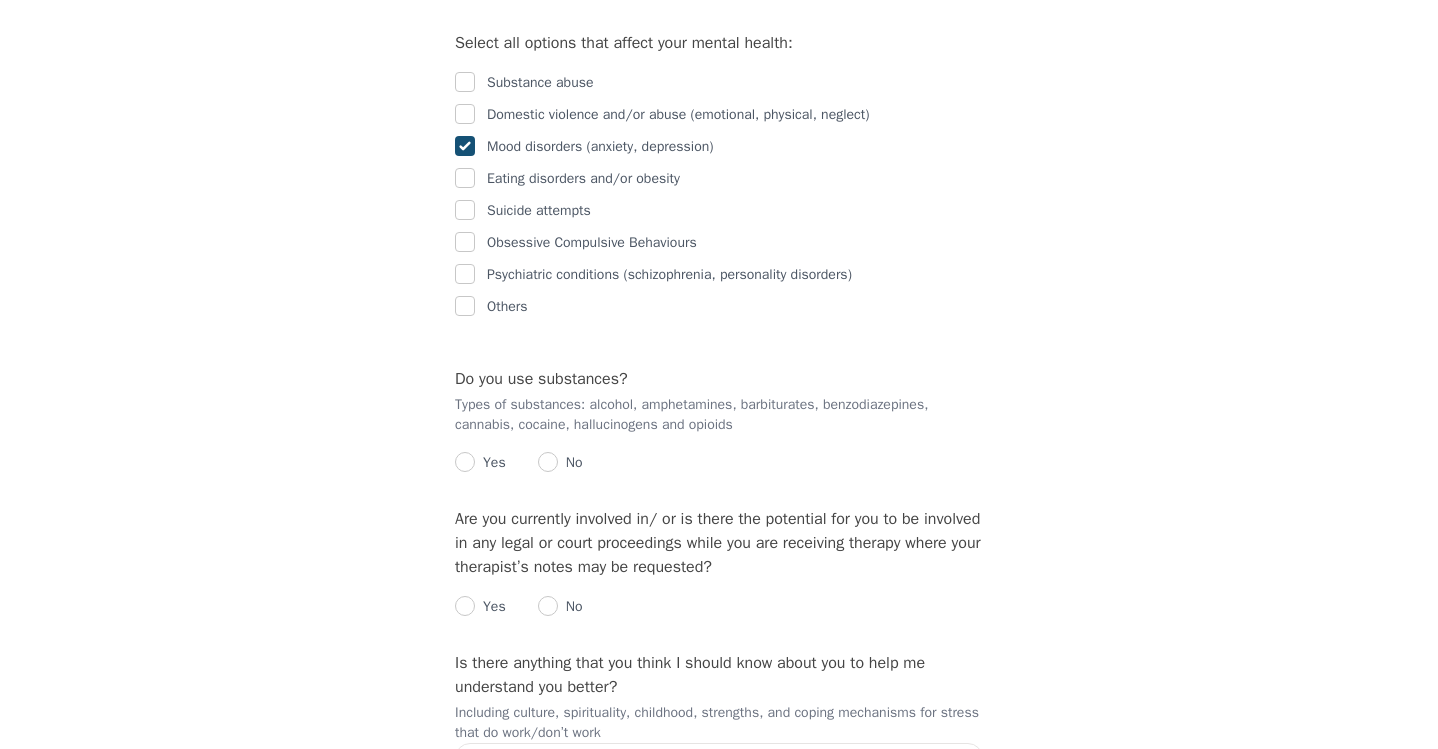 checkbox on "true" 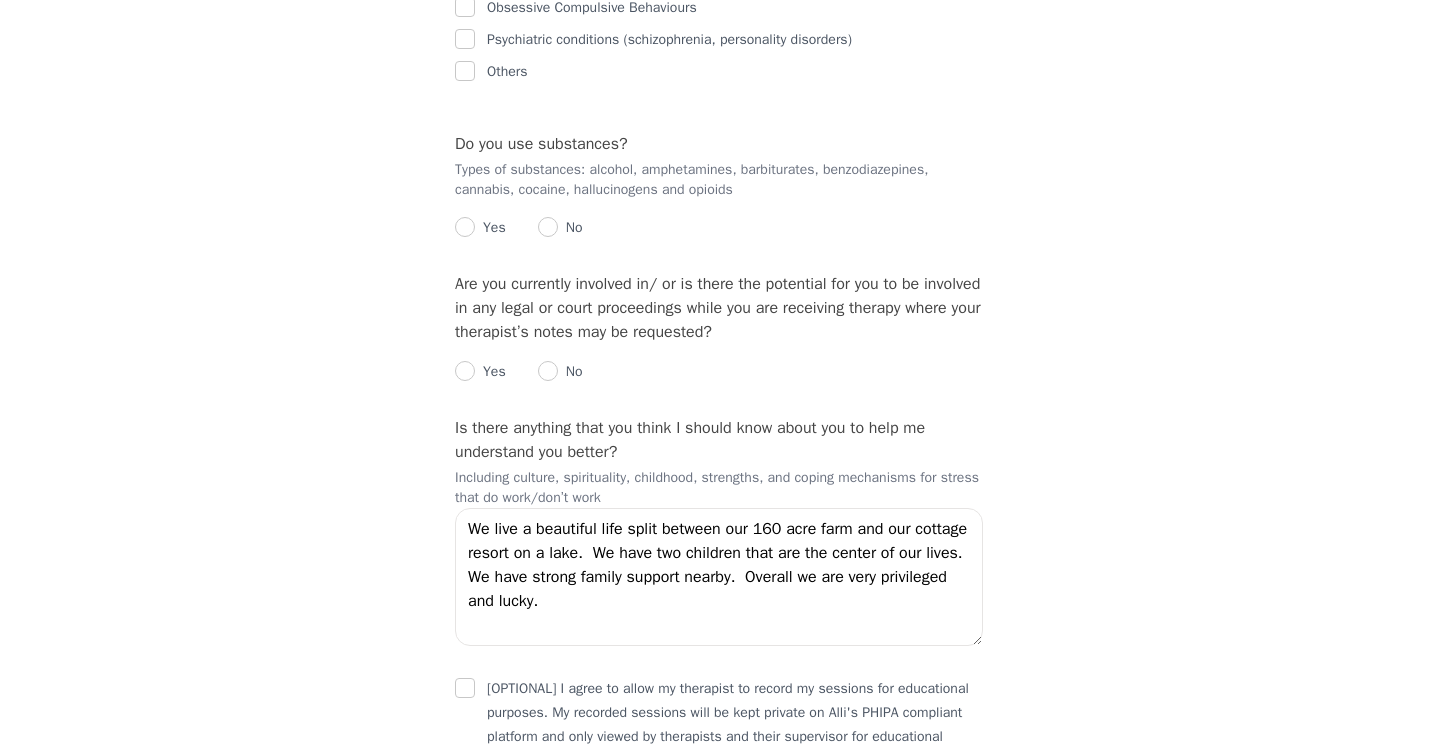 scroll, scrollTop: 3219, scrollLeft: 0, axis: vertical 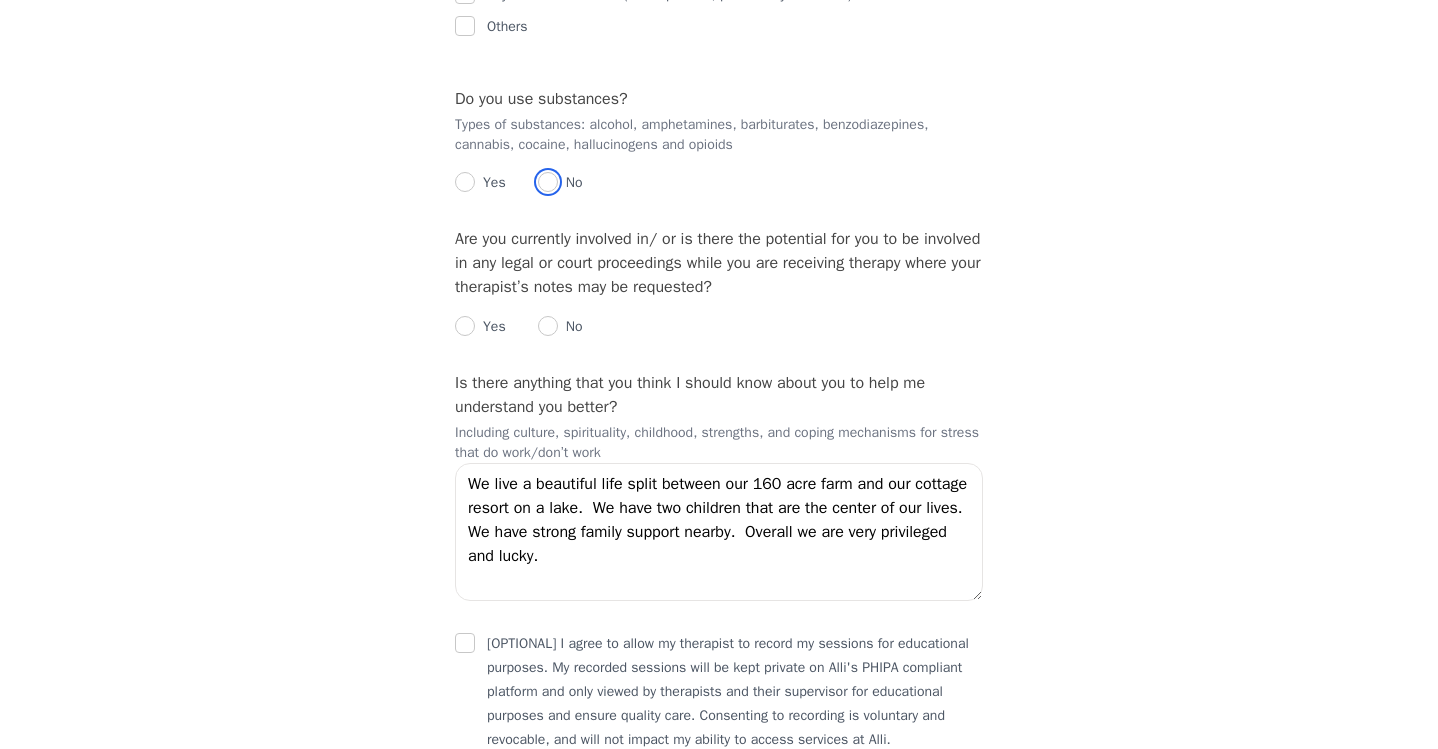 click at bounding box center (548, 182) 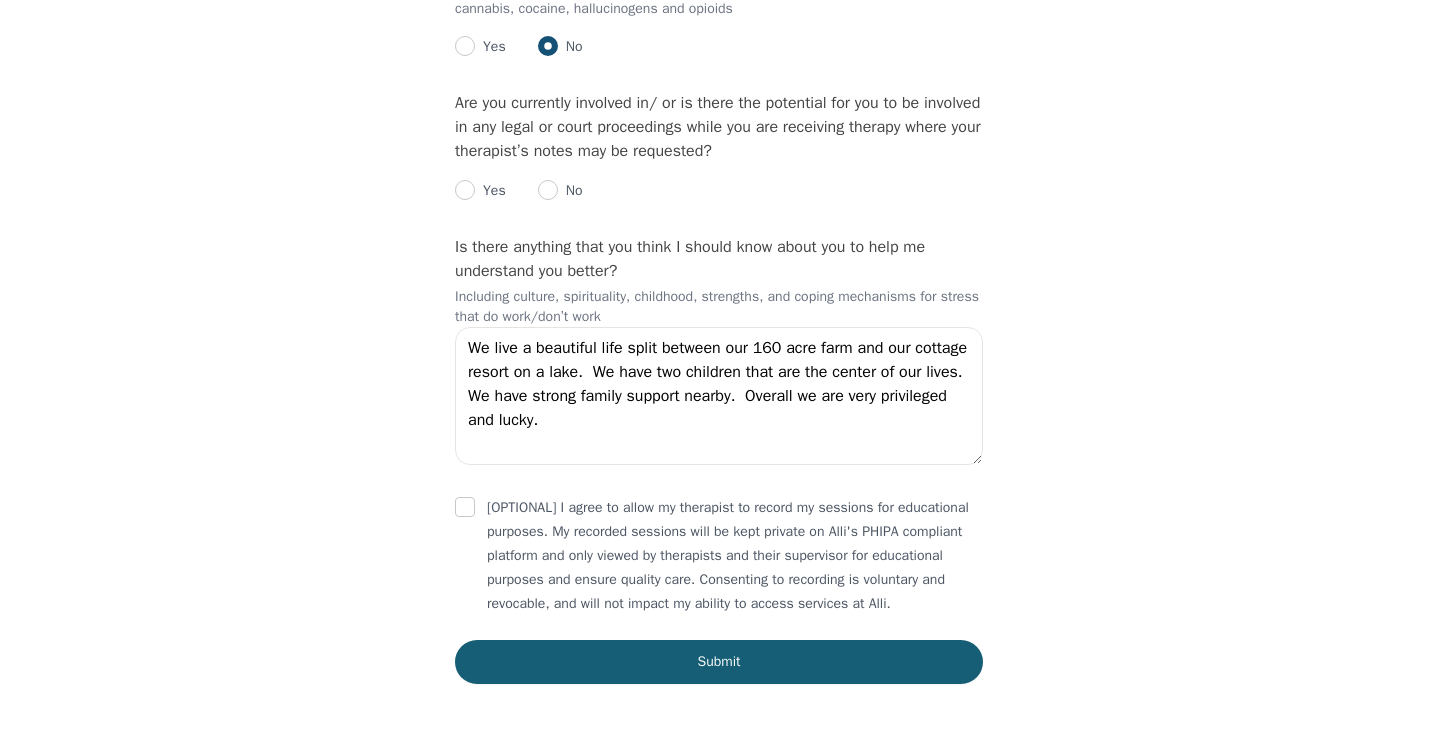 scroll, scrollTop: 3365, scrollLeft: 0, axis: vertical 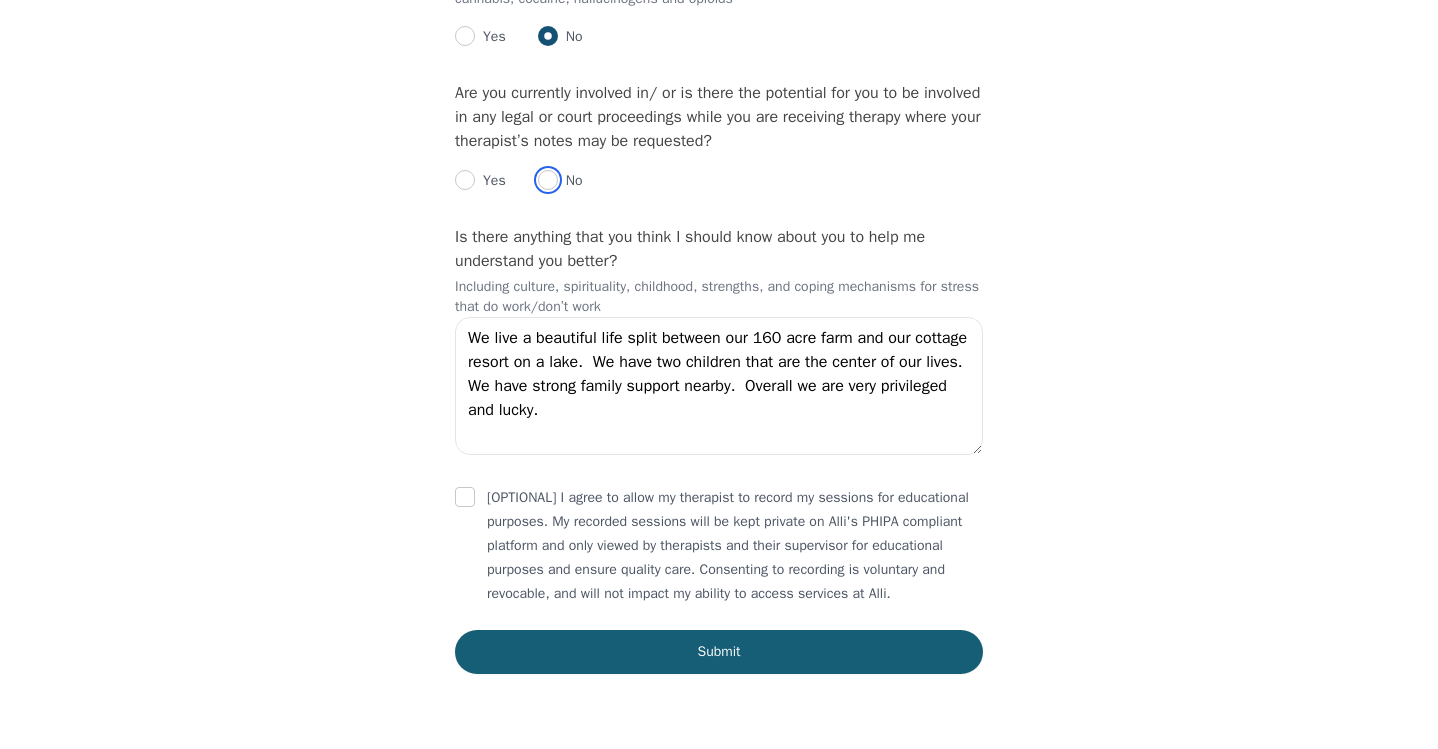 click at bounding box center [548, 180] 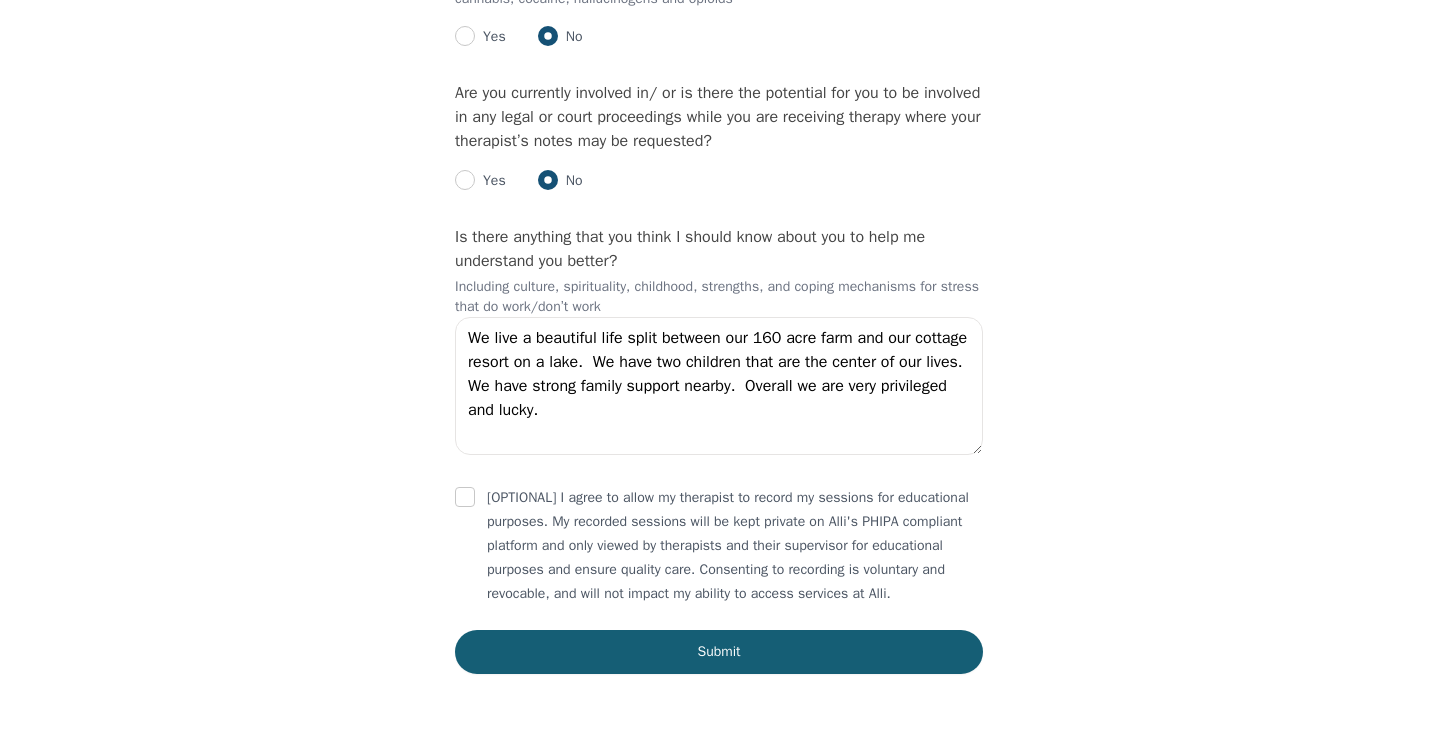 radio on "true" 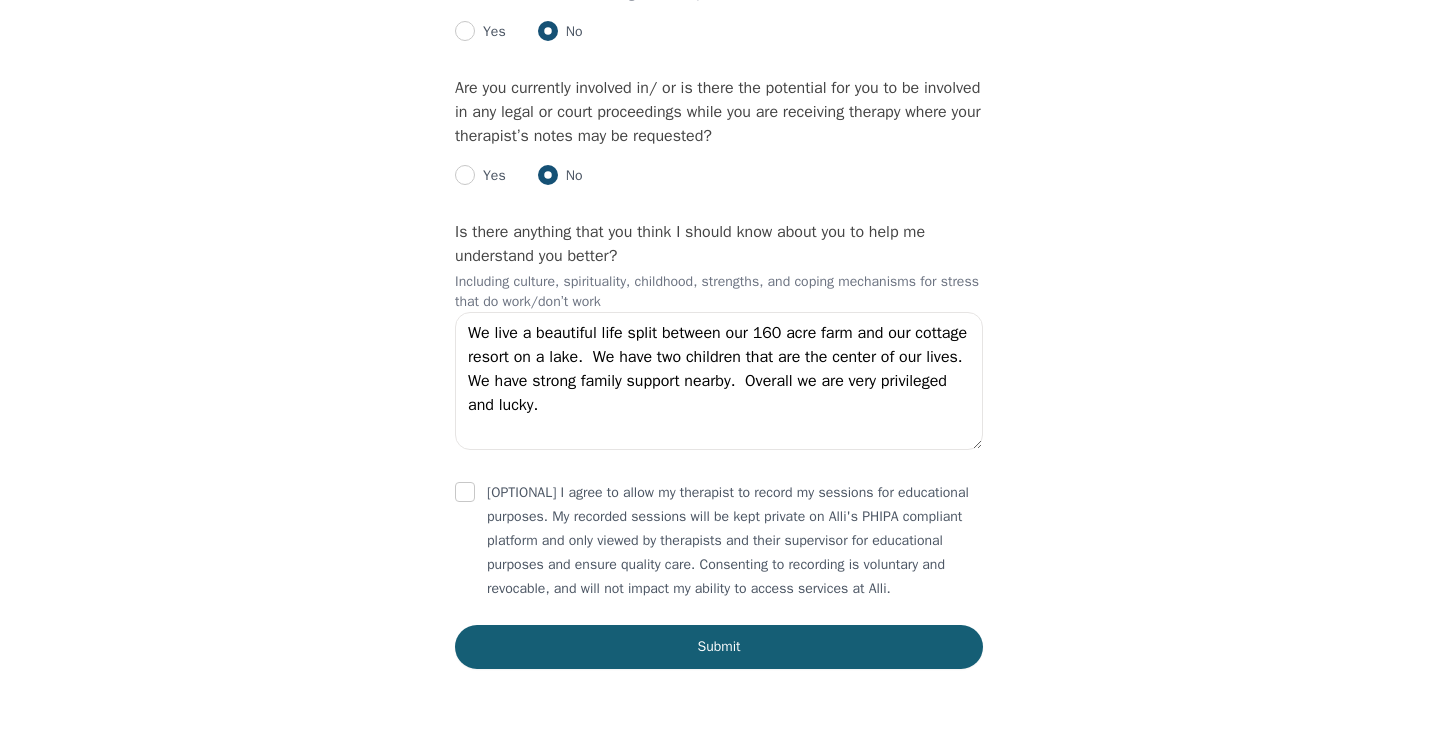 scroll, scrollTop: 3495, scrollLeft: 0, axis: vertical 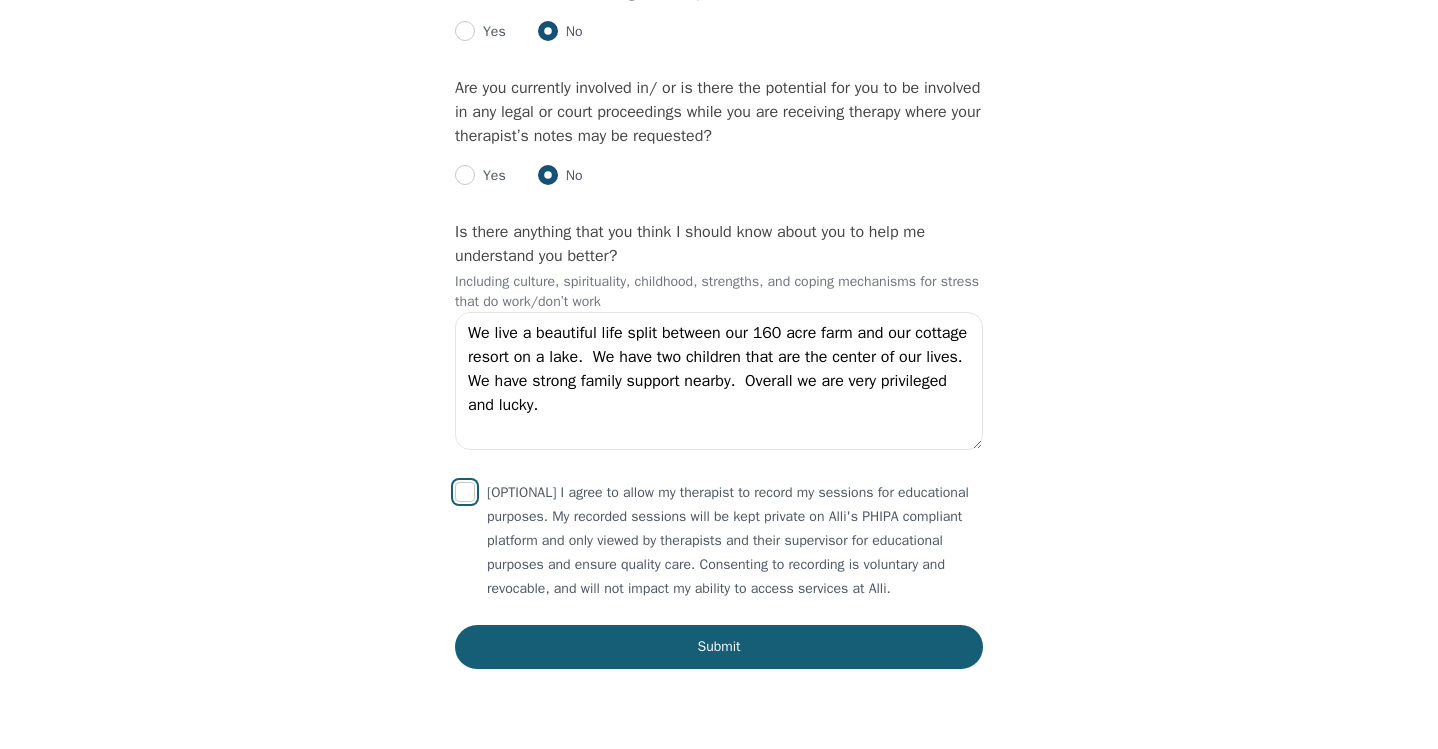 click at bounding box center (465, 492) 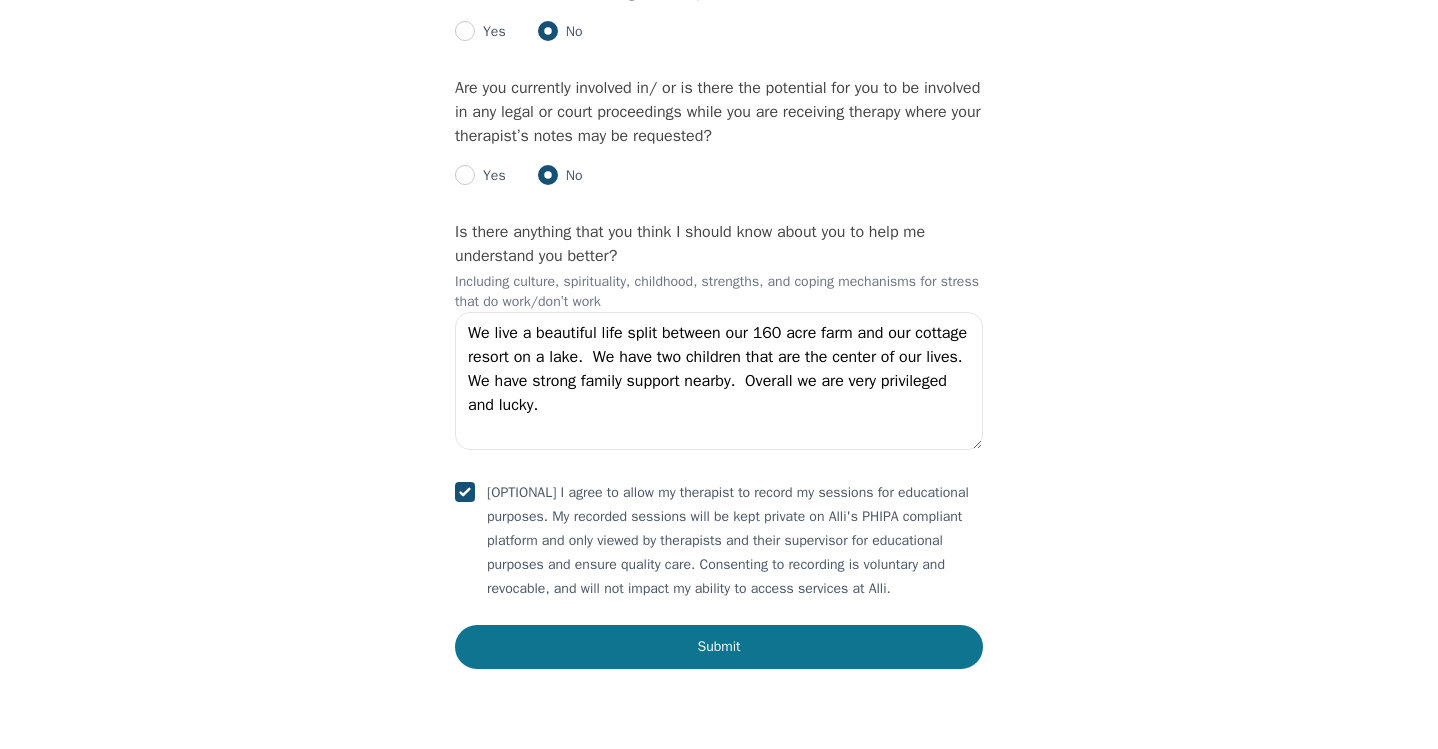 click on "Submit" at bounding box center (719, 647) 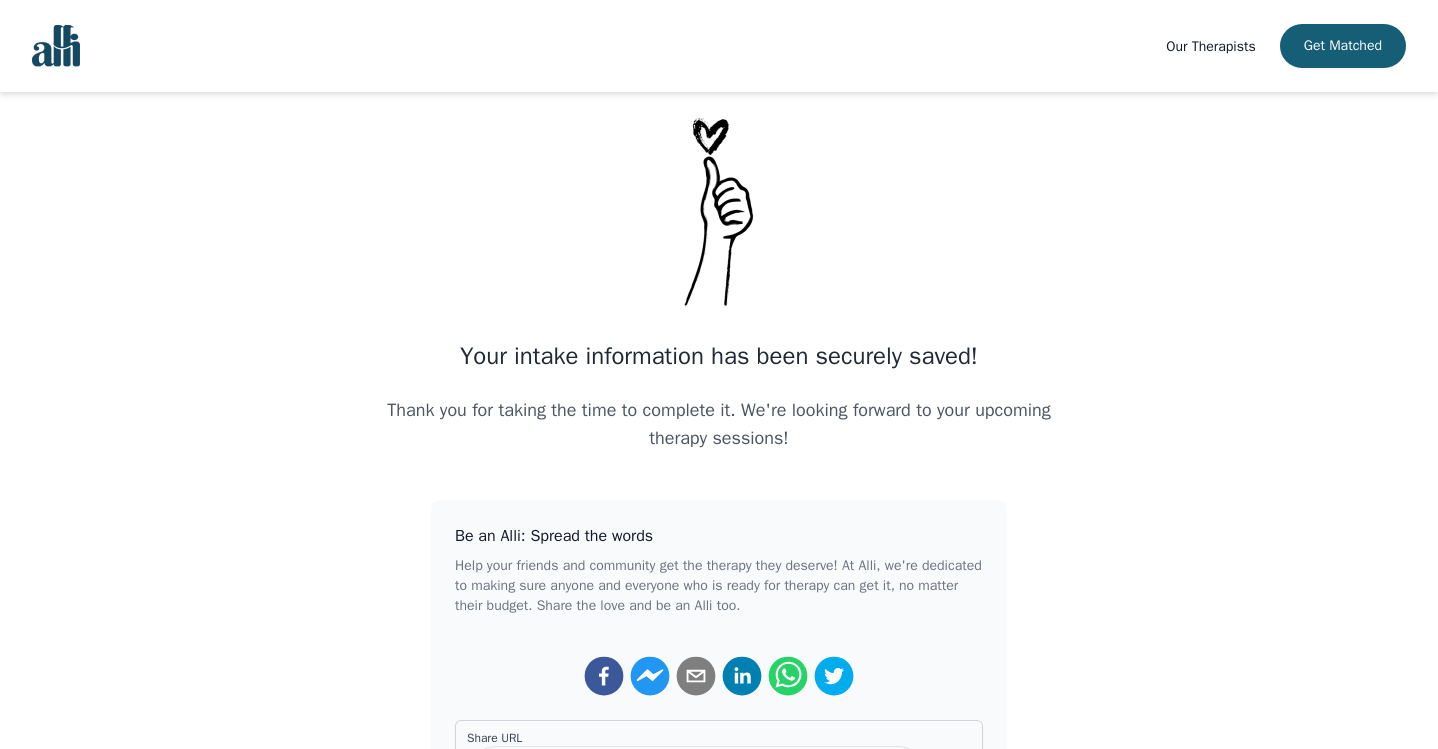 scroll, scrollTop: 0, scrollLeft: 0, axis: both 